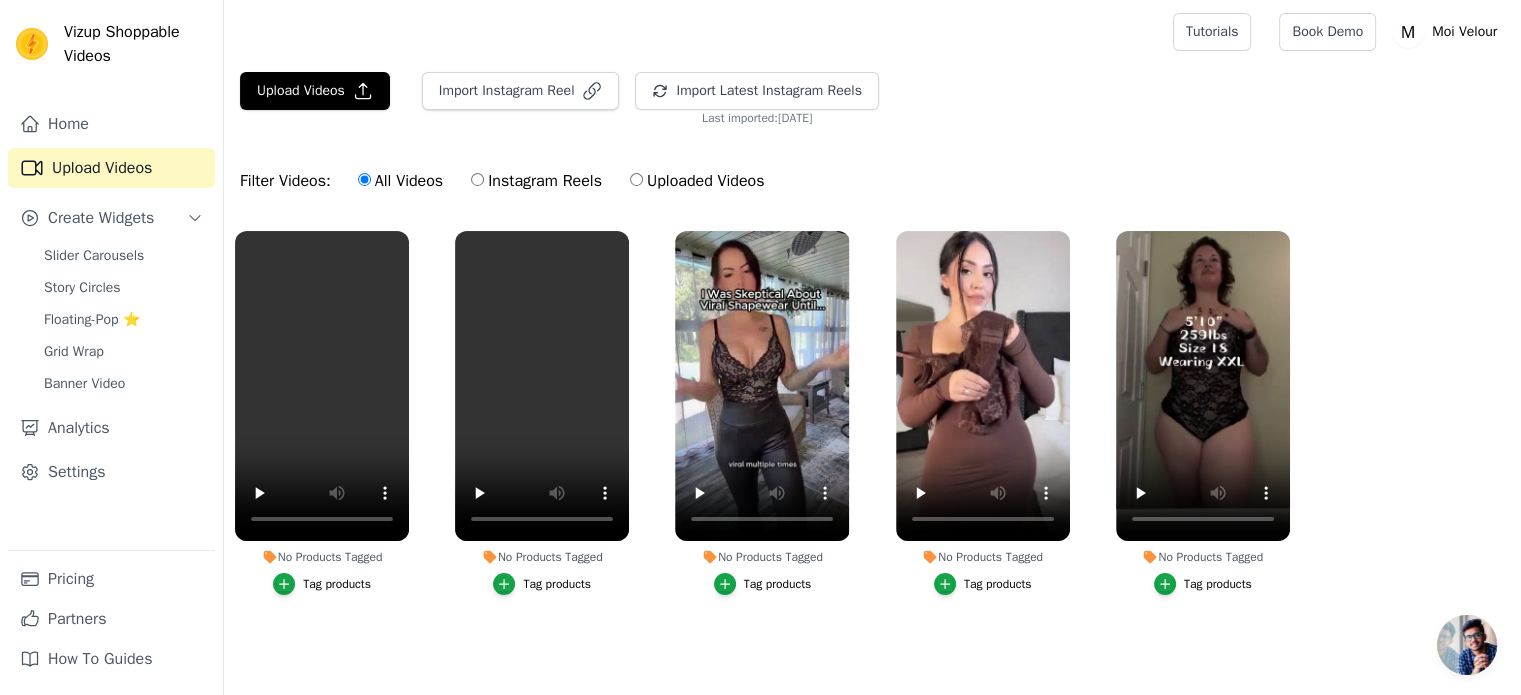 scroll, scrollTop: 8, scrollLeft: 0, axis: vertical 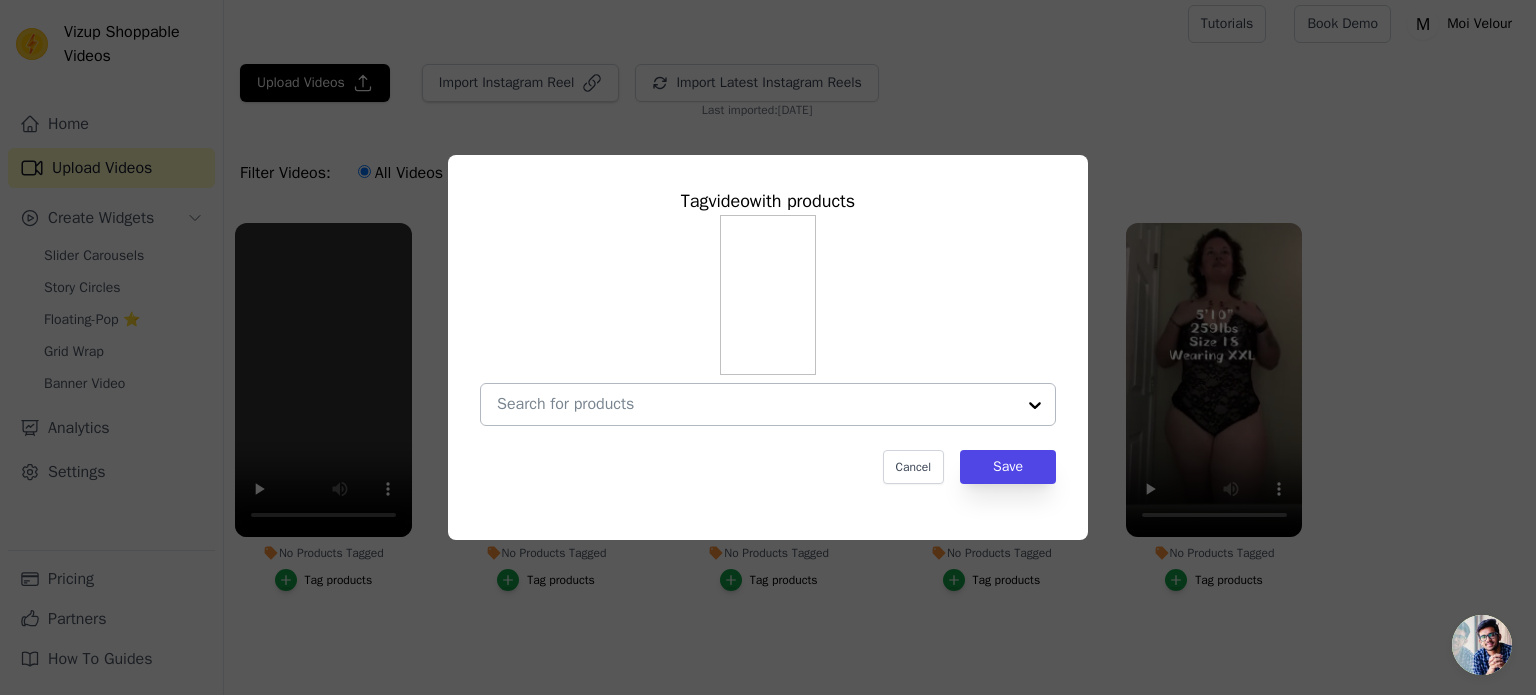 click on "No Products Tagged     Tag  video  with products                         Cancel   Save     Tag products" at bounding box center [756, 404] 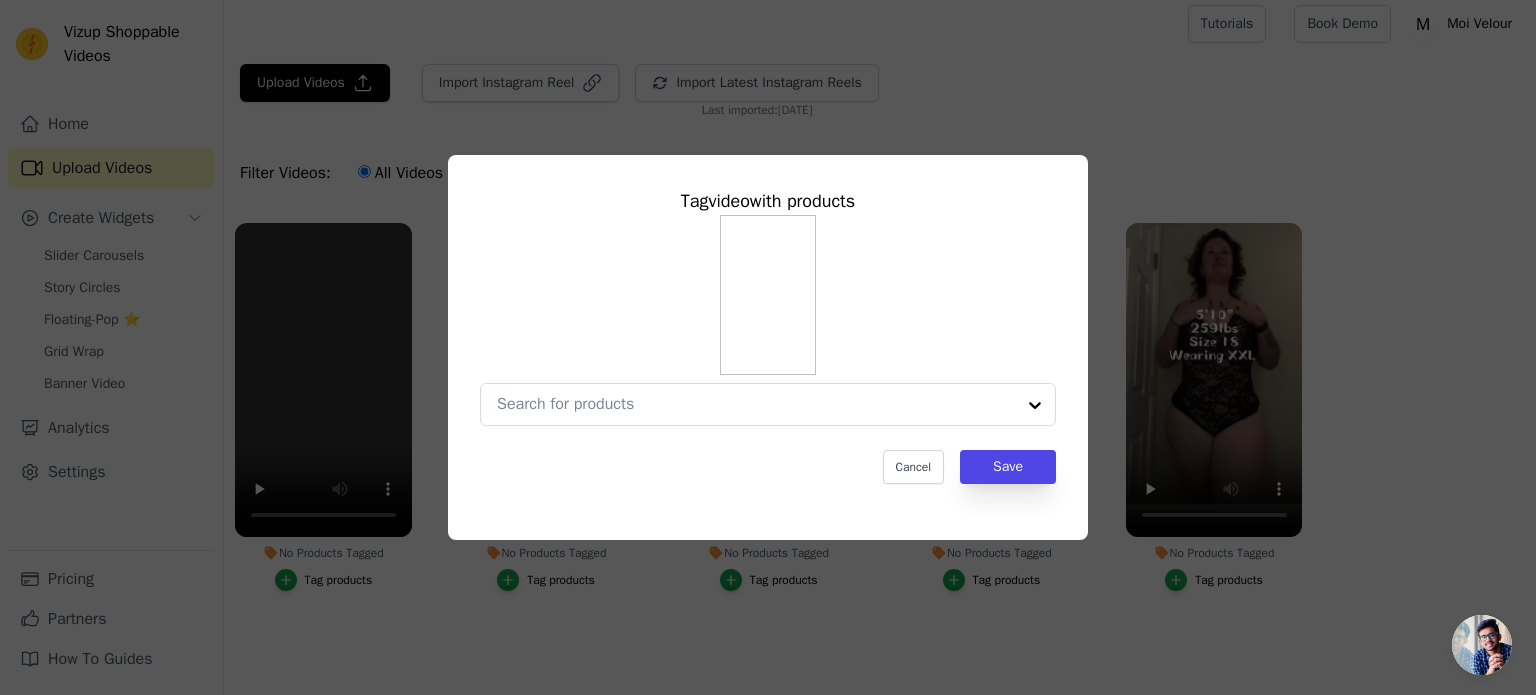 click on "Tag  video  with products                         Cancel   Save" at bounding box center [768, 347] 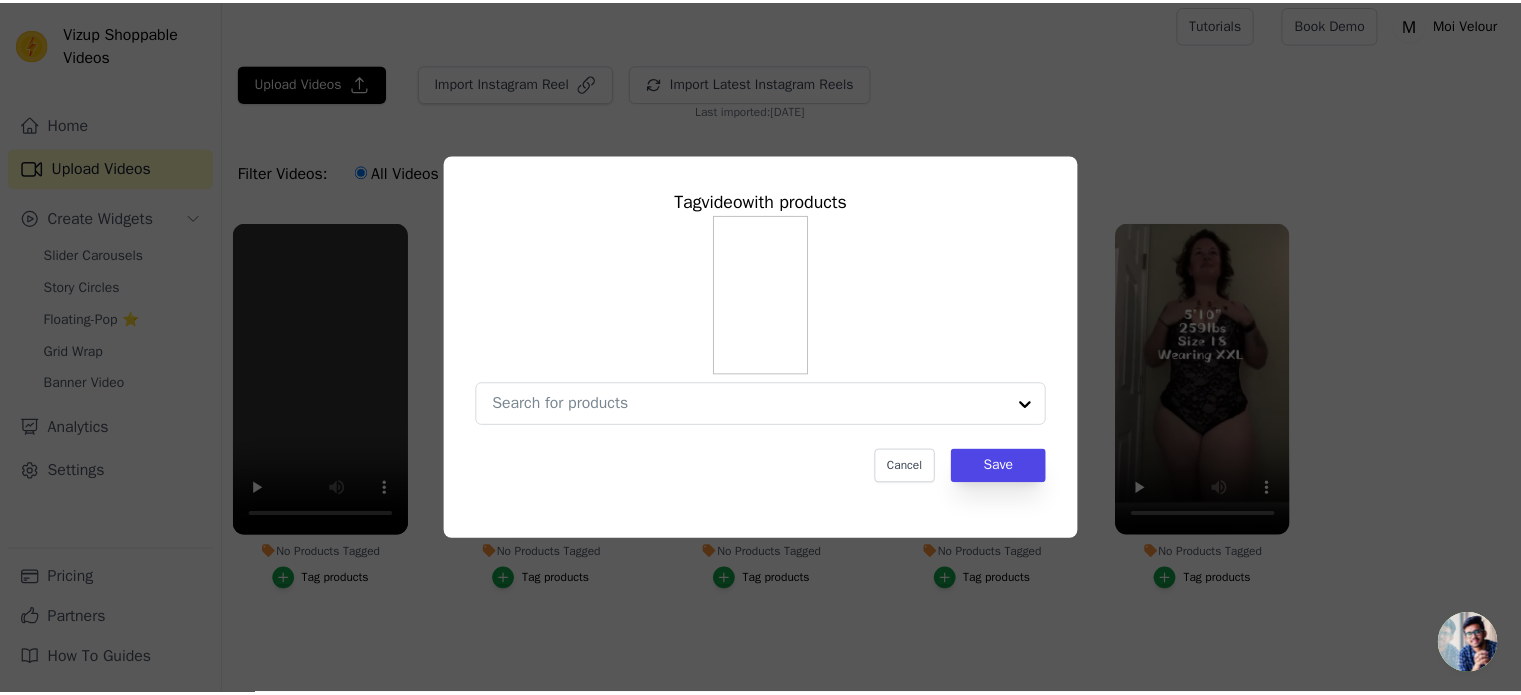 scroll, scrollTop: 8, scrollLeft: 0, axis: vertical 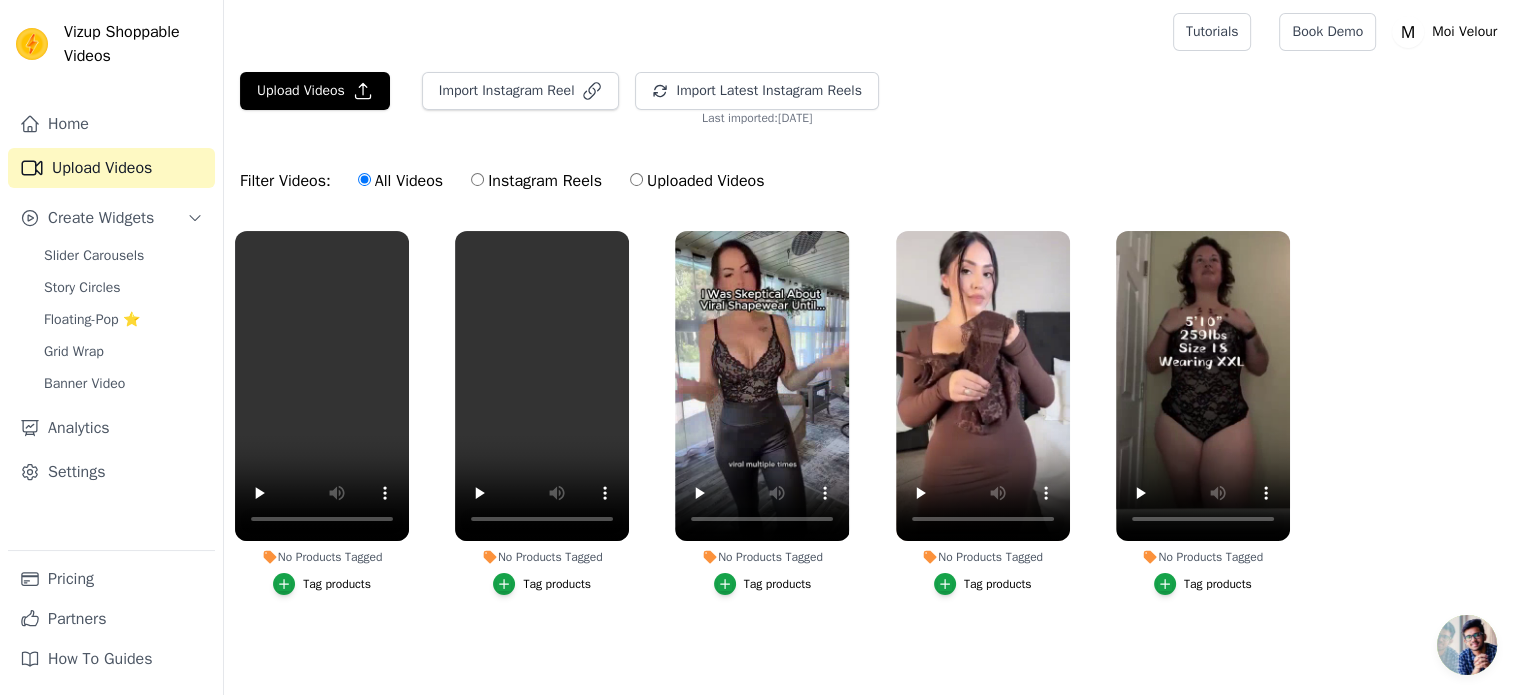 click on "Tag products" at bounding box center (1218, 584) 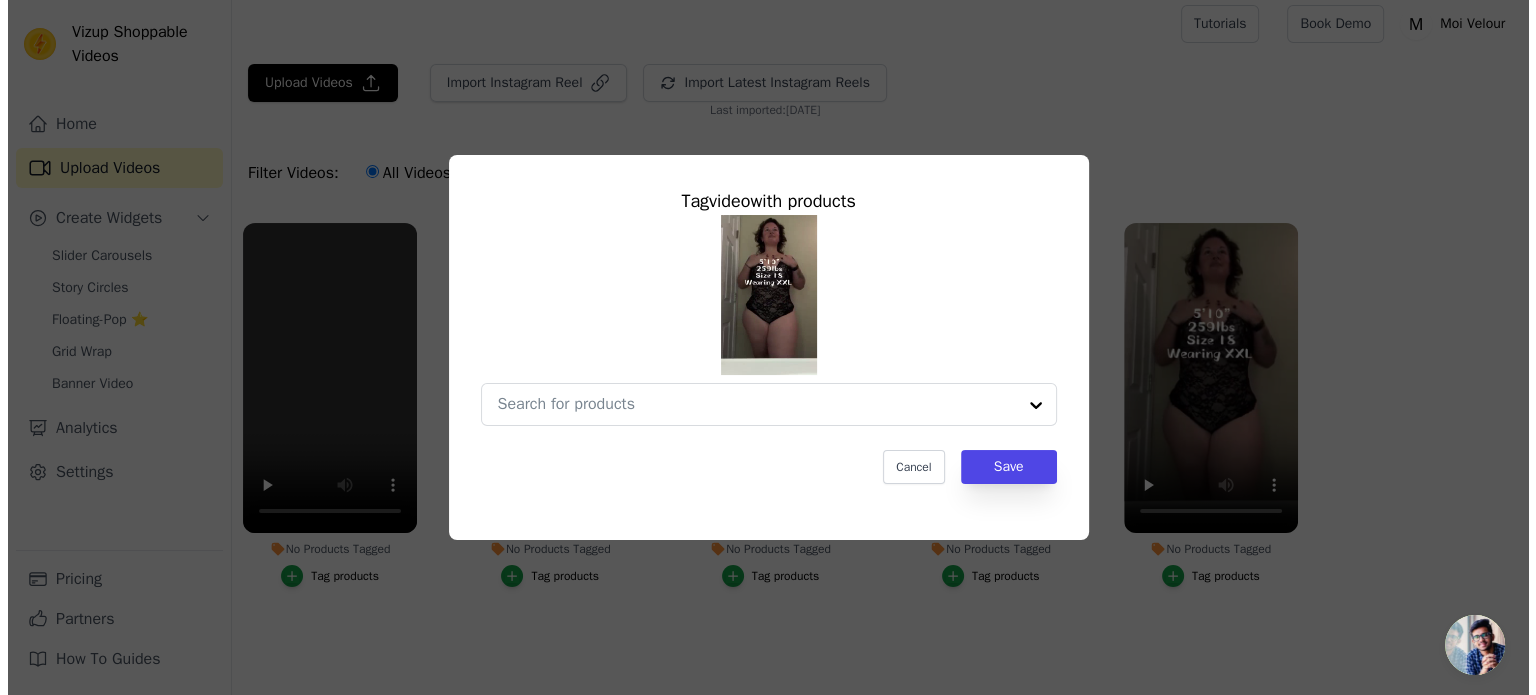 scroll, scrollTop: 0, scrollLeft: 0, axis: both 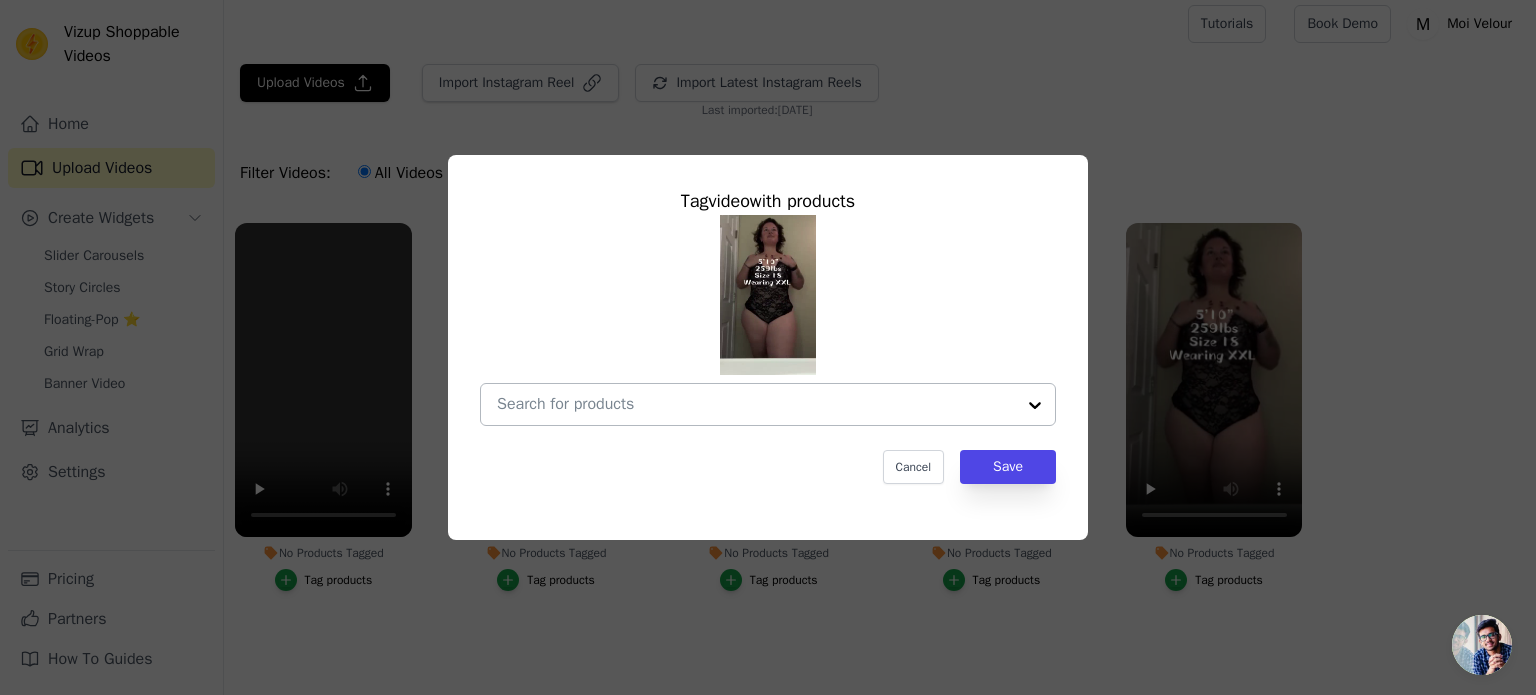 click on "No Products Tagged     Tag  video  with products                         Cancel   Save     Tag products" at bounding box center (756, 404) 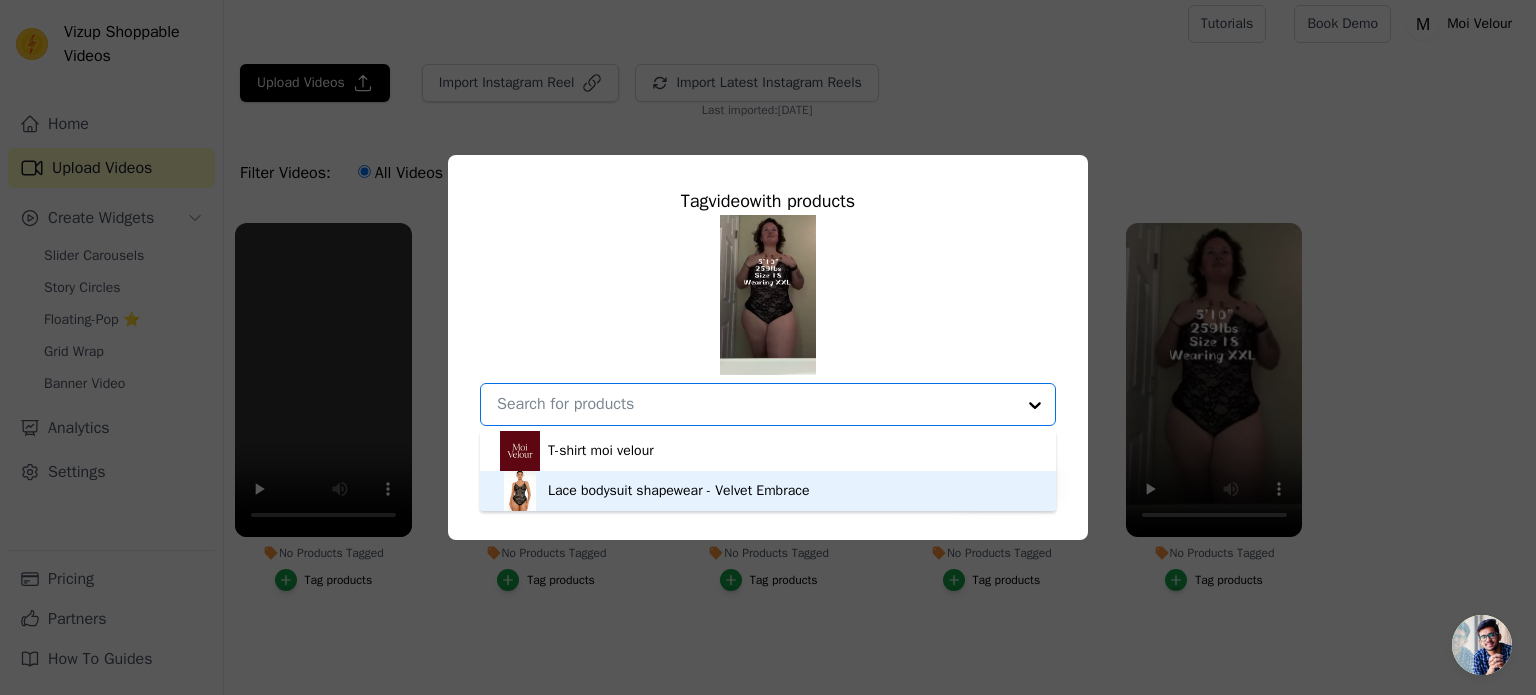 click on "Lace bodysuit shapewear - Velvet Embrace" at bounding box center (678, 491) 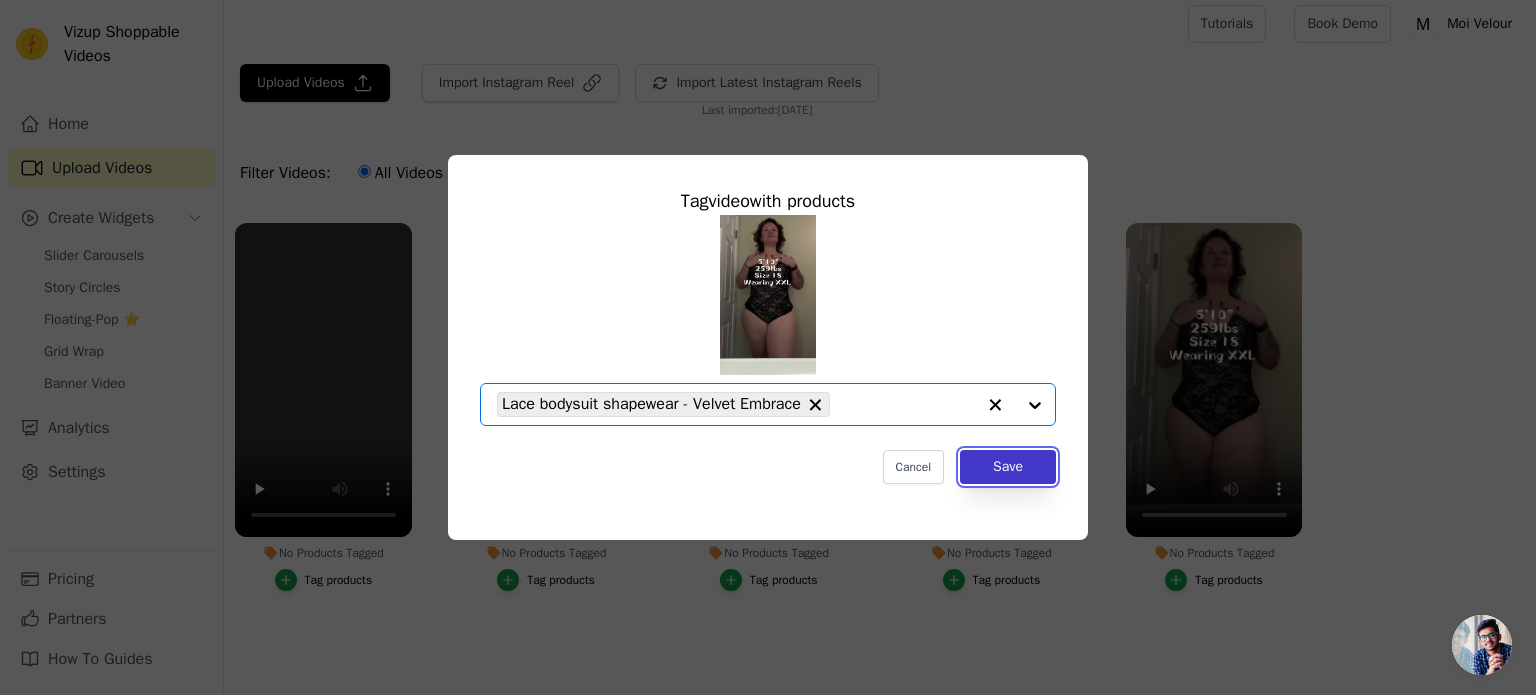click on "Save" at bounding box center [1008, 467] 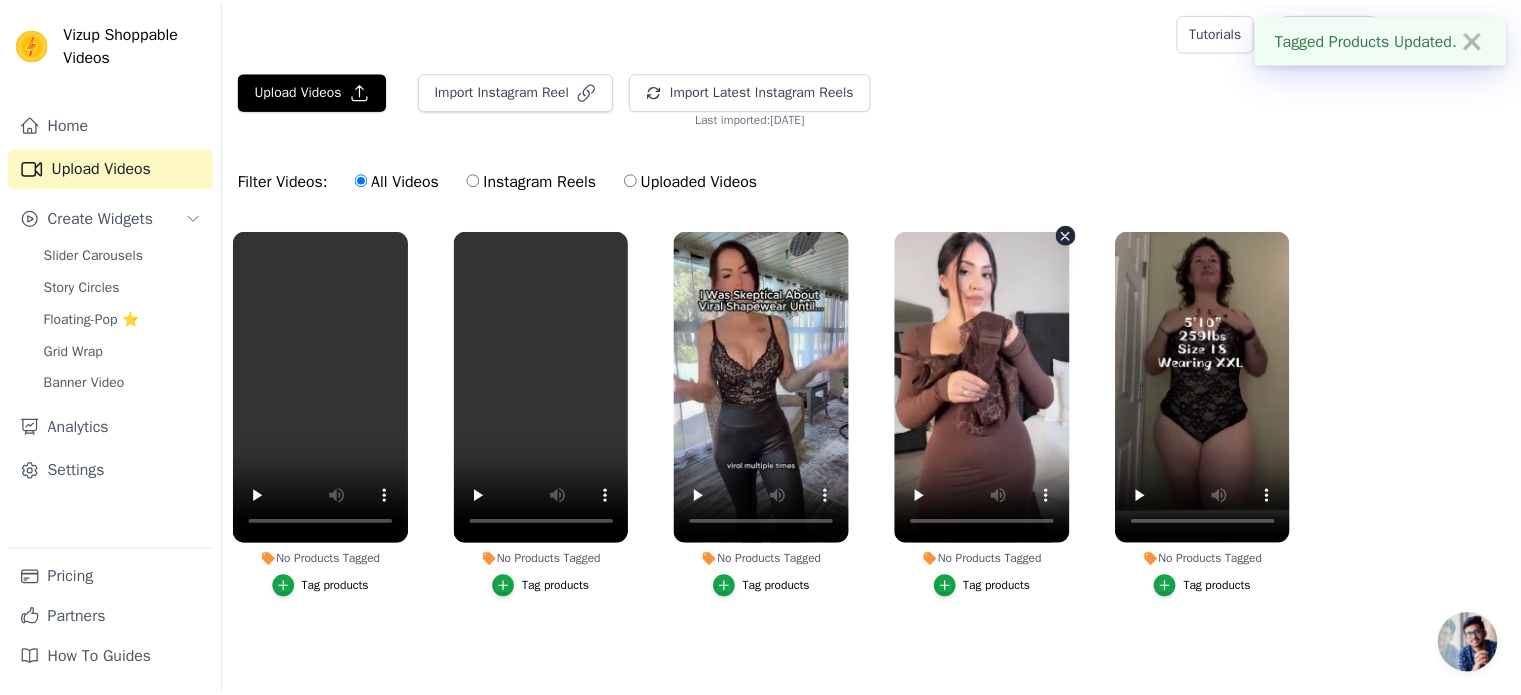 scroll, scrollTop: 8, scrollLeft: 0, axis: vertical 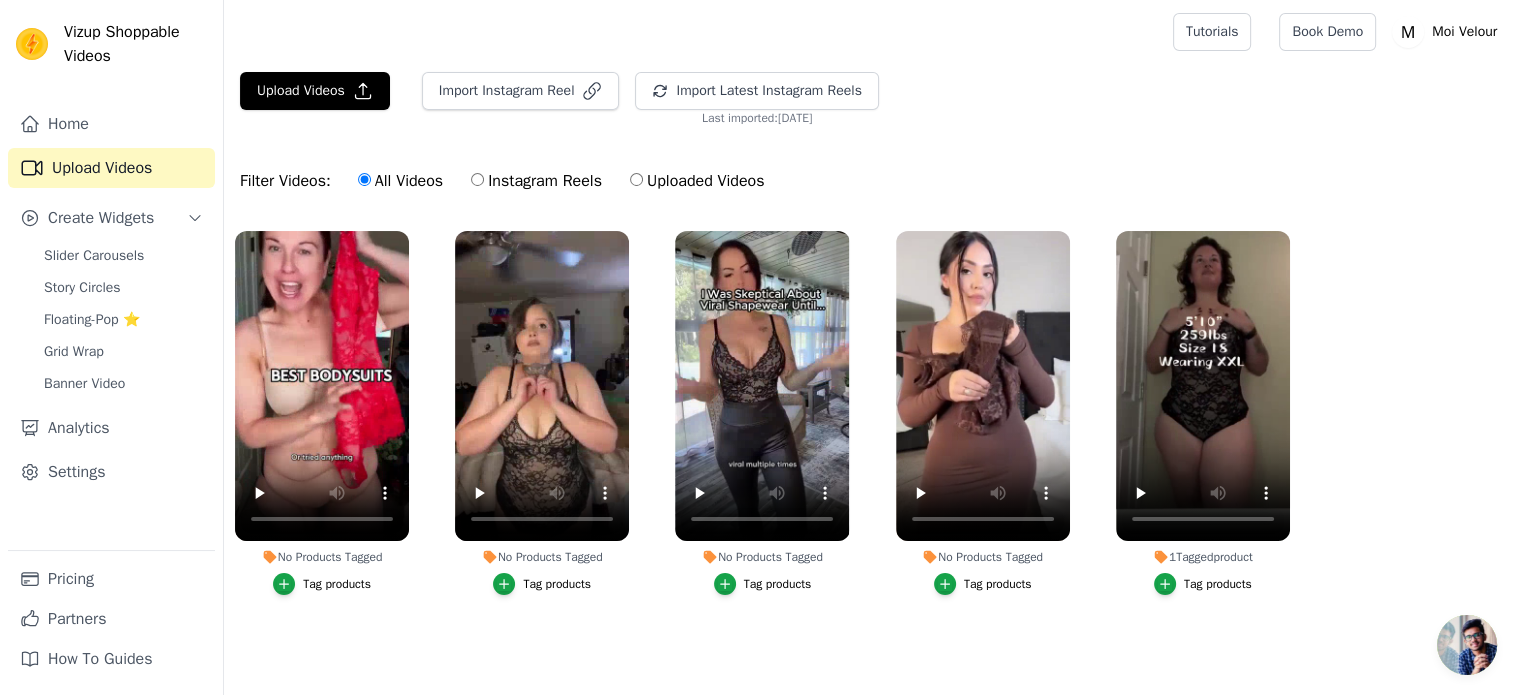 click on "Tag products" at bounding box center [337, 584] 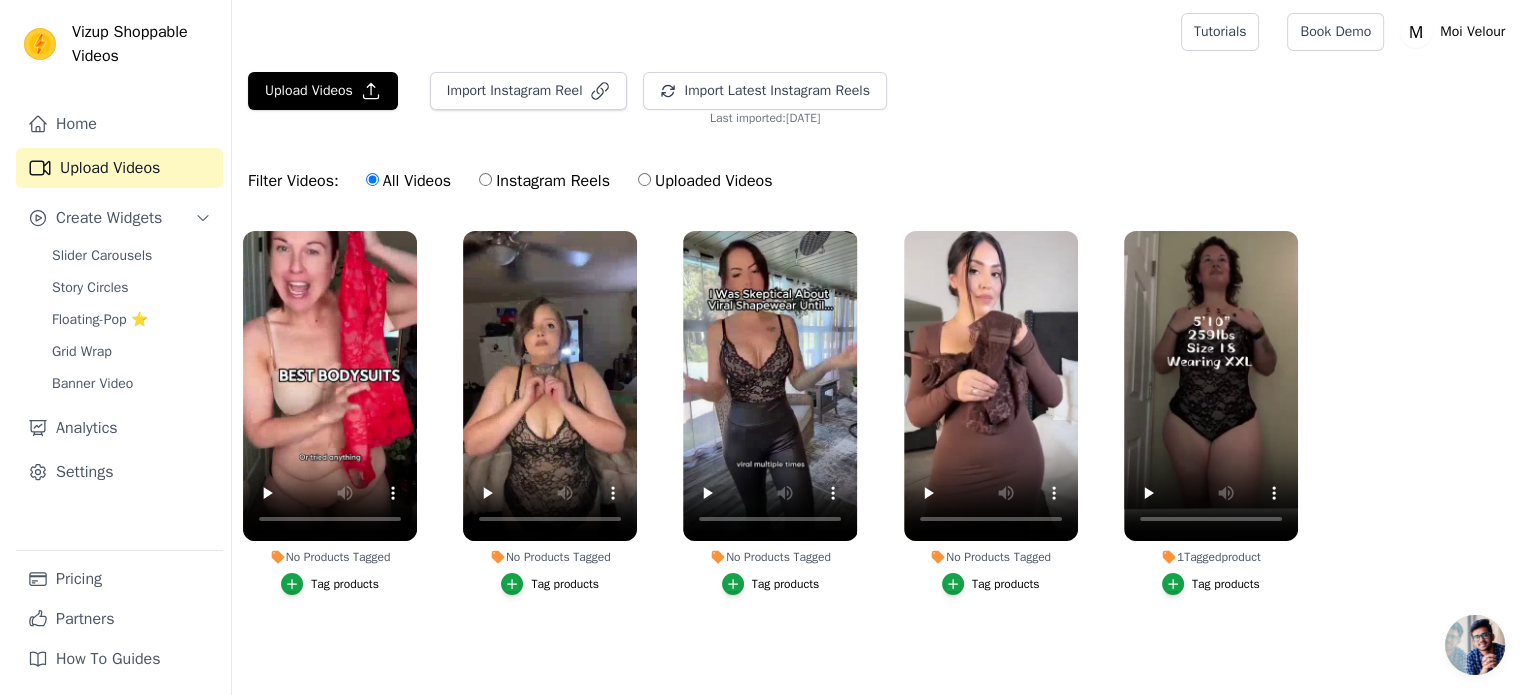 scroll, scrollTop: 0, scrollLeft: 0, axis: both 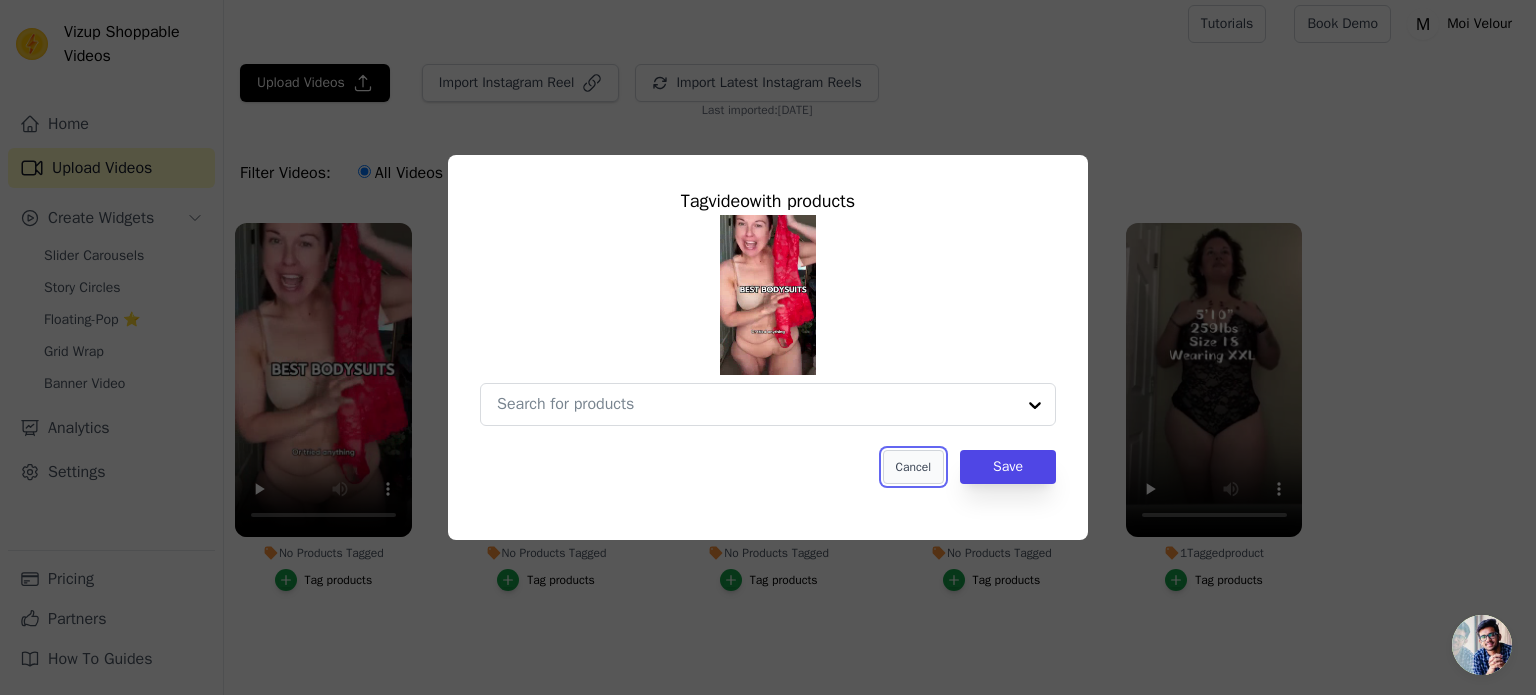 click on "Cancel" at bounding box center (913, 467) 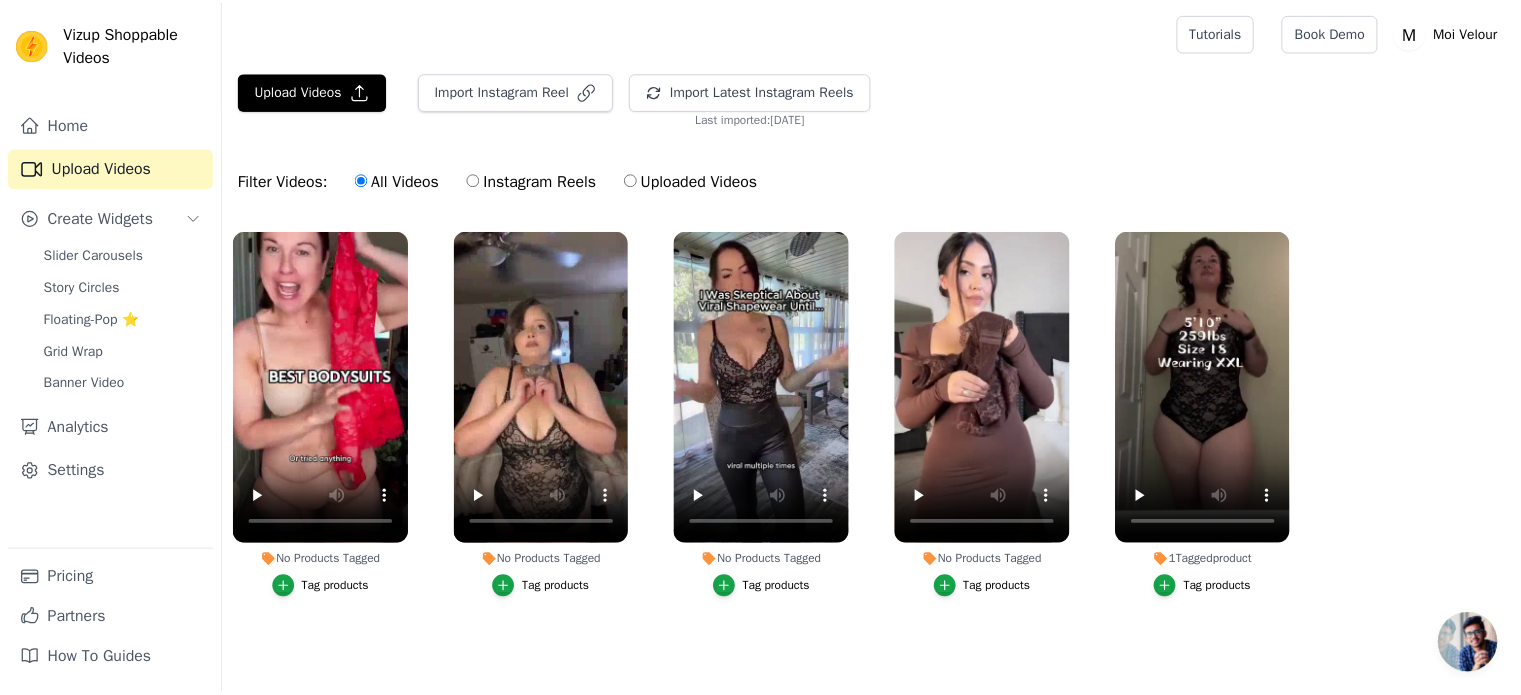 scroll, scrollTop: 8, scrollLeft: 0, axis: vertical 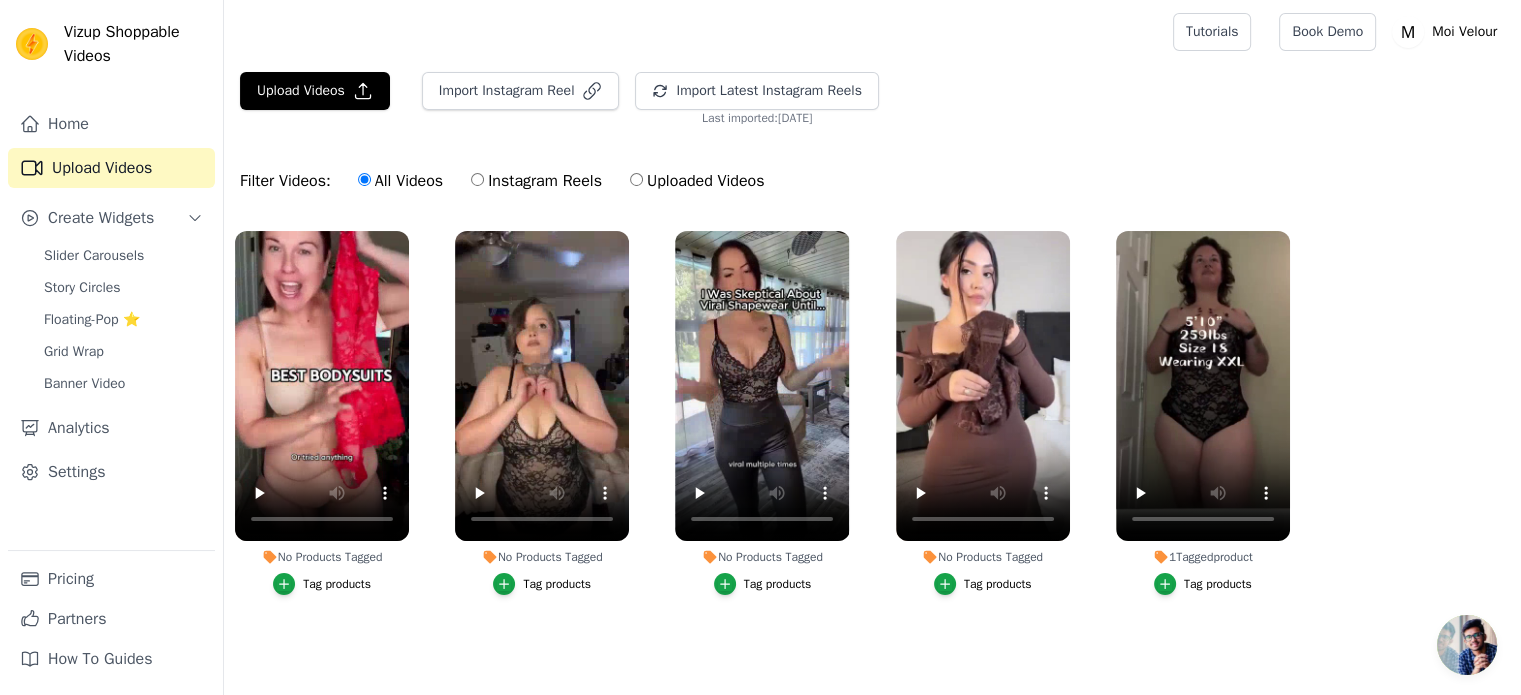 click on "Tag products" at bounding box center (557, 584) 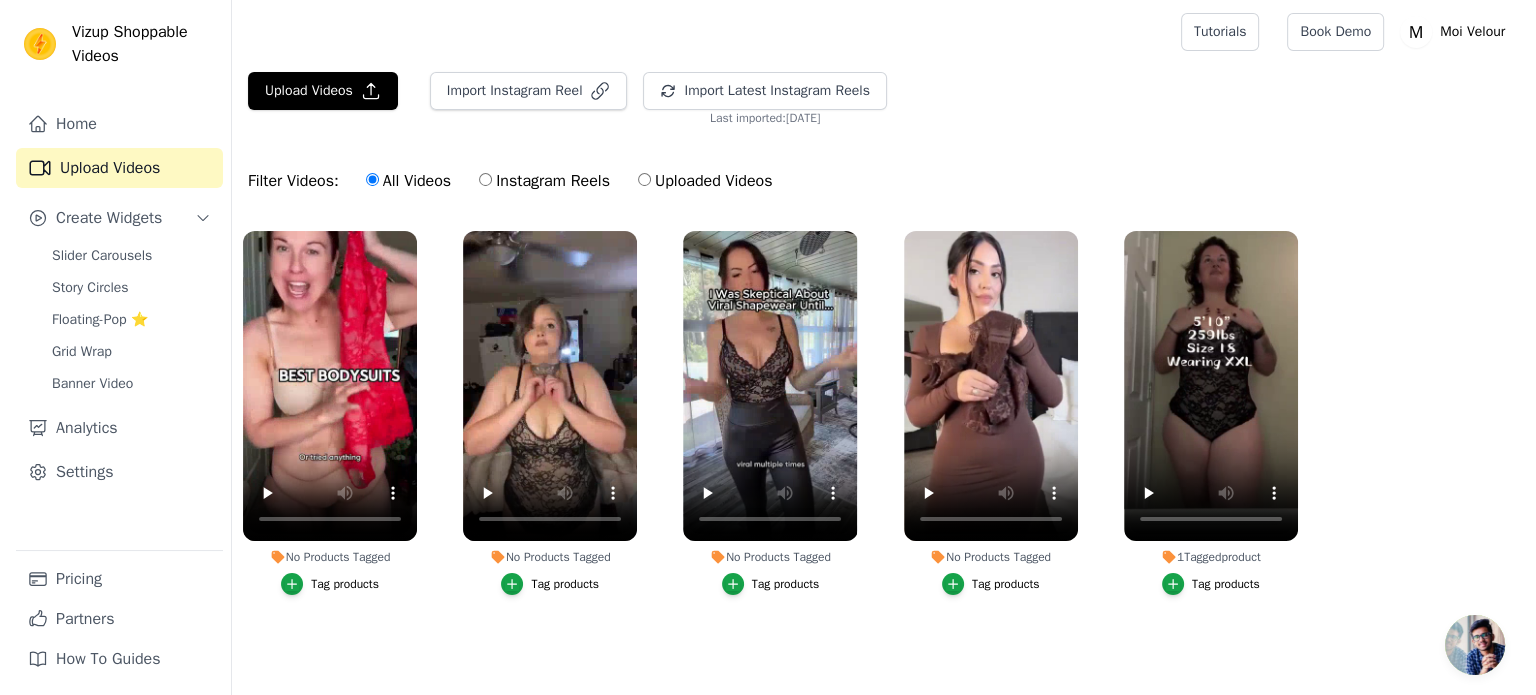 scroll, scrollTop: 0, scrollLeft: 0, axis: both 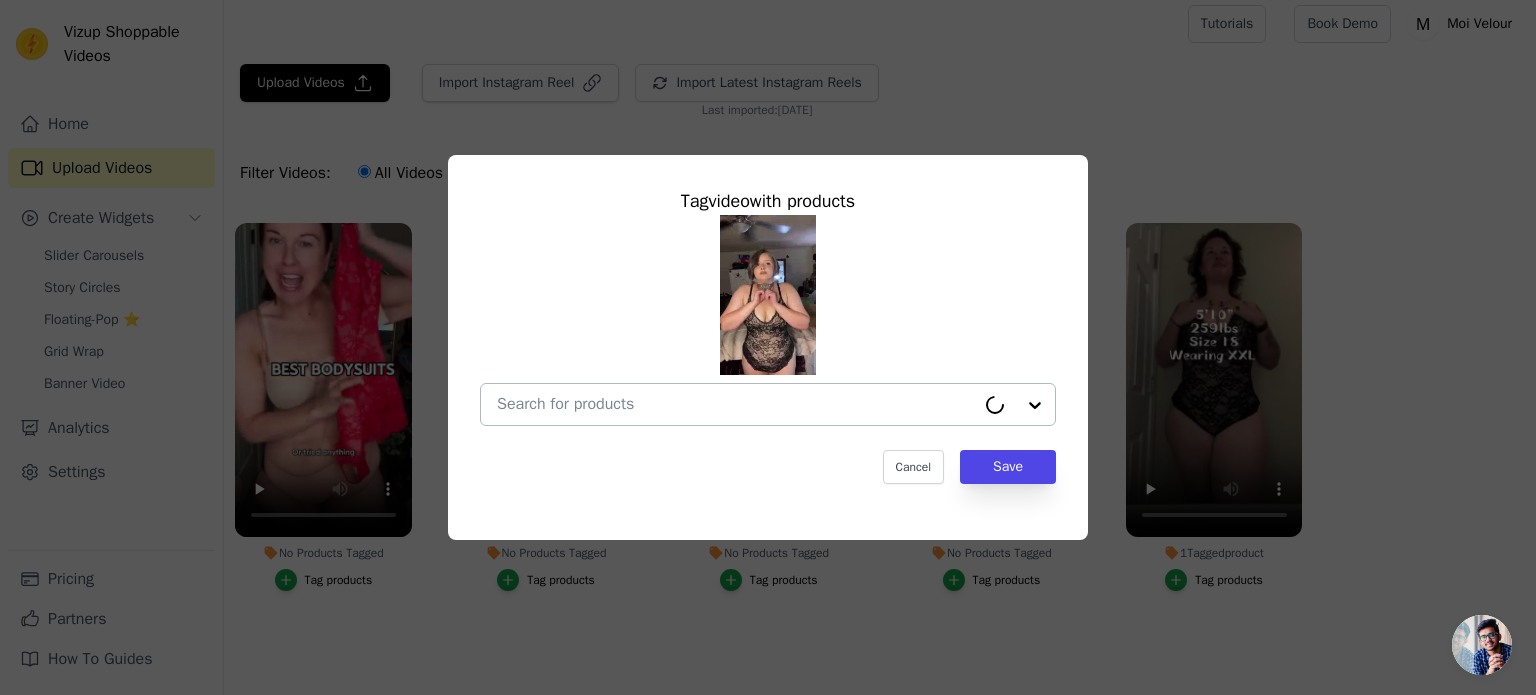 click at bounding box center (736, 404) 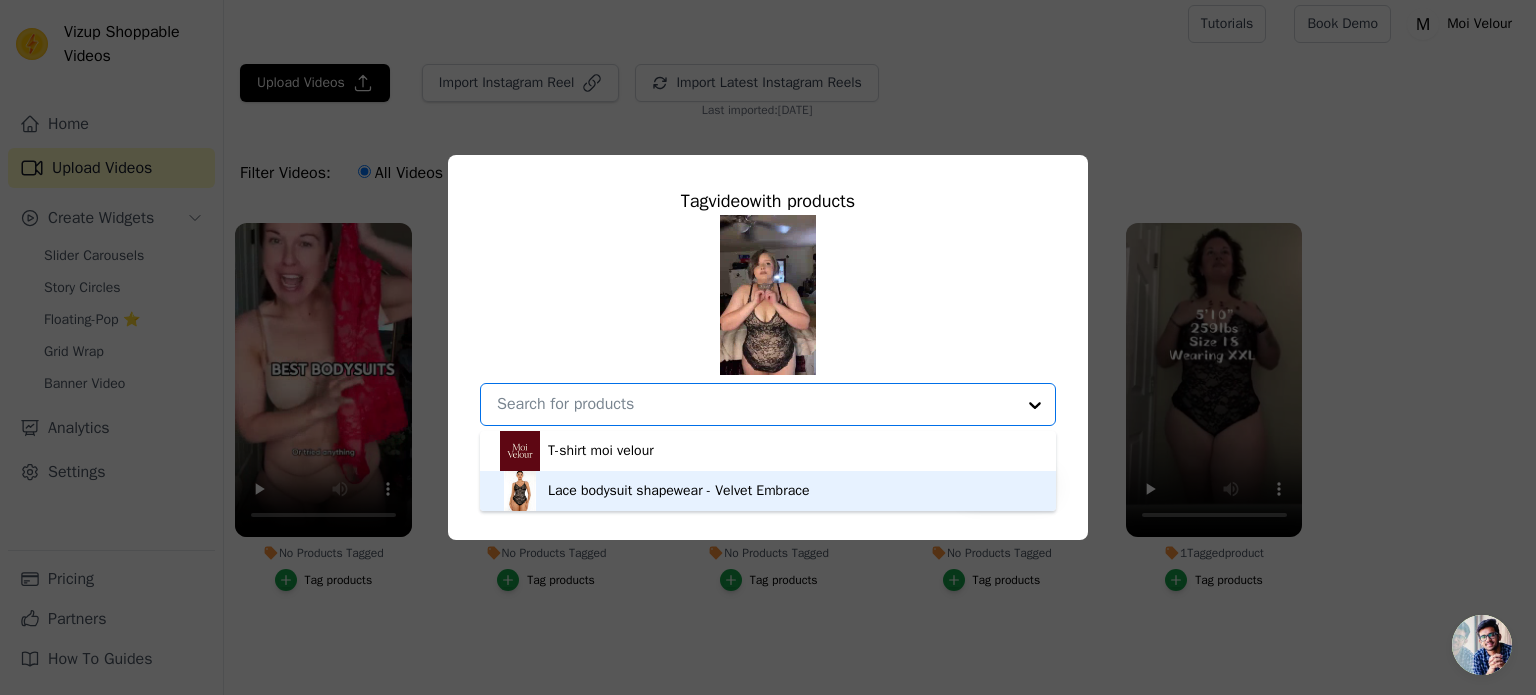 click on "Lace bodysuit shapewear - Velvet Embrace" at bounding box center (678, 491) 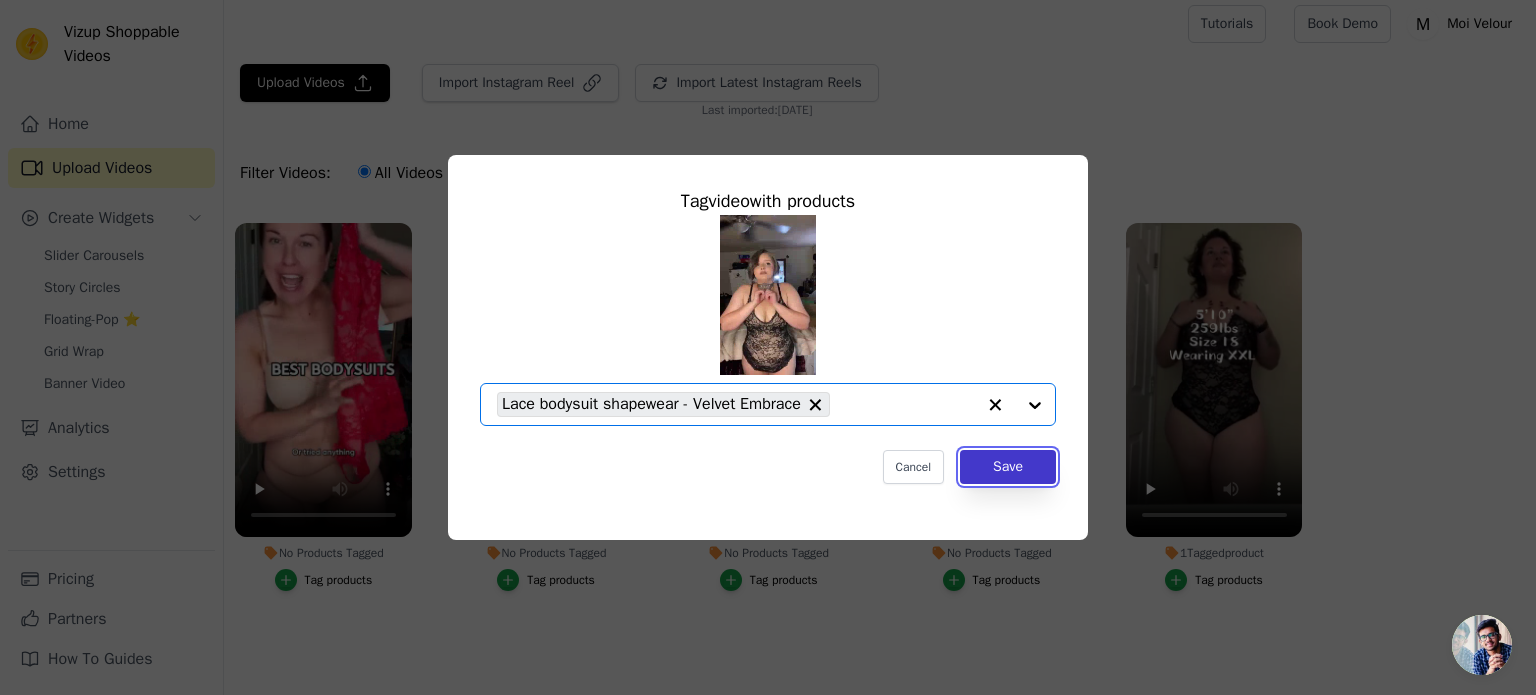 click on "Save" at bounding box center (1008, 467) 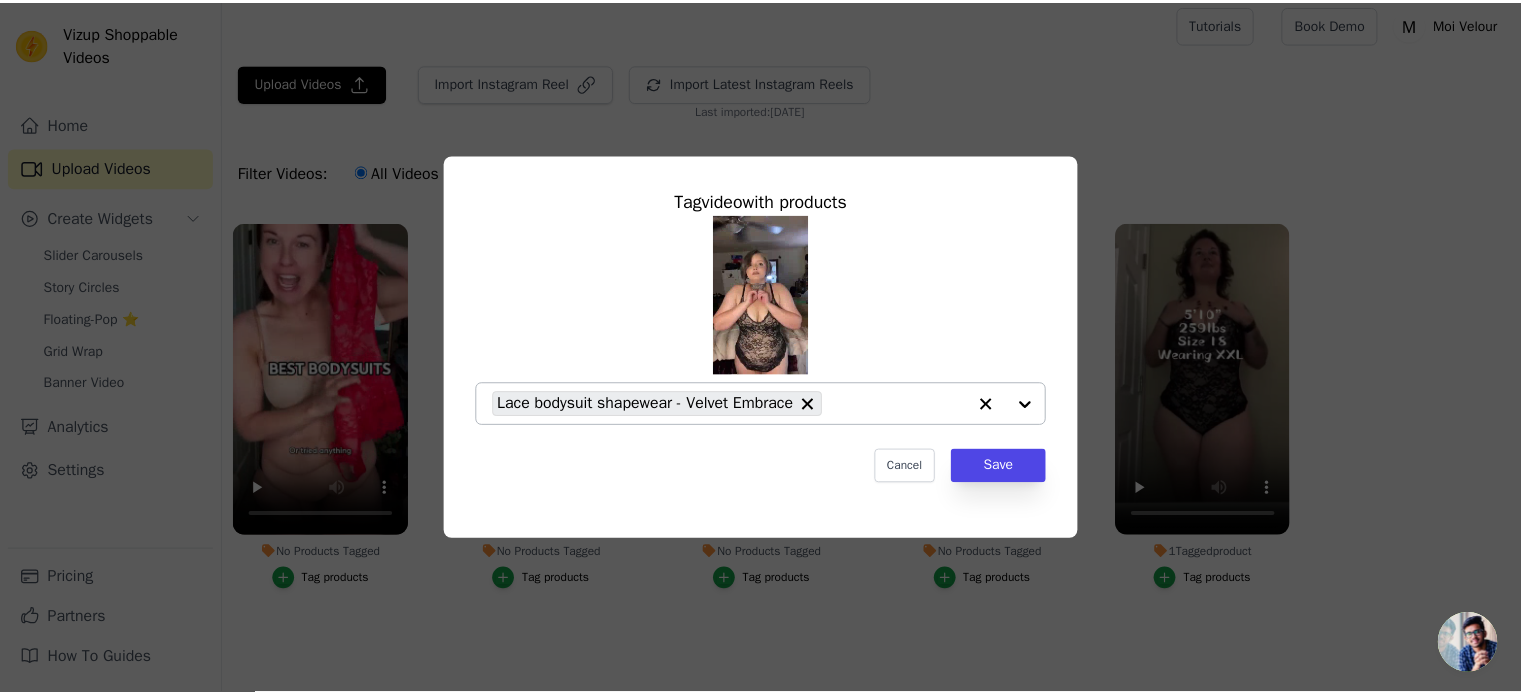 scroll, scrollTop: 8, scrollLeft: 0, axis: vertical 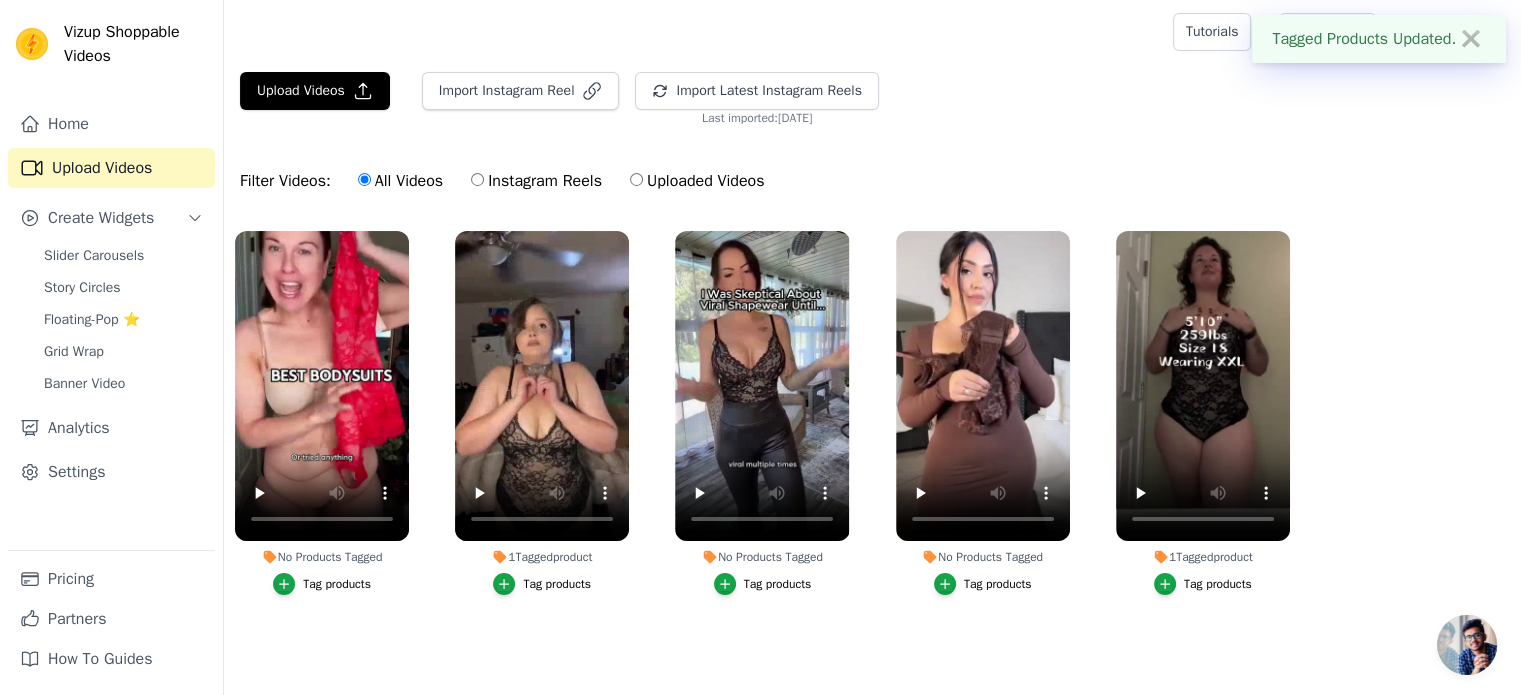 click on "Tag products" at bounding box center (778, 584) 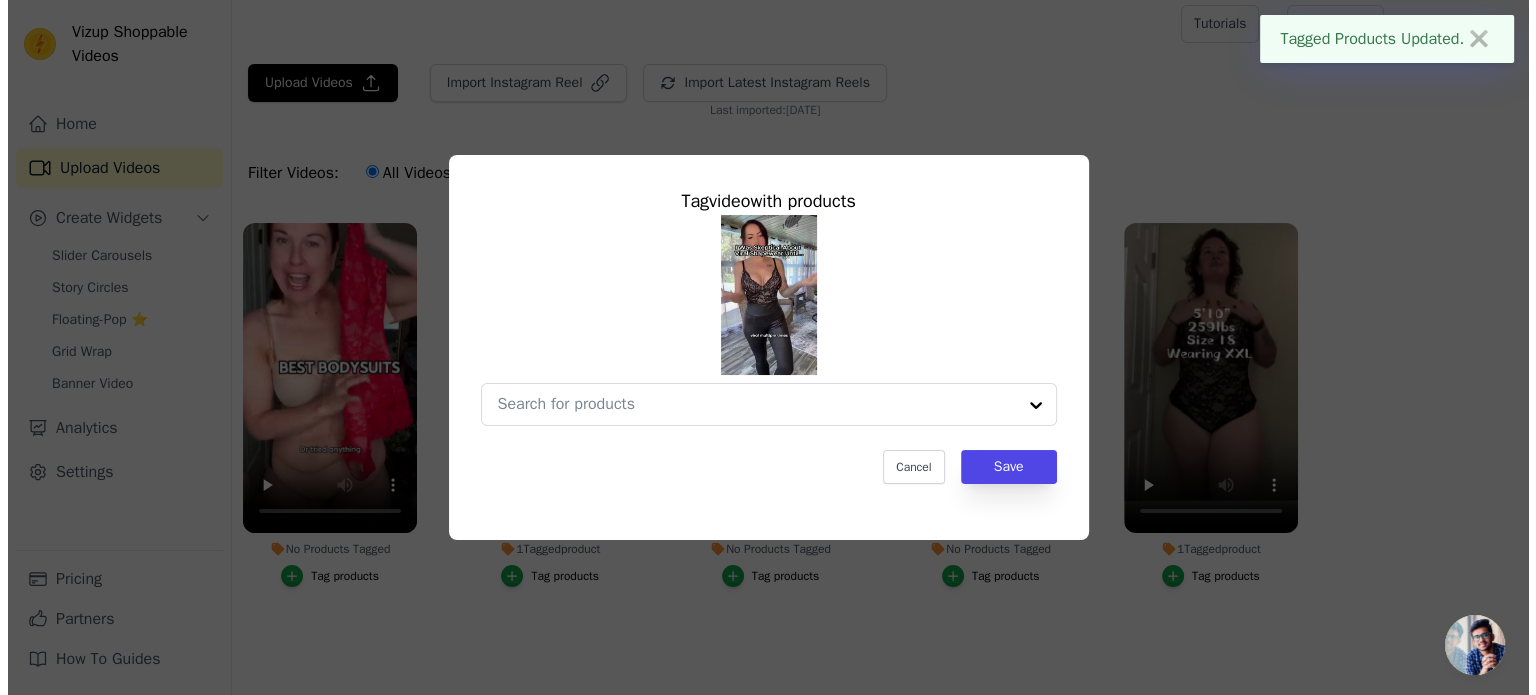 scroll, scrollTop: 0, scrollLeft: 0, axis: both 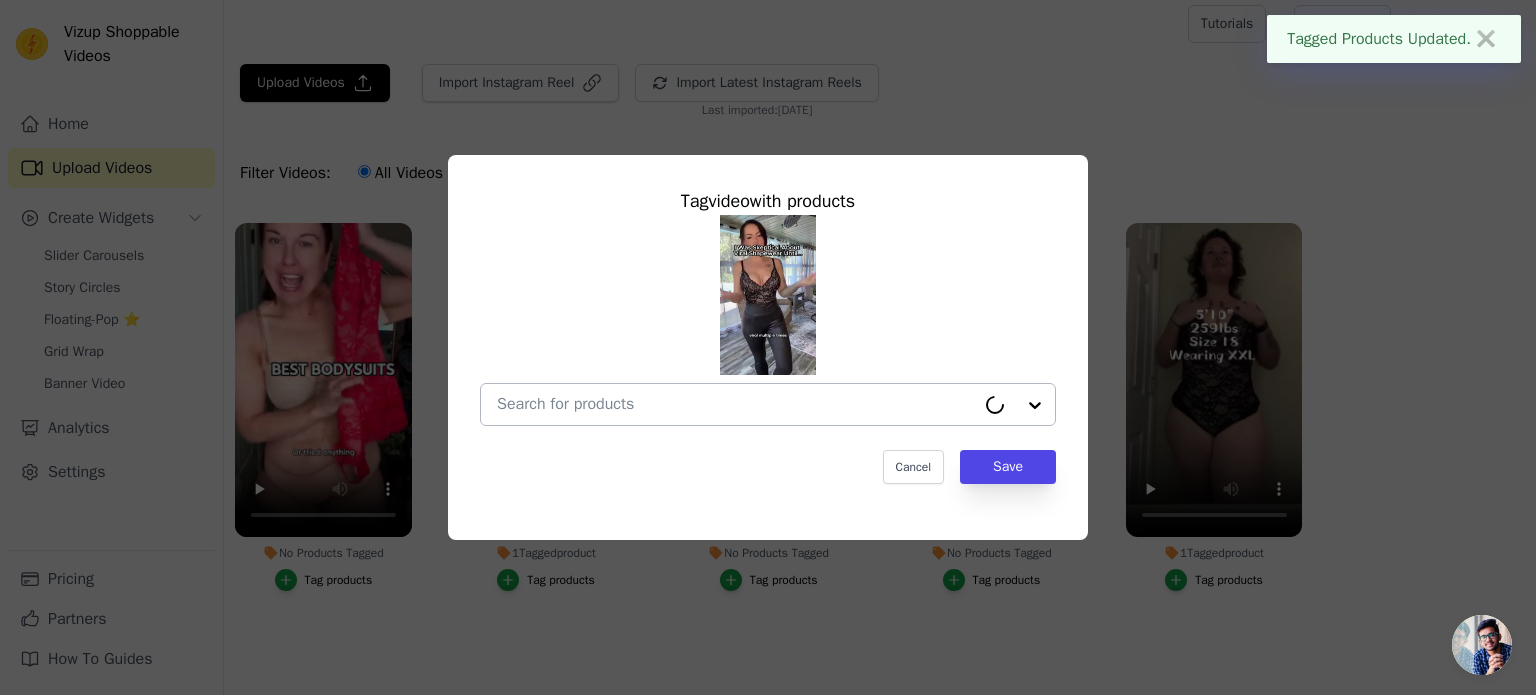 click on "No Products Tagged     Tag  video  with products                         Cancel   Save     Tag products" at bounding box center (736, 404) 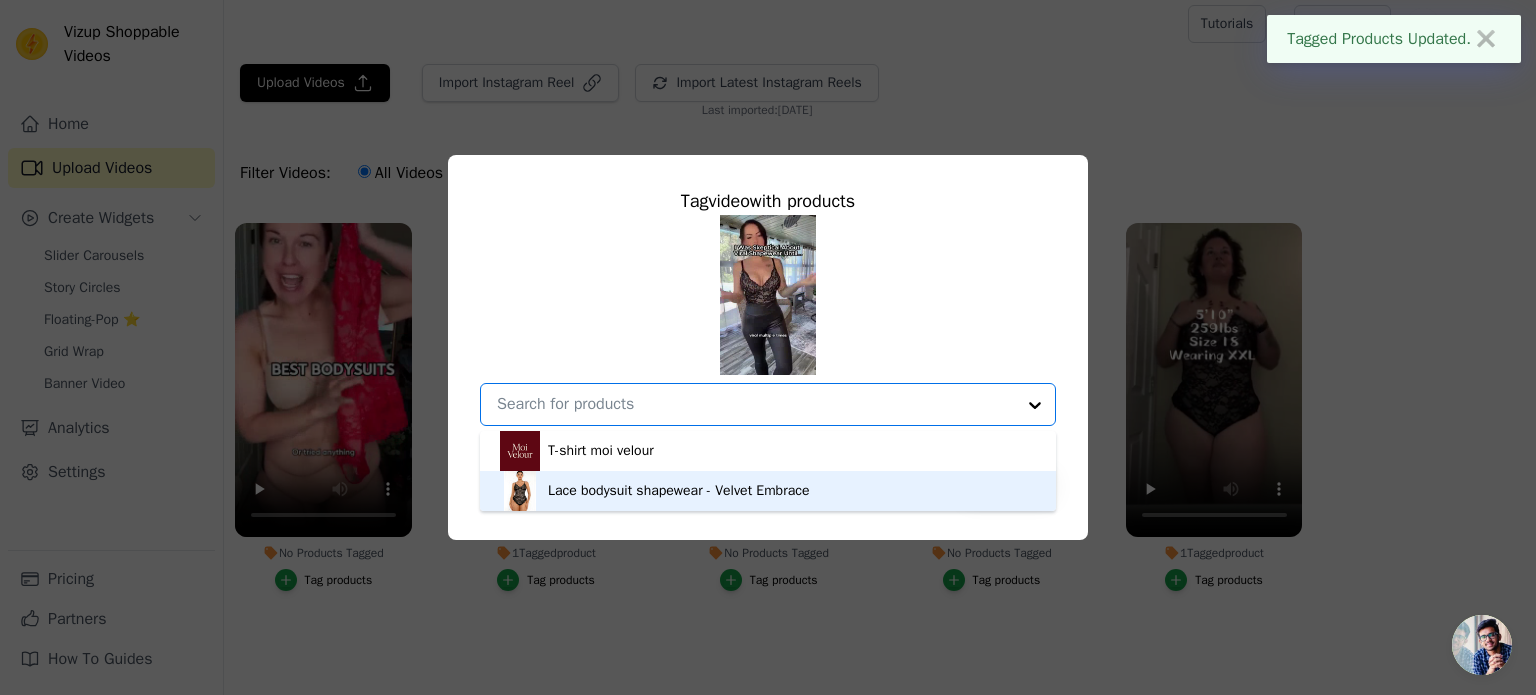click on "Lace bodysuit shapewear - Velvet Embrace" at bounding box center (678, 491) 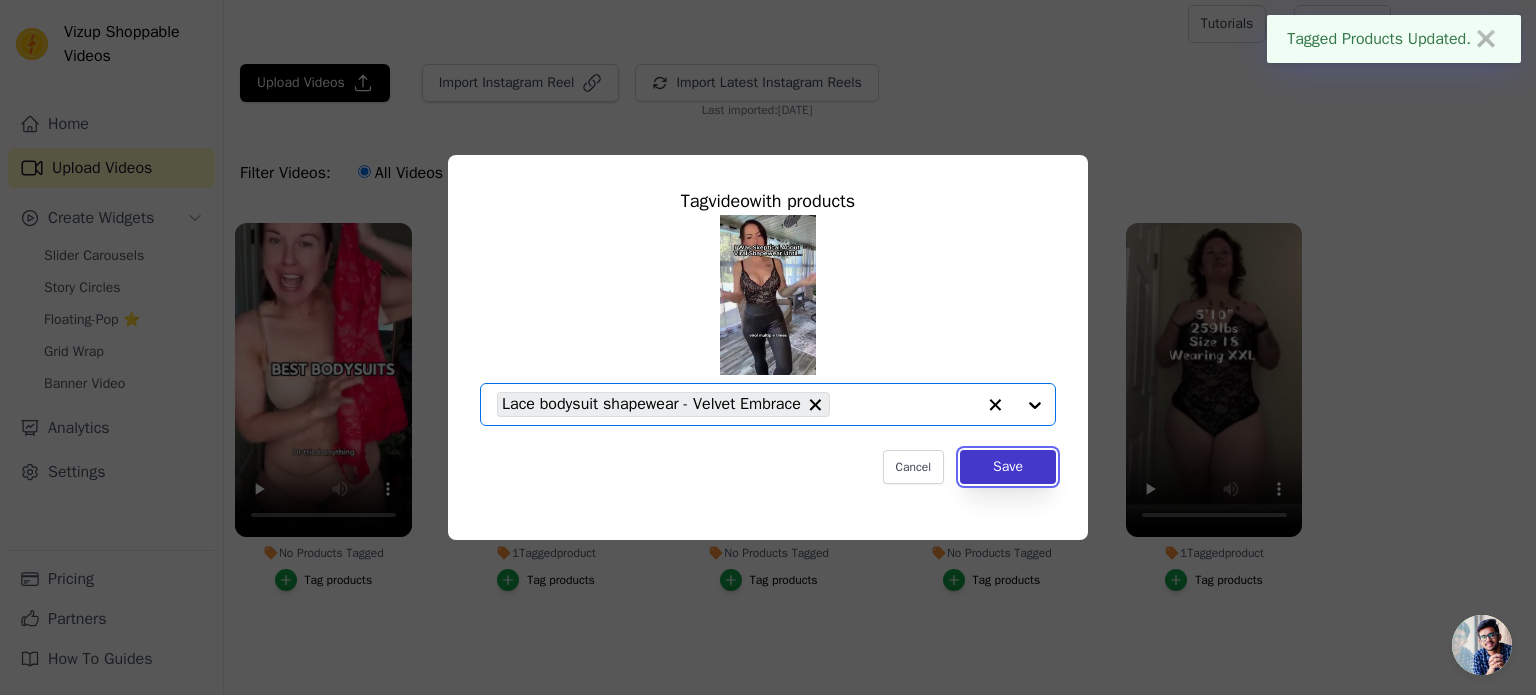 click on "Save" at bounding box center [1008, 467] 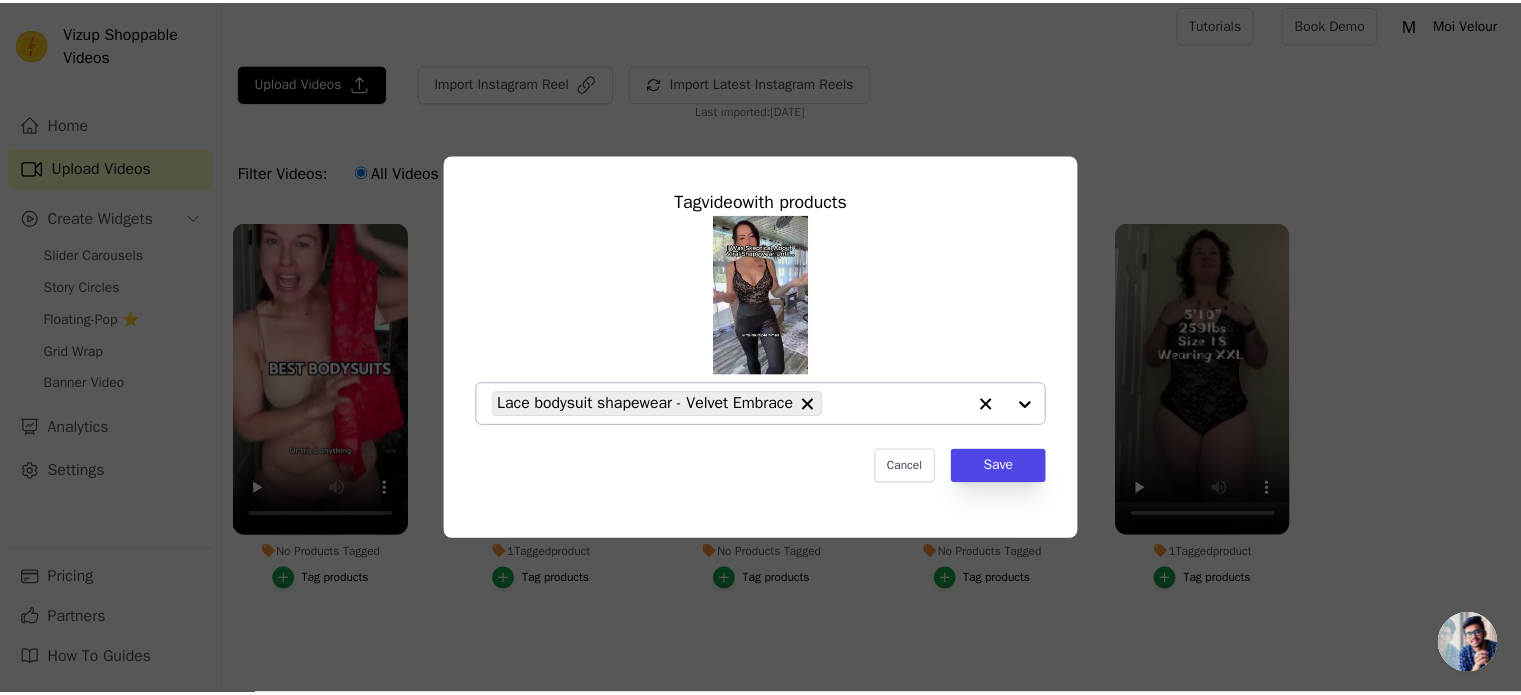 scroll, scrollTop: 8, scrollLeft: 0, axis: vertical 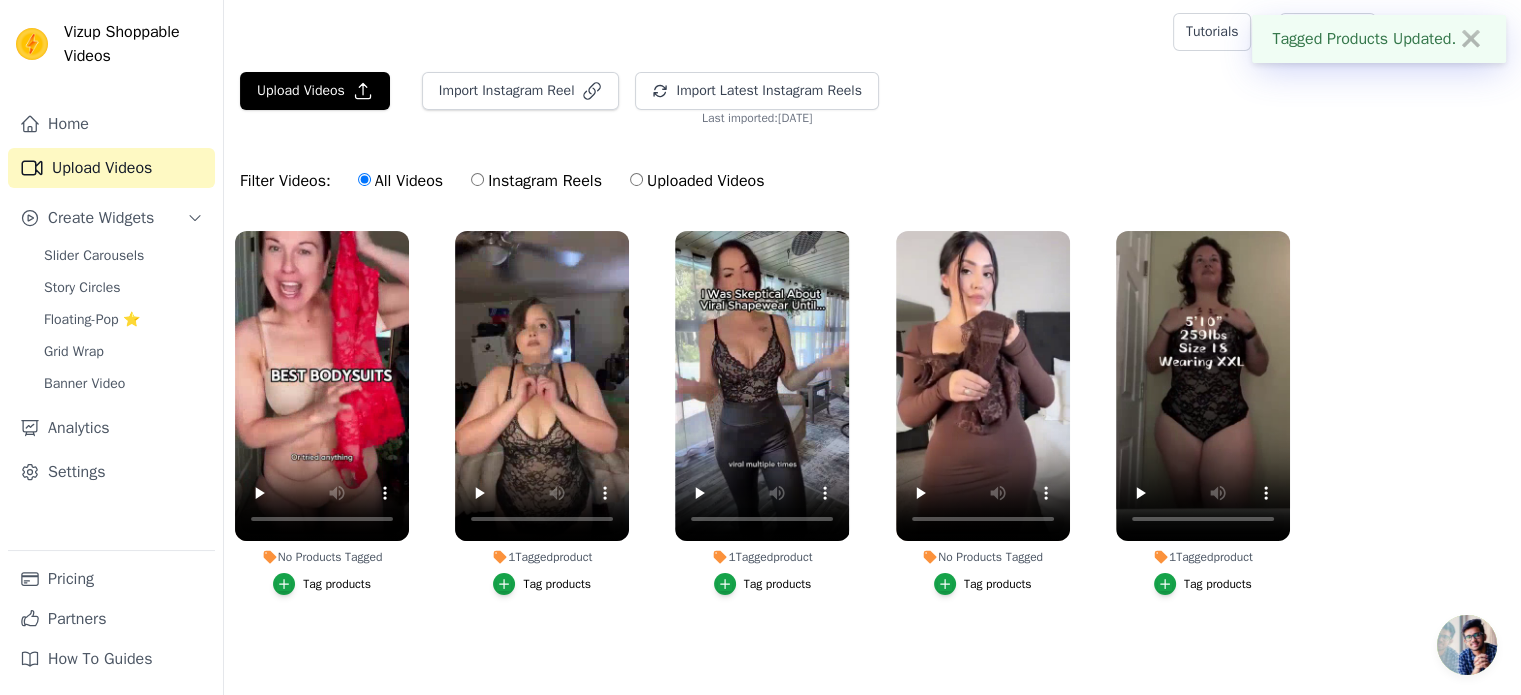 click on "Tag products" at bounding box center (998, 584) 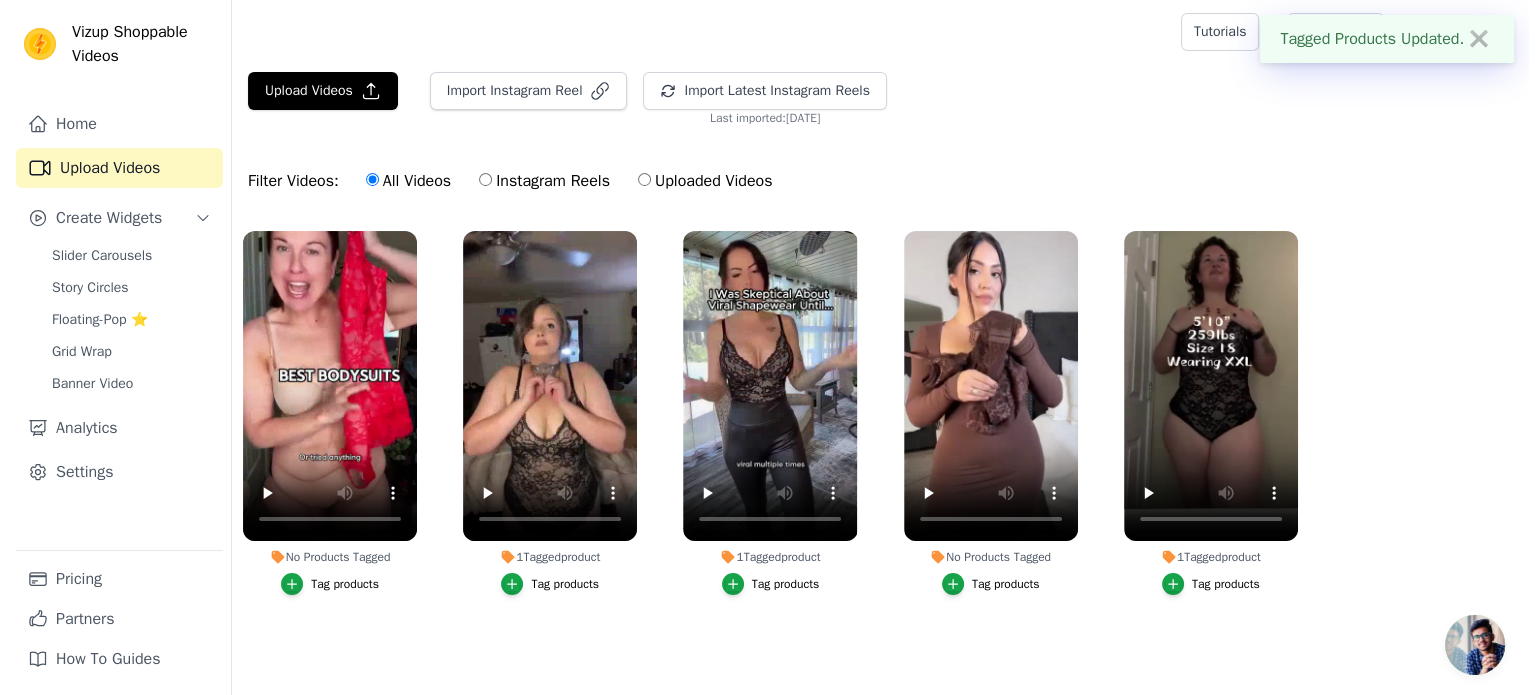 scroll, scrollTop: 0, scrollLeft: 0, axis: both 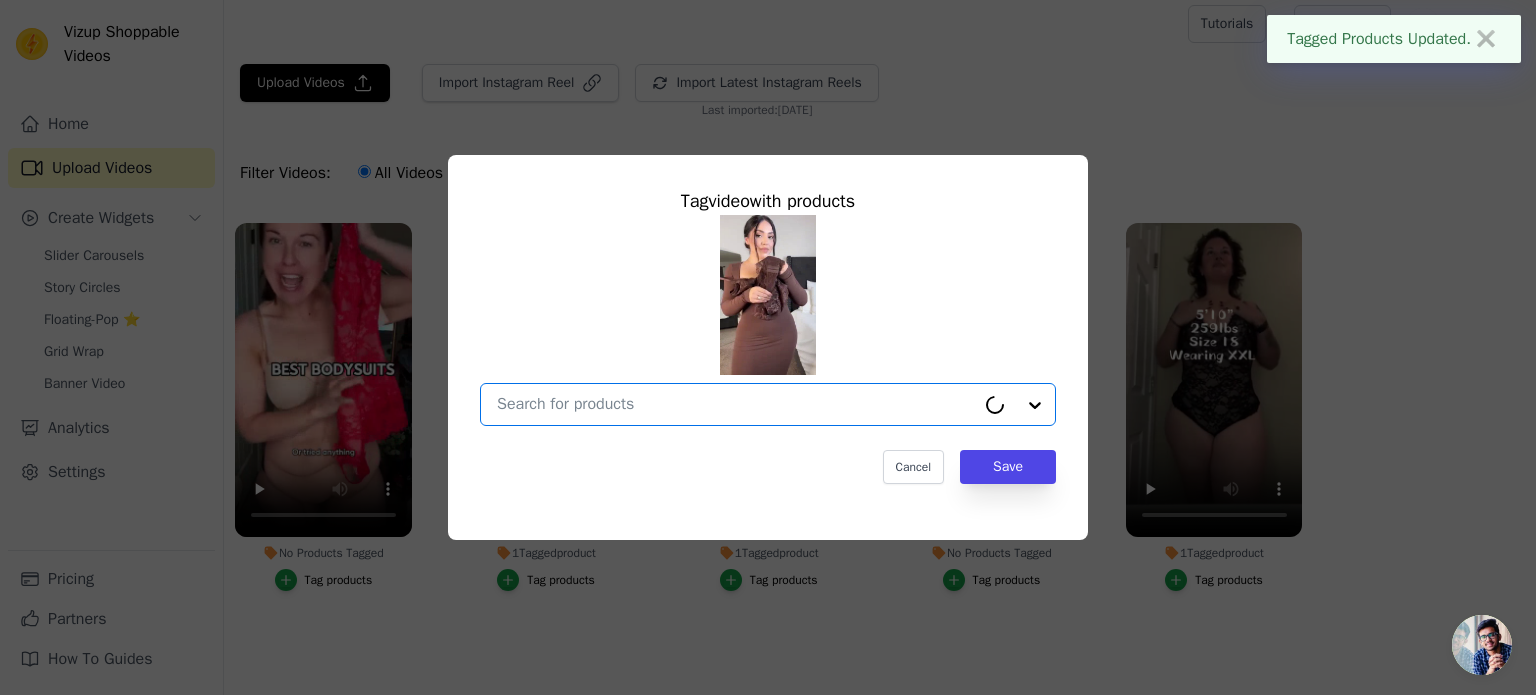 click at bounding box center [736, 404] 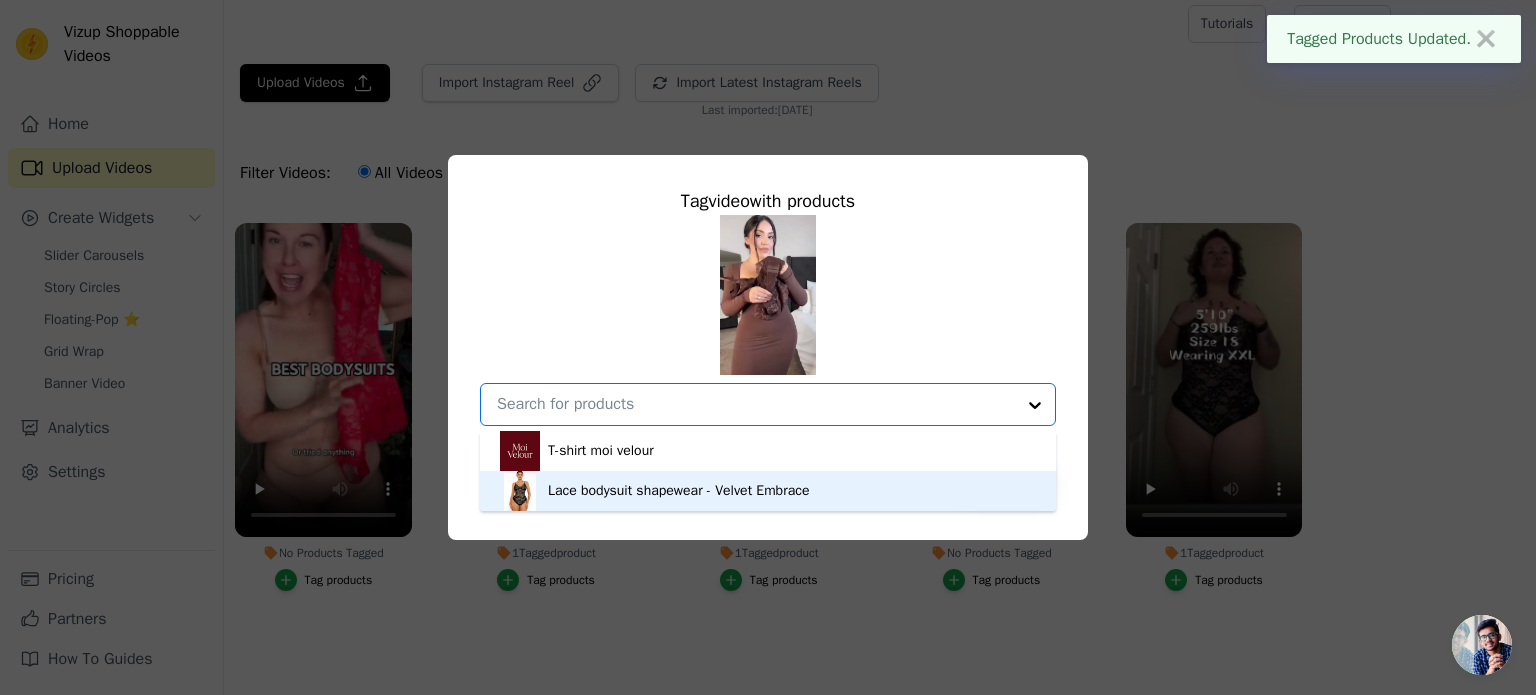 click on "Lace bodysuit shapewear - Velvet Embrace" at bounding box center (768, 491) 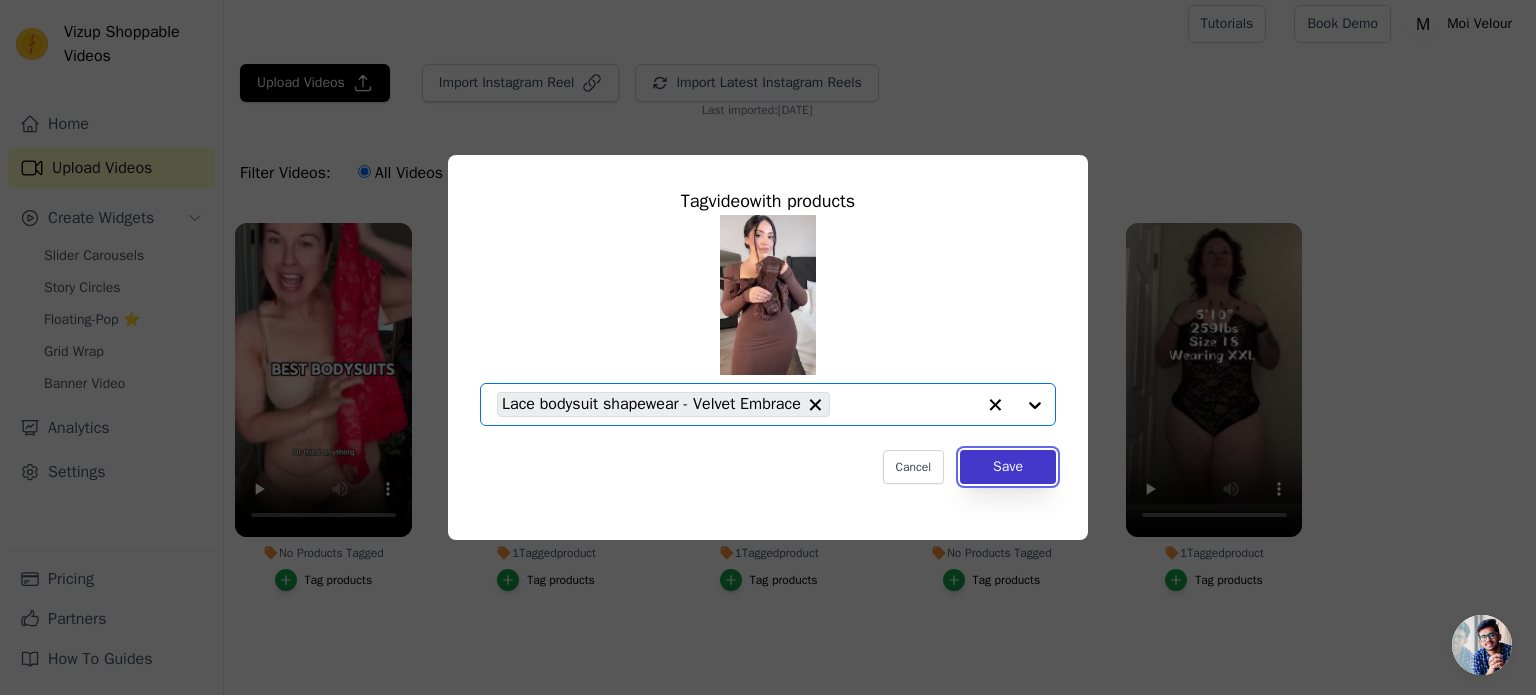 click on "Save" at bounding box center (1008, 467) 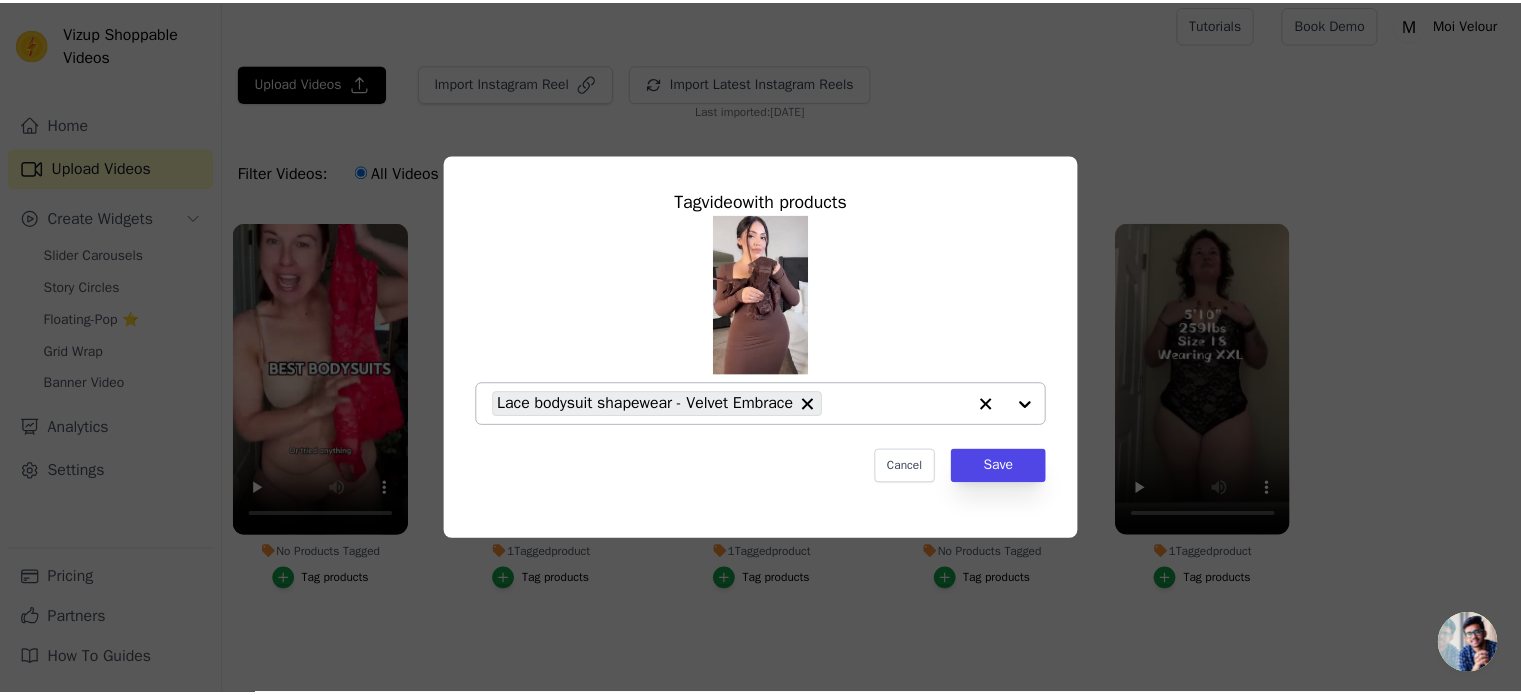scroll, scrollTop: 8, scrollLeft: 0, axis: vertical 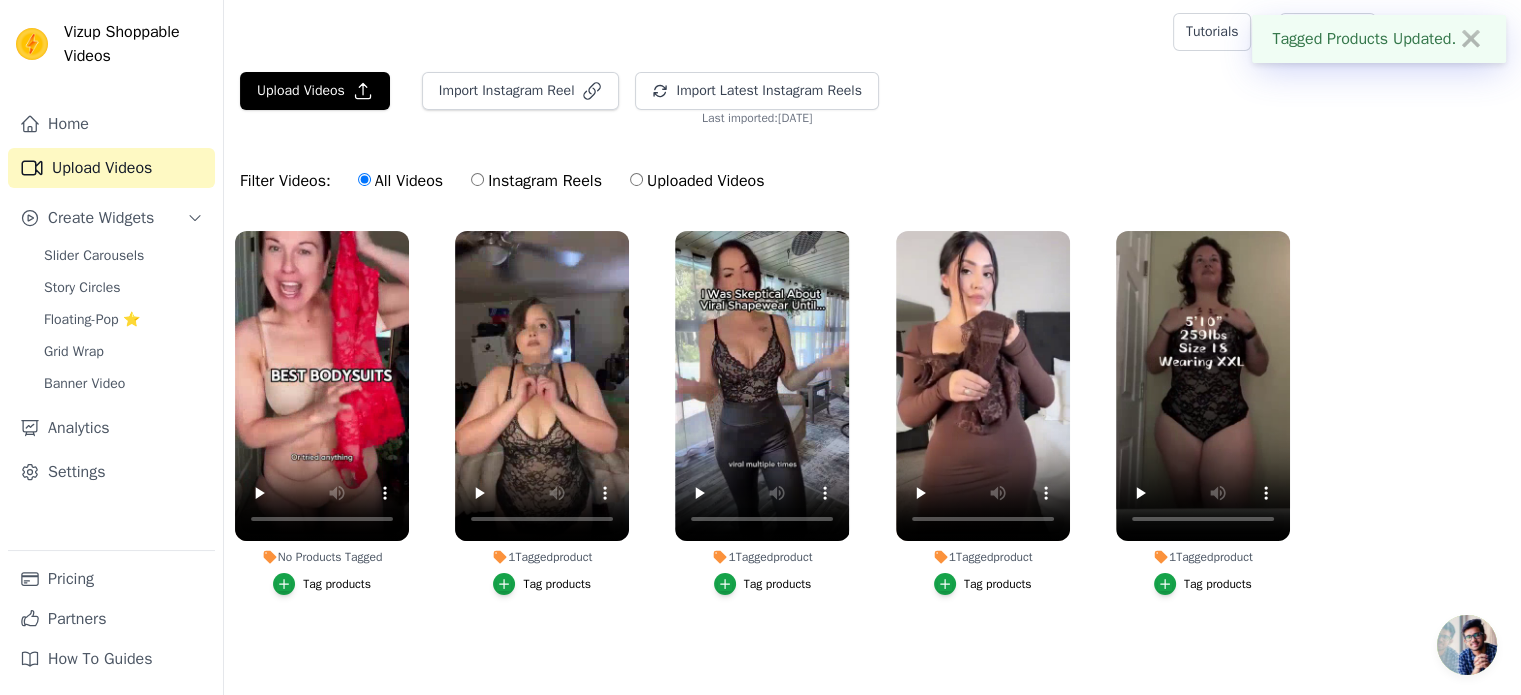 click on "Tag products" at bounding box center [337, 584] 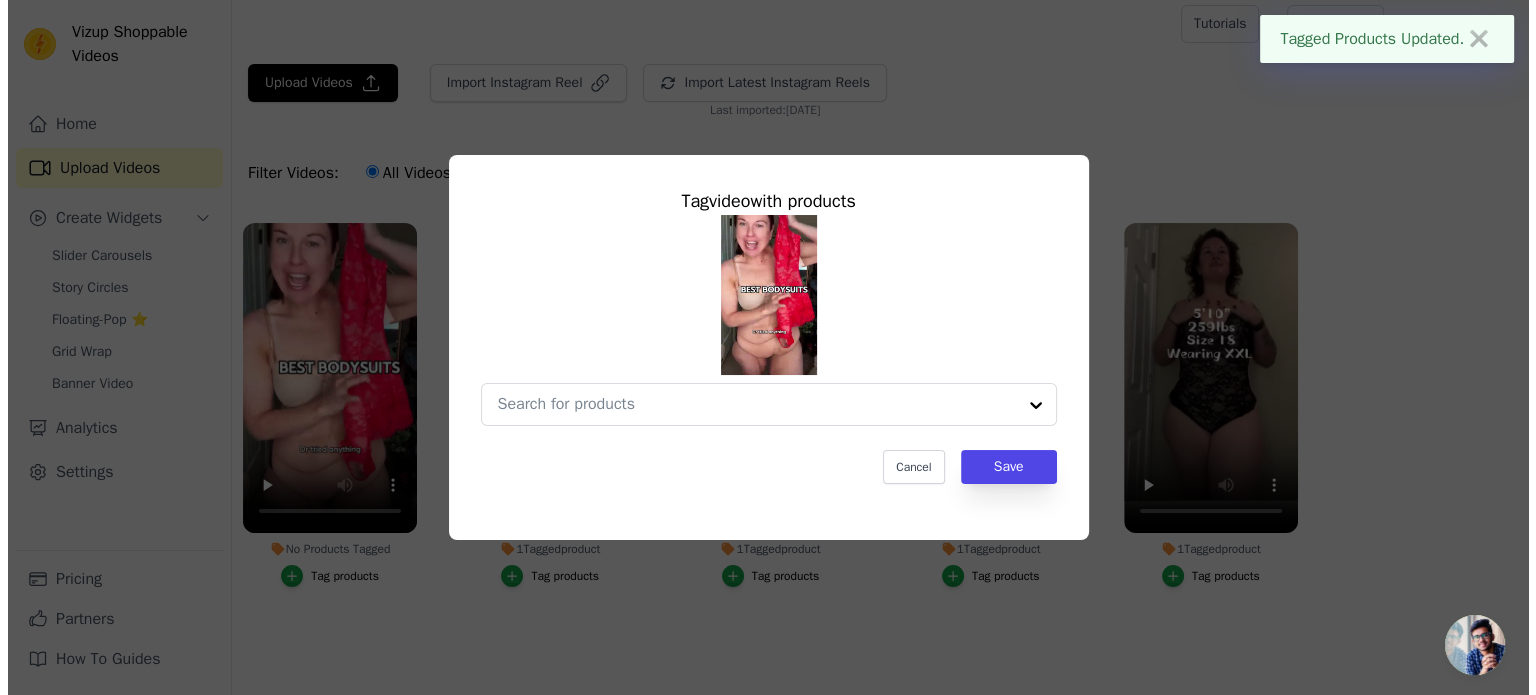 scroll, scrollTop: 0, scrollLeft: 0, axis: both 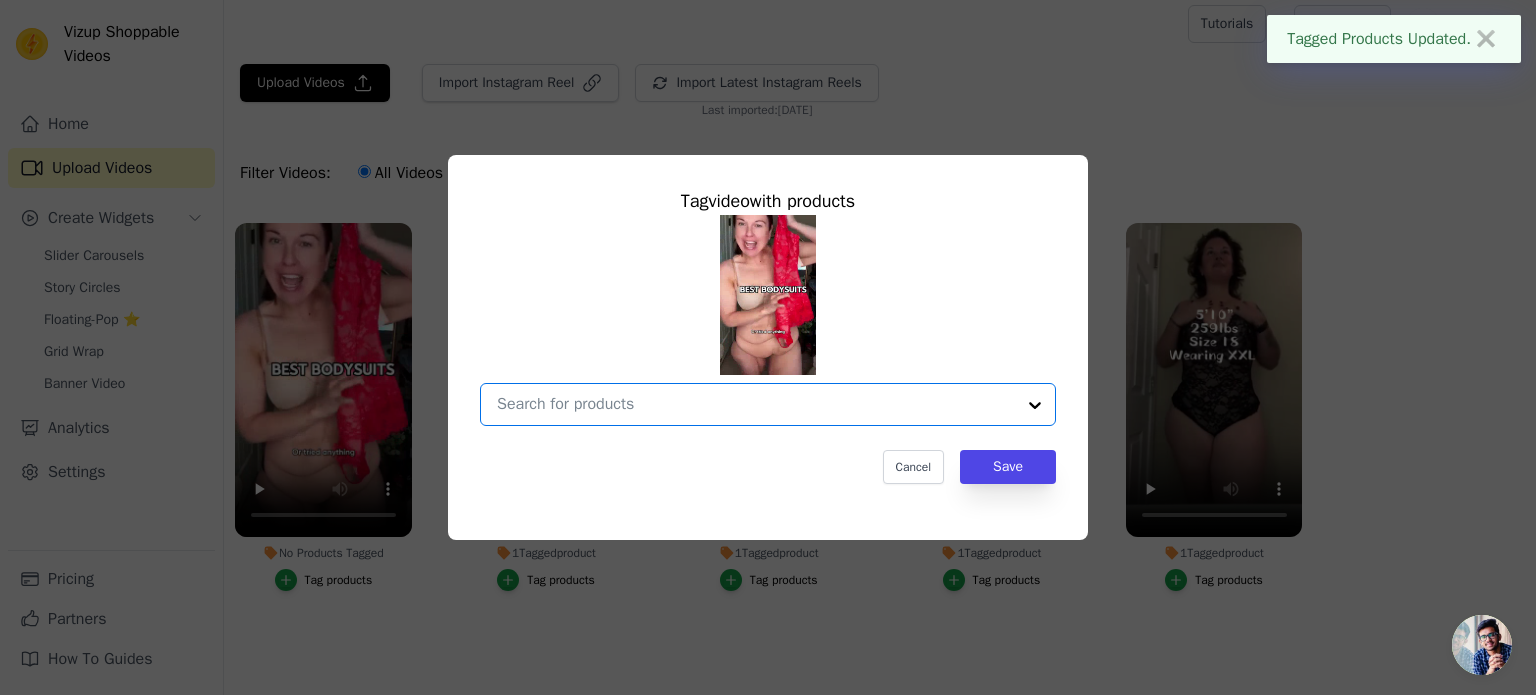 click on "No Products Tagged     Tag  video  with products       Option undefined, selected.   Select is focused, type to refine list, press down to open the menu.                   Cancel   Save     Tag products" at bounding box center [756, 404] 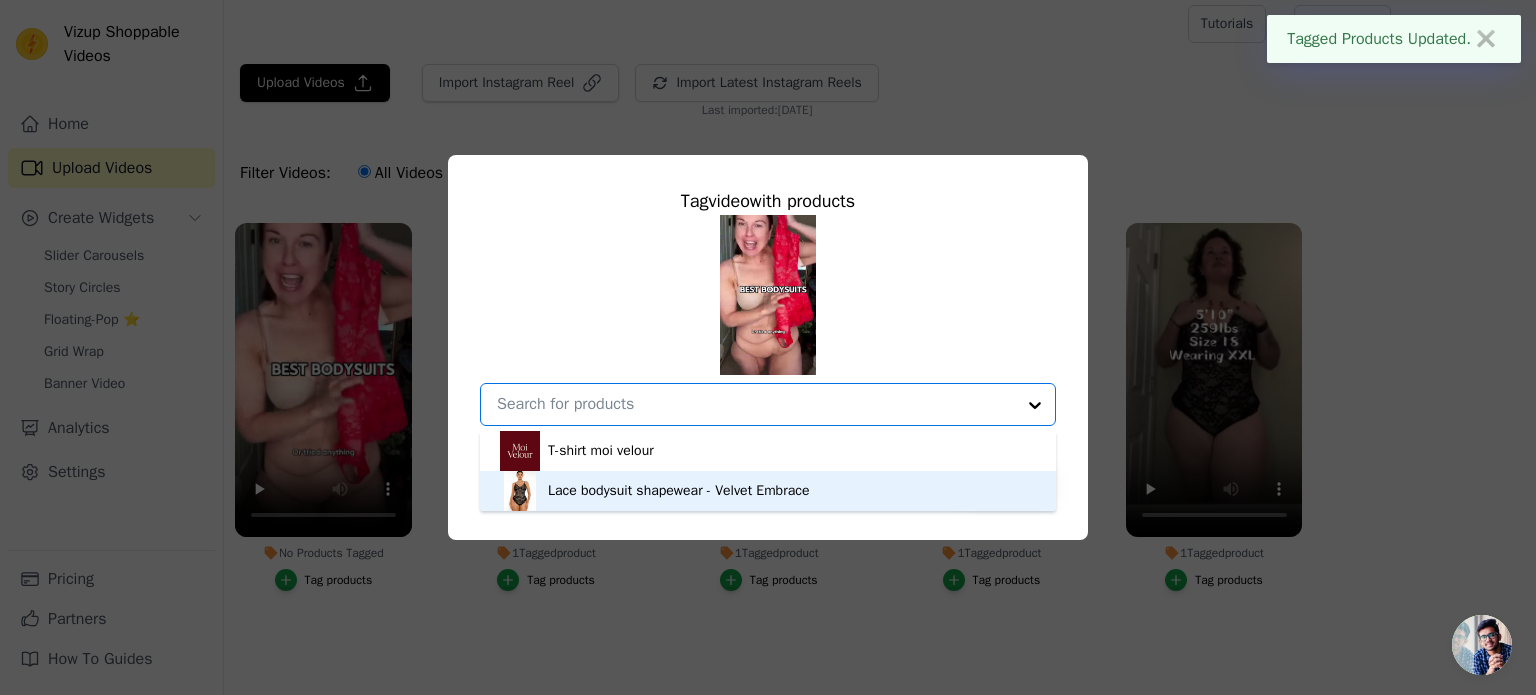 click on "Lace bodysuit shapewear - Velvet Embrace" at bounding box center [768, 491] 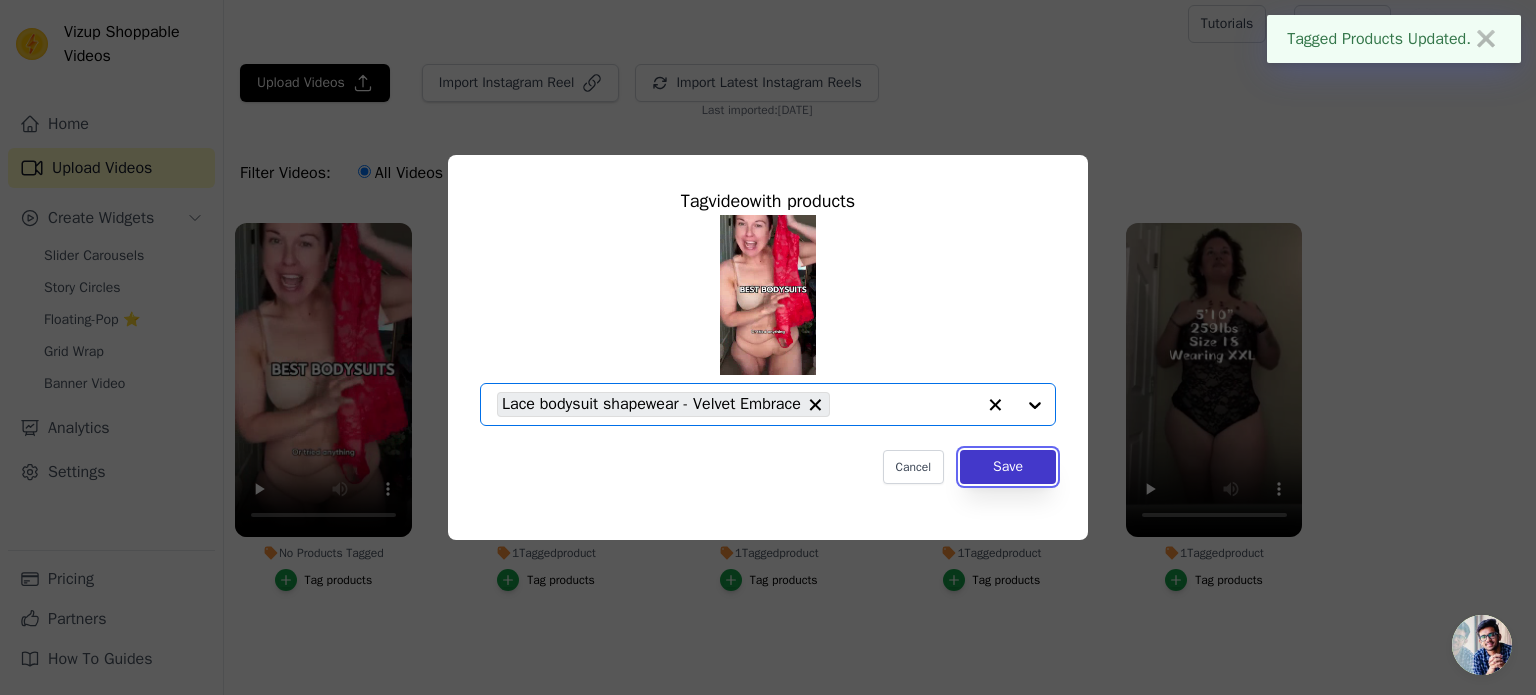 click on "Save" at bounding box center (1008, 467) 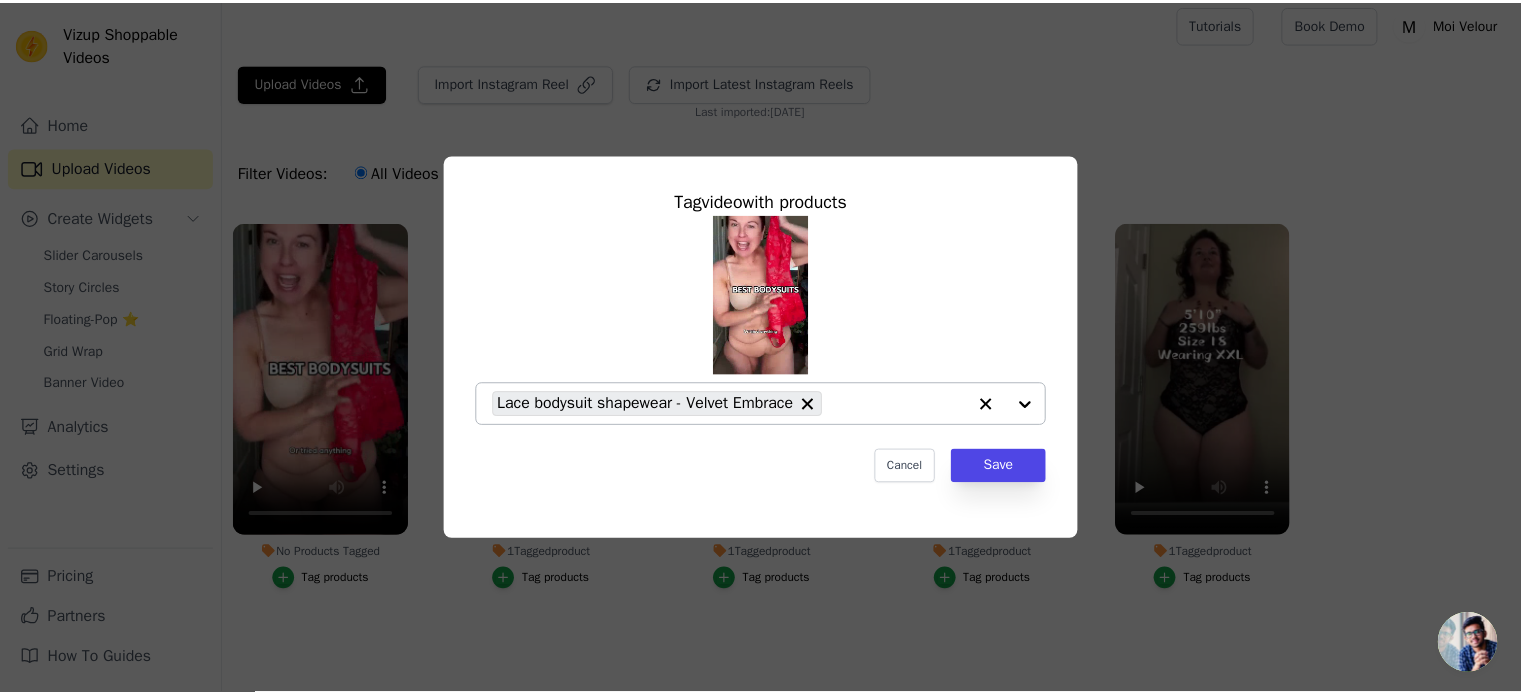 scroll, scrollTop: 8, scrollLeft: 0, axis: vertical 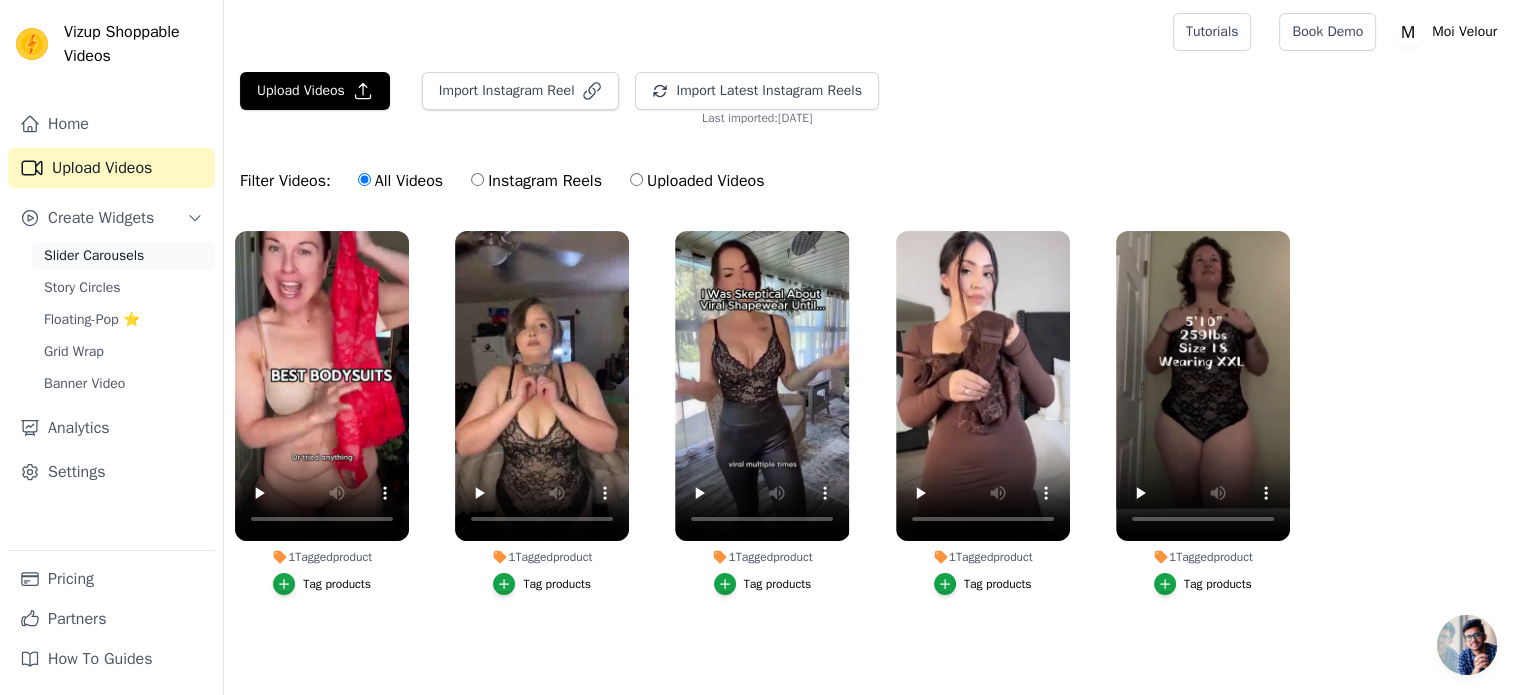 click on "Slider Carousels" at bounding box center (94, 256) 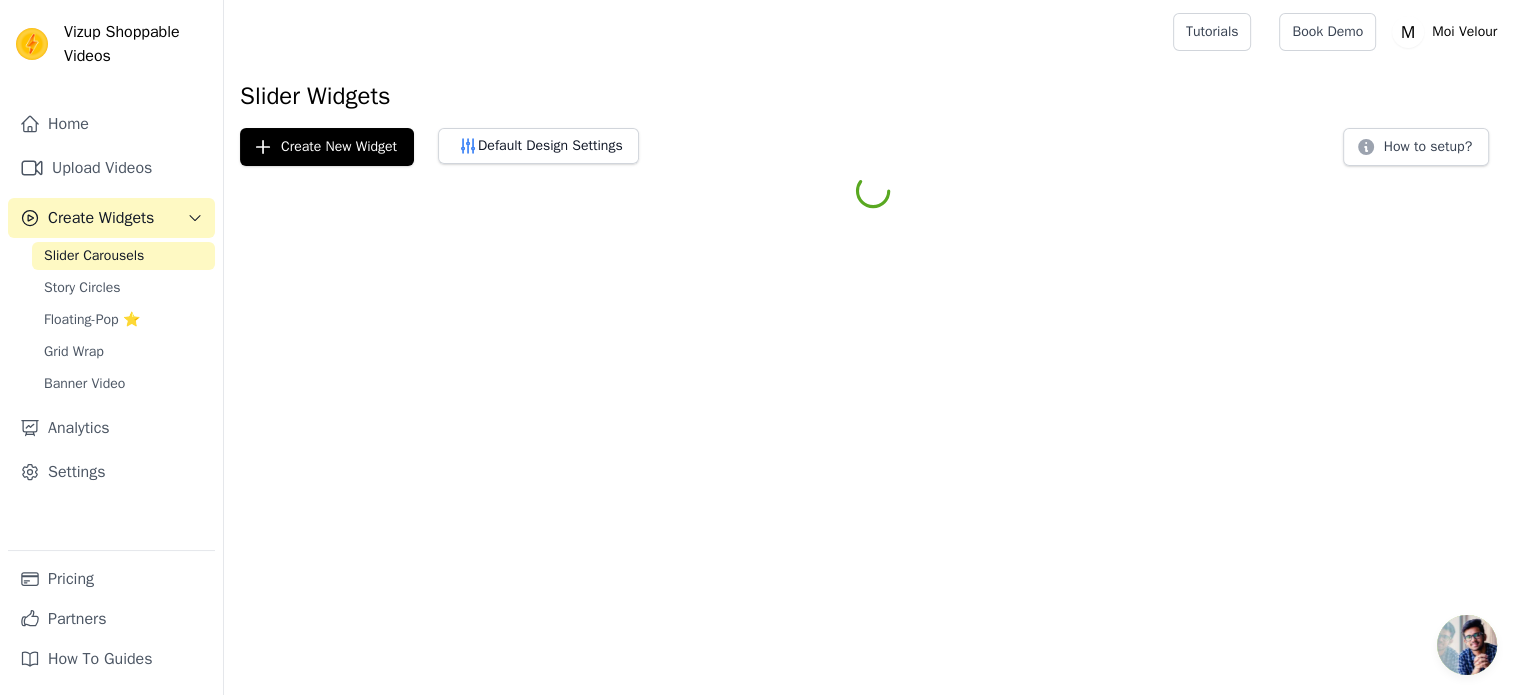 scroll, scrollTop: 0, scrollLeft: 0, axis: both 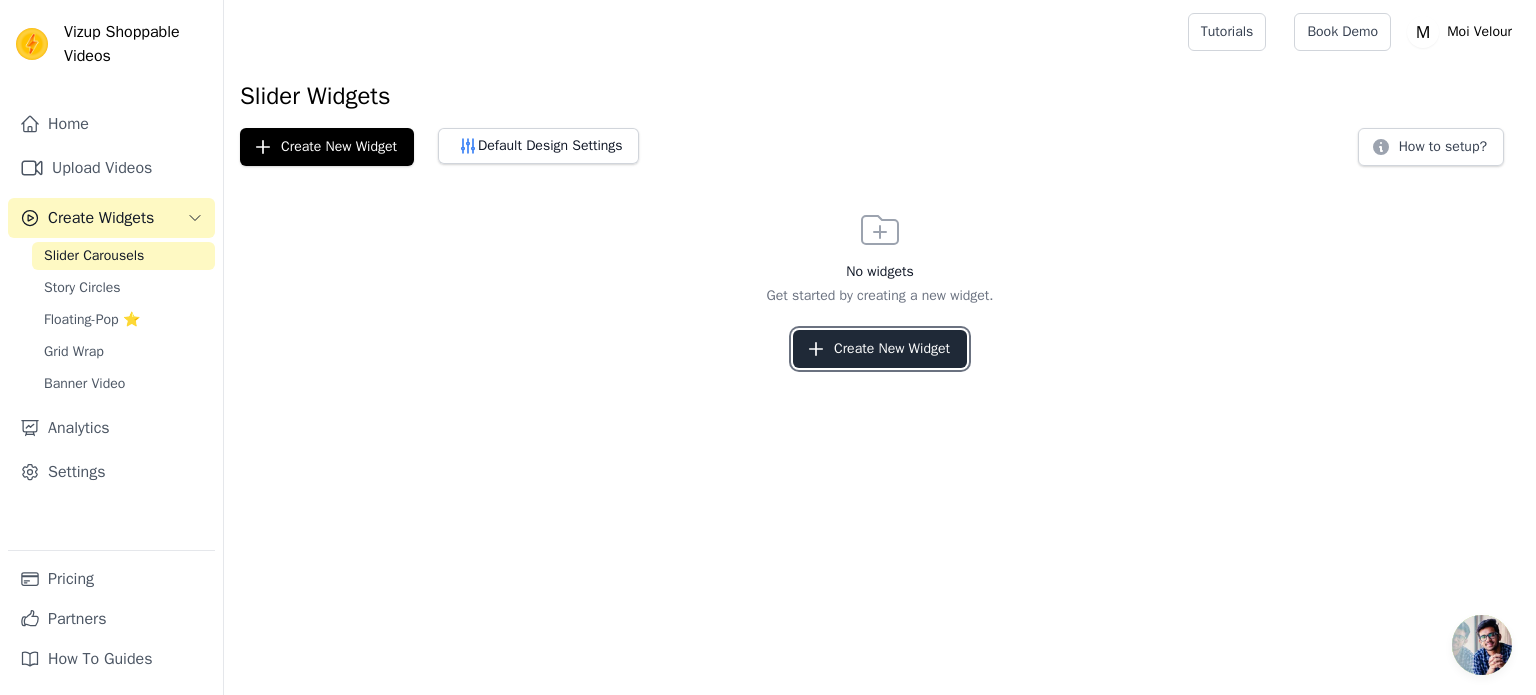 click on "Create New Widget" at bounding box center (880, 349) 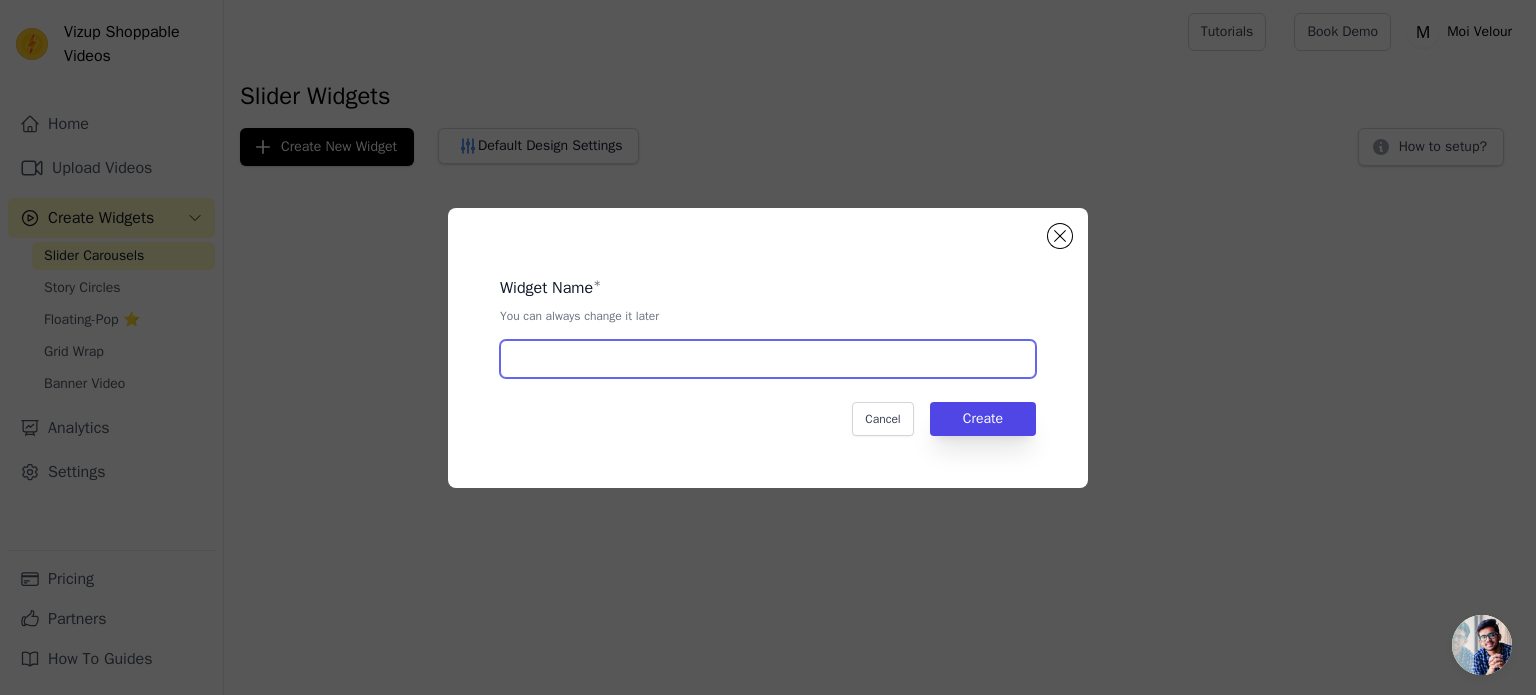 click at bounding box center (768, 359) 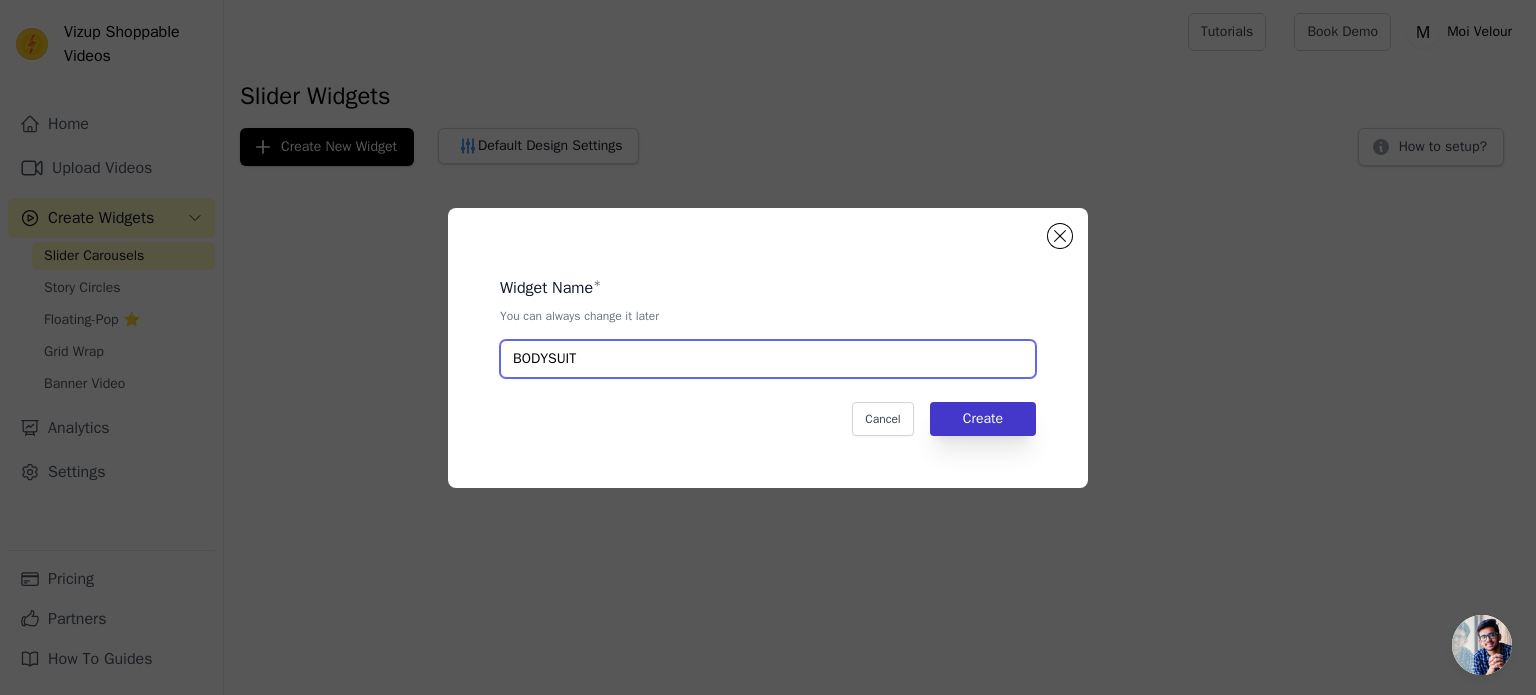 type on "BODYSUIT" 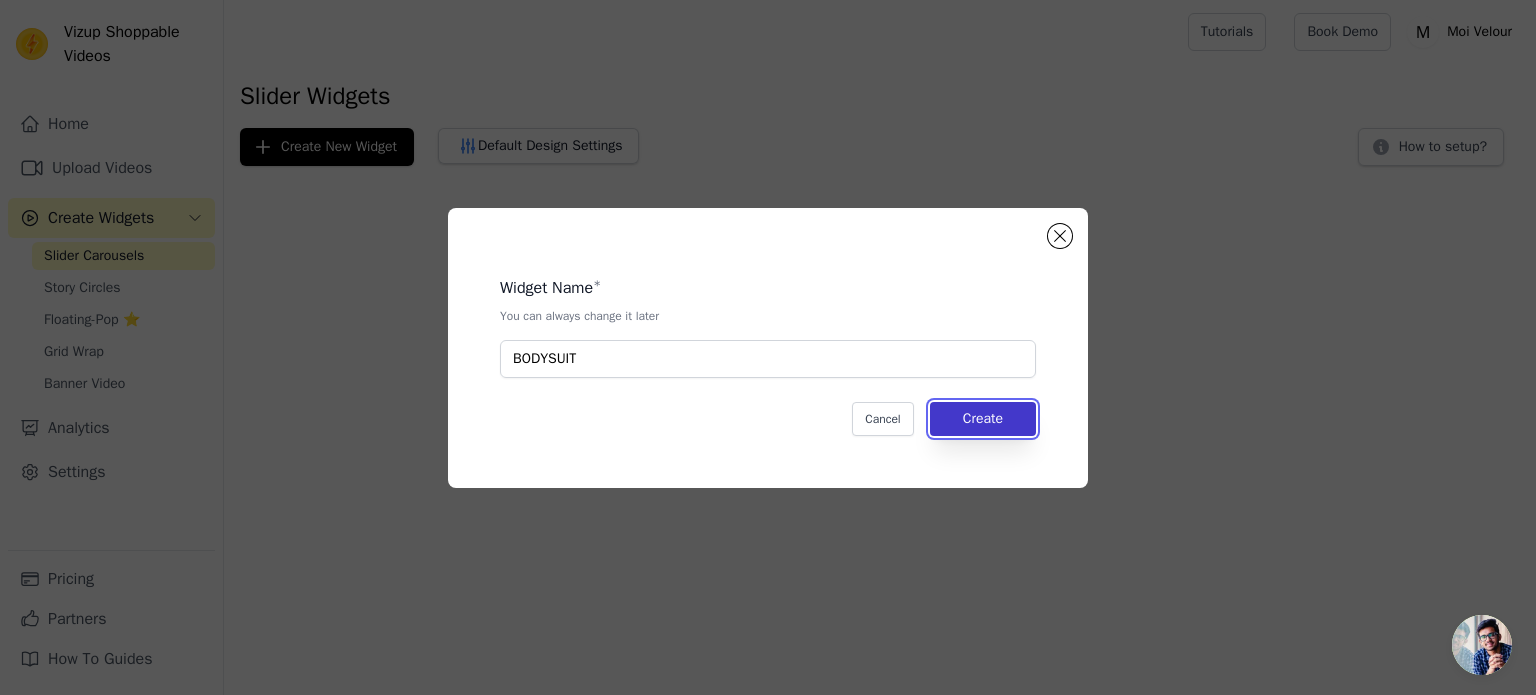 click on "Create" at bounding box center [983, 419] 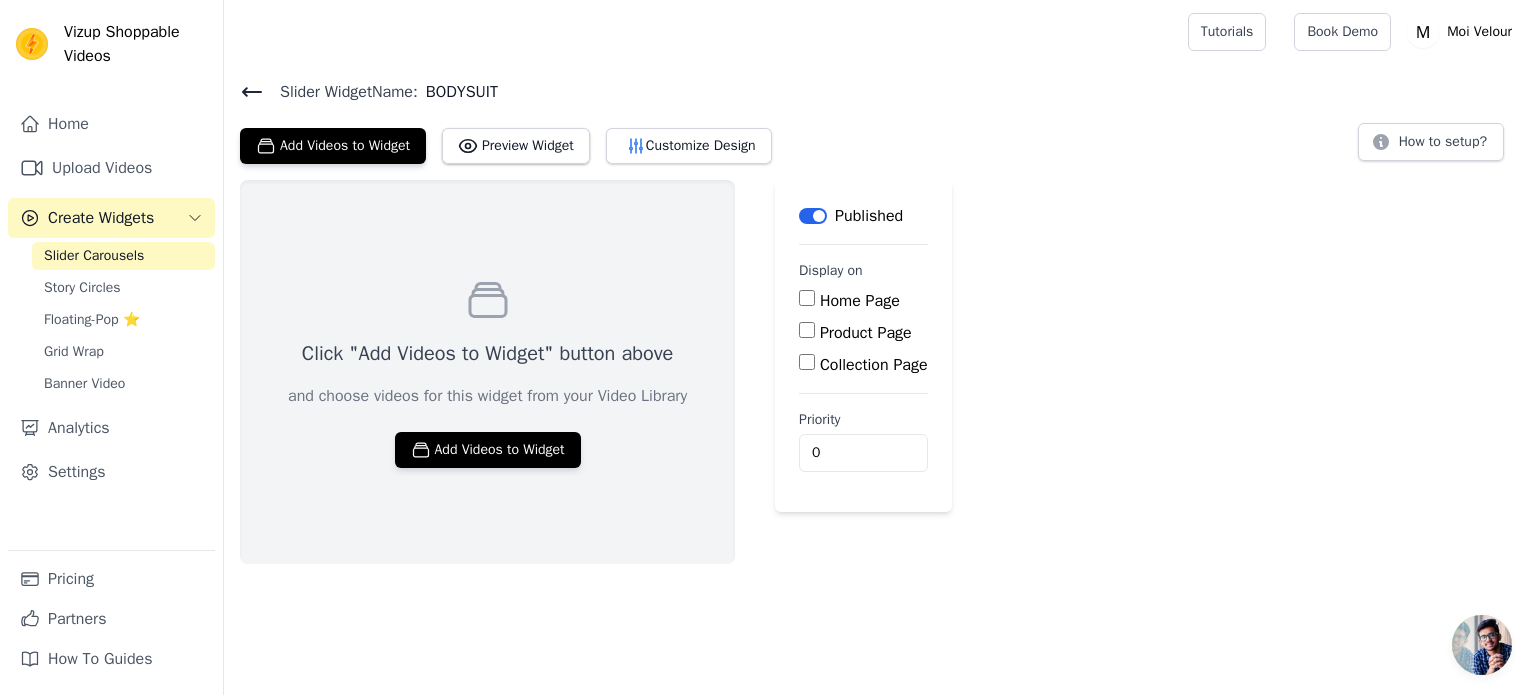 click on "Product Page" at bounding box center (866, 333) 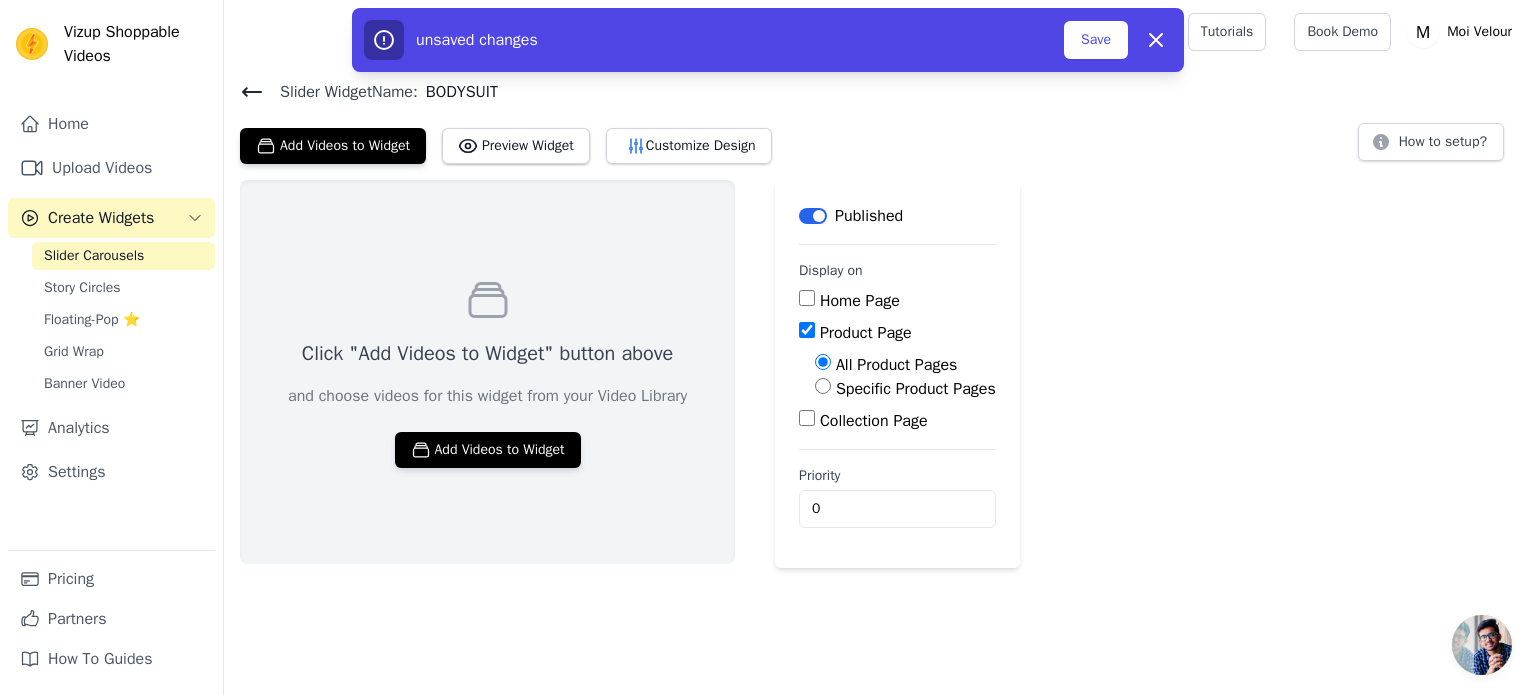 click on "Specific Product Pages" at bounding box center (916, 389) 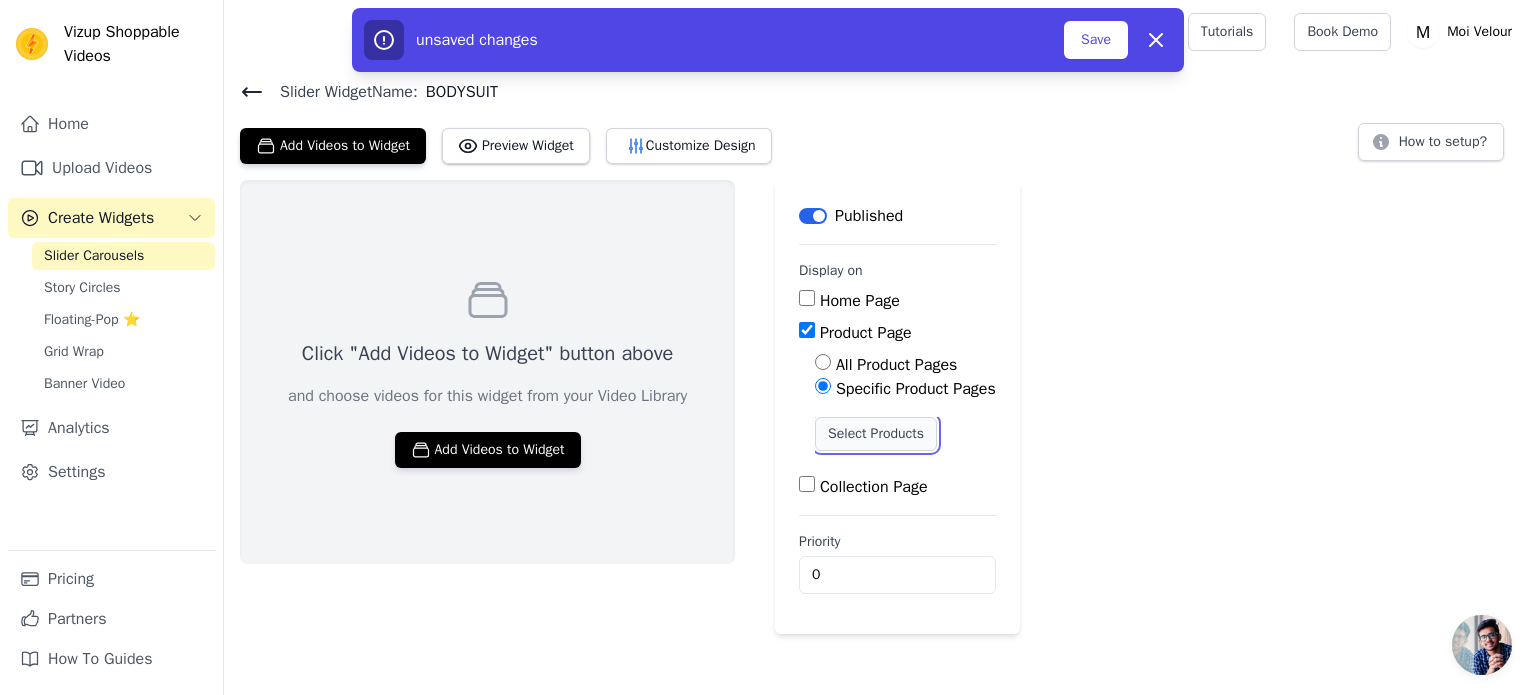 click on "Select Products" at bounding box center [876, 434] 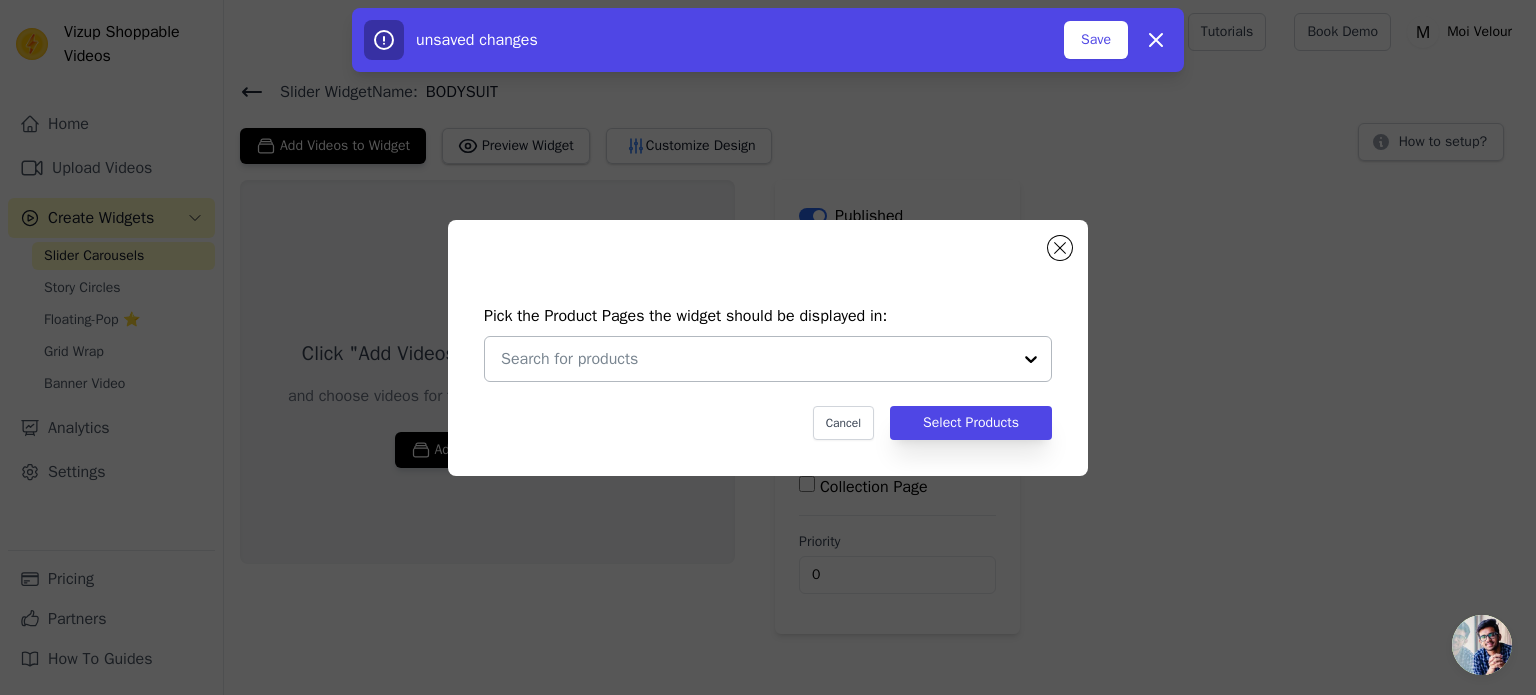click at bounding box center [756, 359] 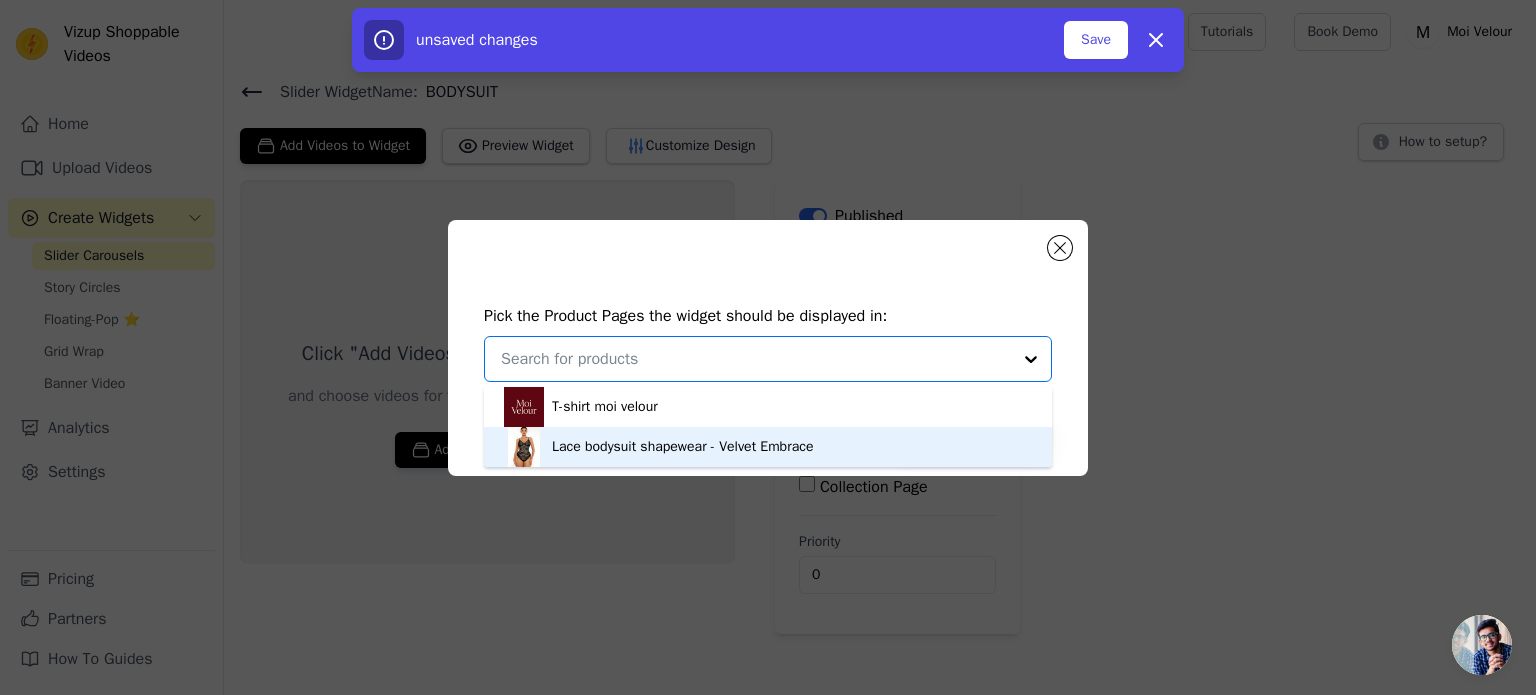 click on "Lace bodysuit shapewear - Velvet Embrace" at bounding box center (768, 447) 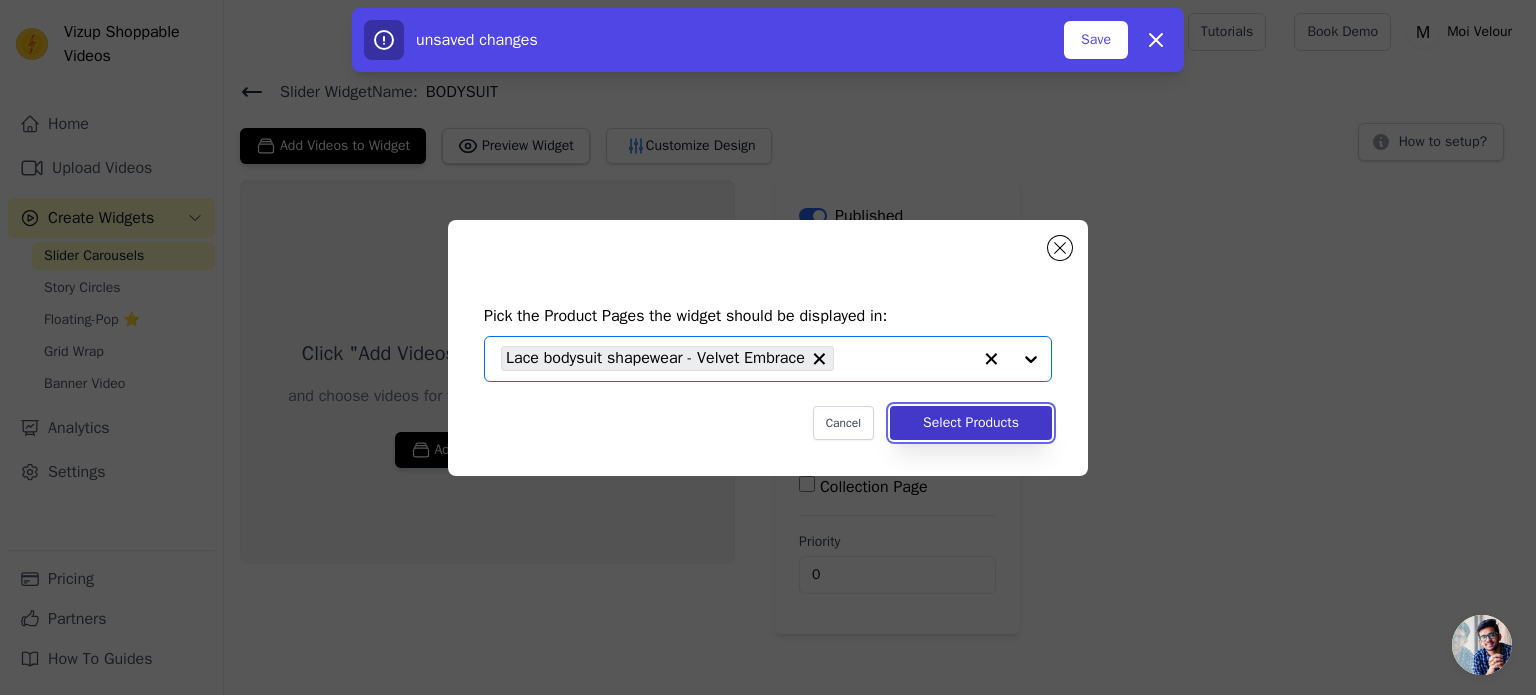 click on "Select Products" at bounding box center (971, 423) 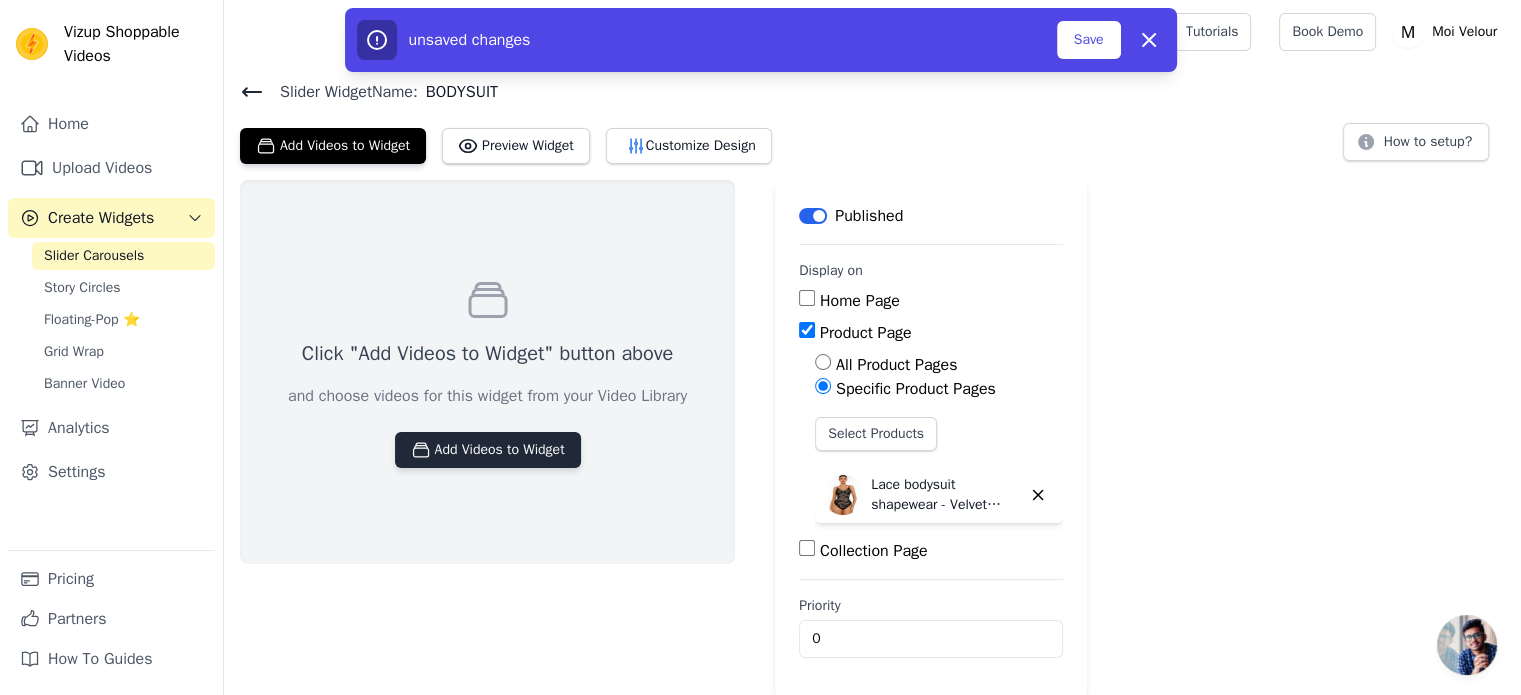click on "Add Videos to Widget" at bounding box center [488, 450] 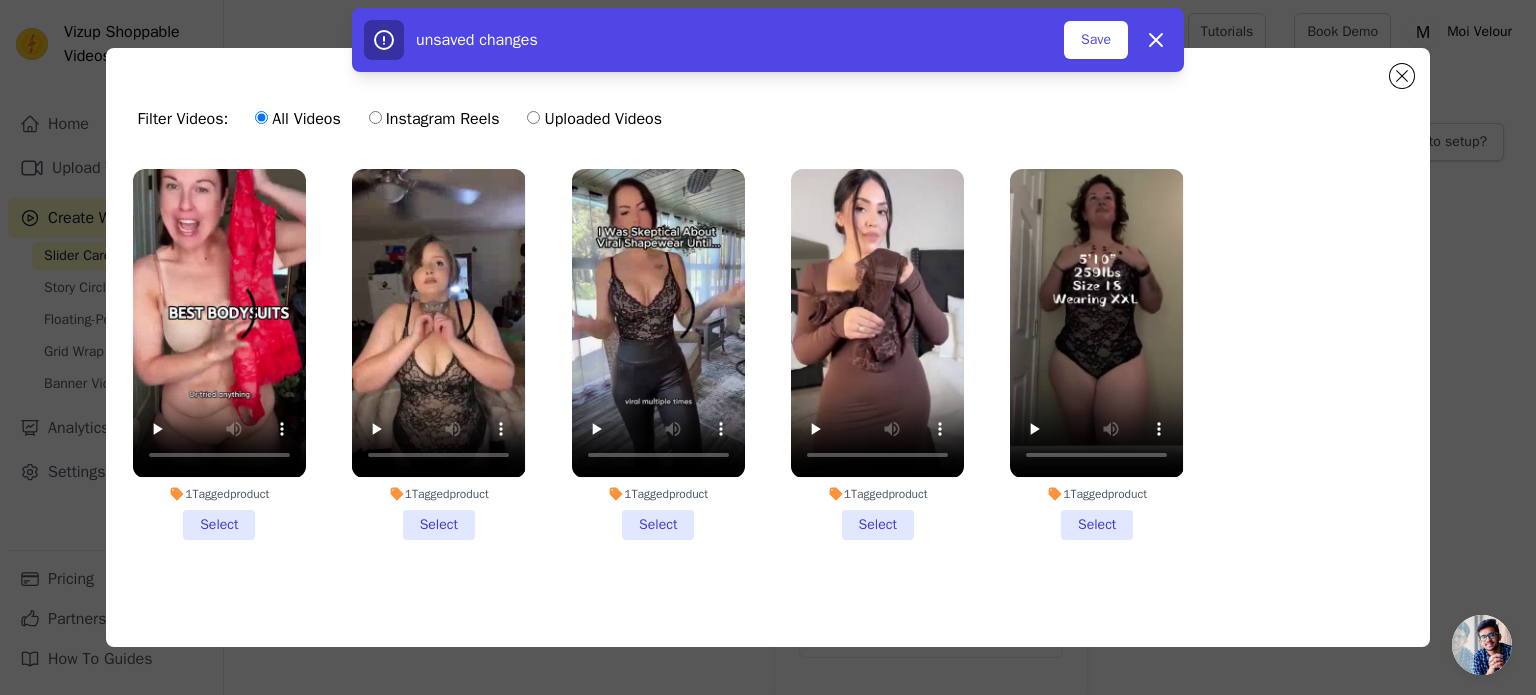 click on "1  Tagged  product     Select" at bounding box center (1096, 354) 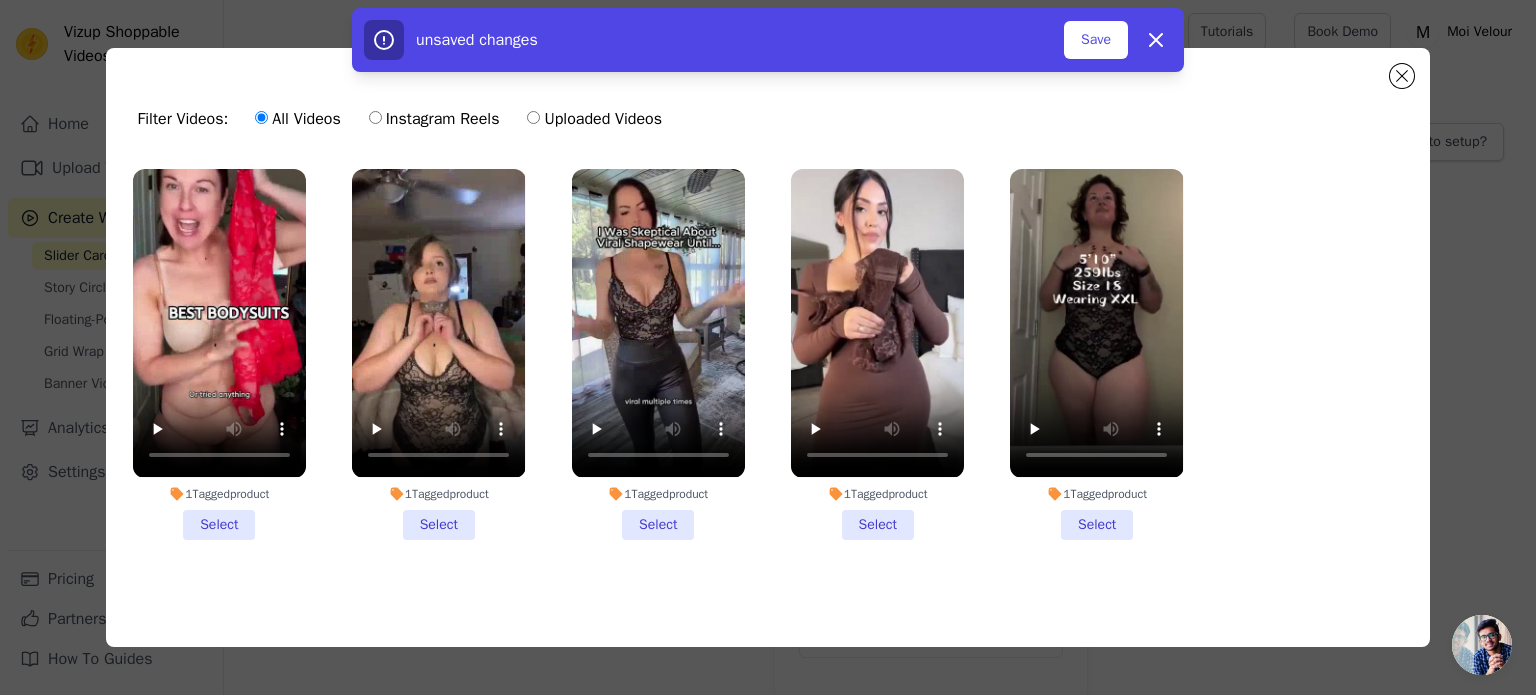 click on "1  Tagged  product     Select" at bounding box center [0, 0] 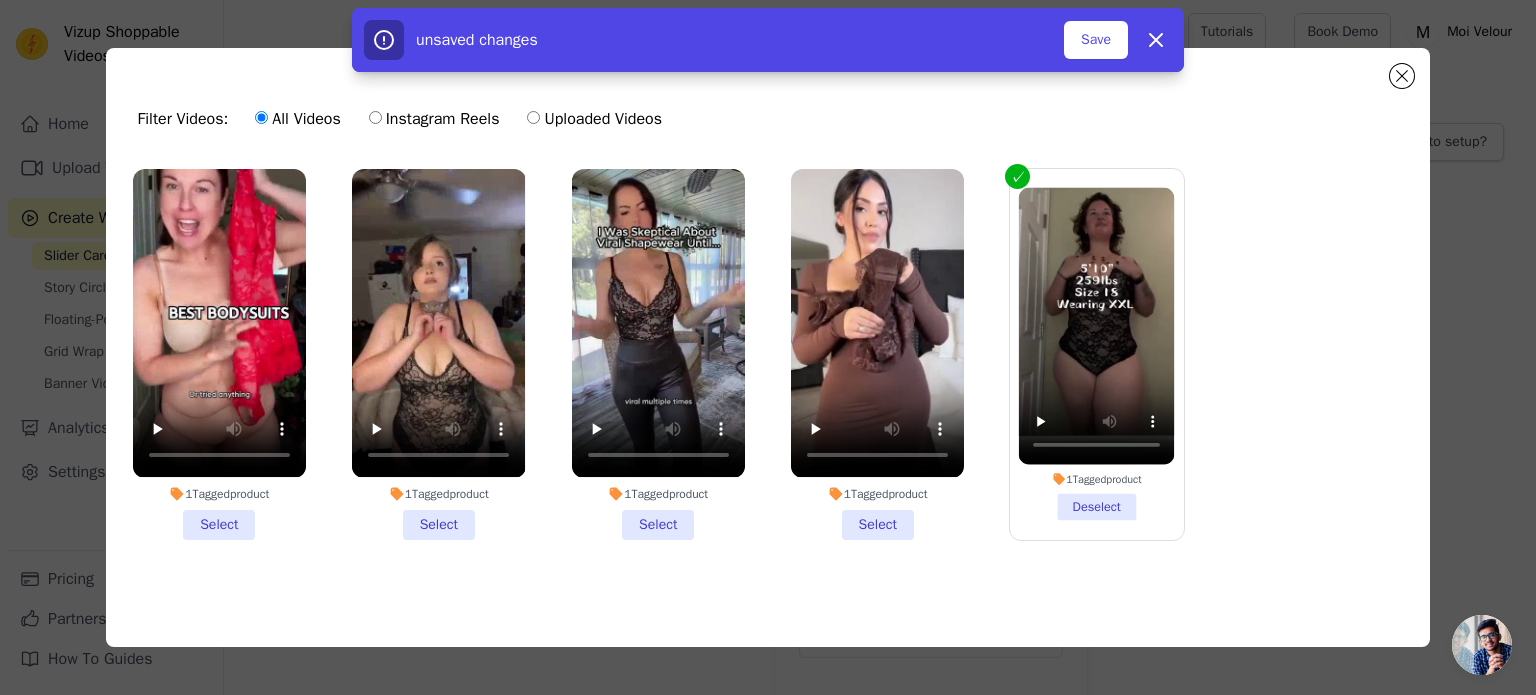 click on "1  Tagged  product     Select" at bounding box center (438, 354) 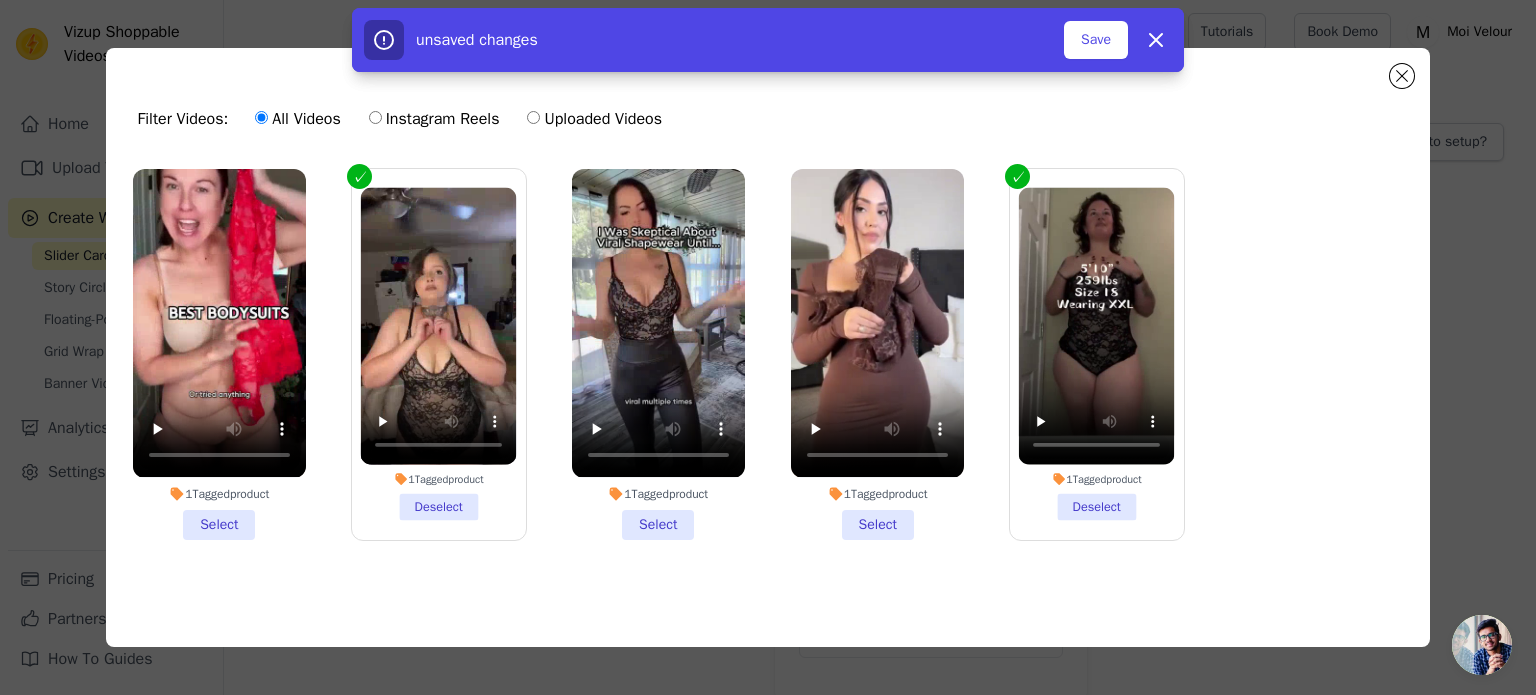 click on "1  Tagged  product     Select" at bounding box center [658, 354] 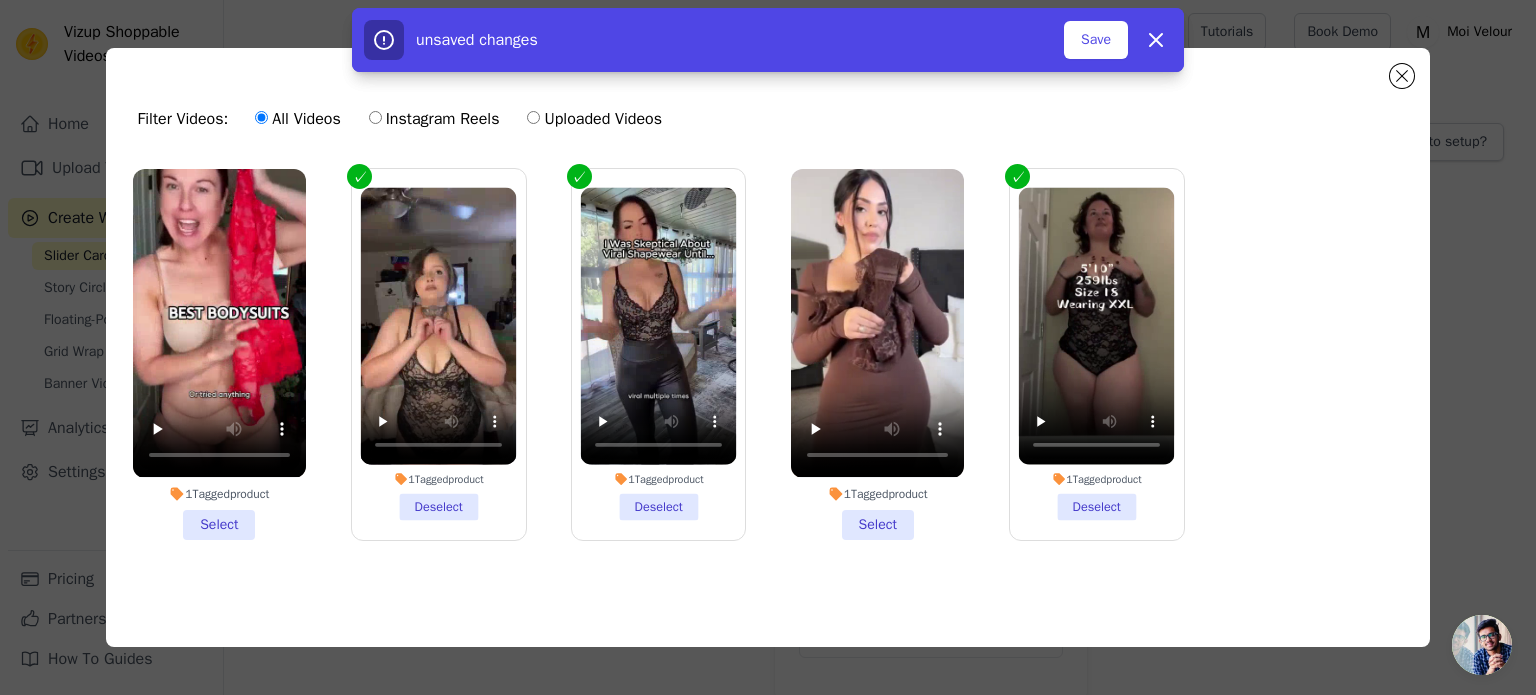 click on "1  Tagged  product     Select" at bounding box center [877, 354] 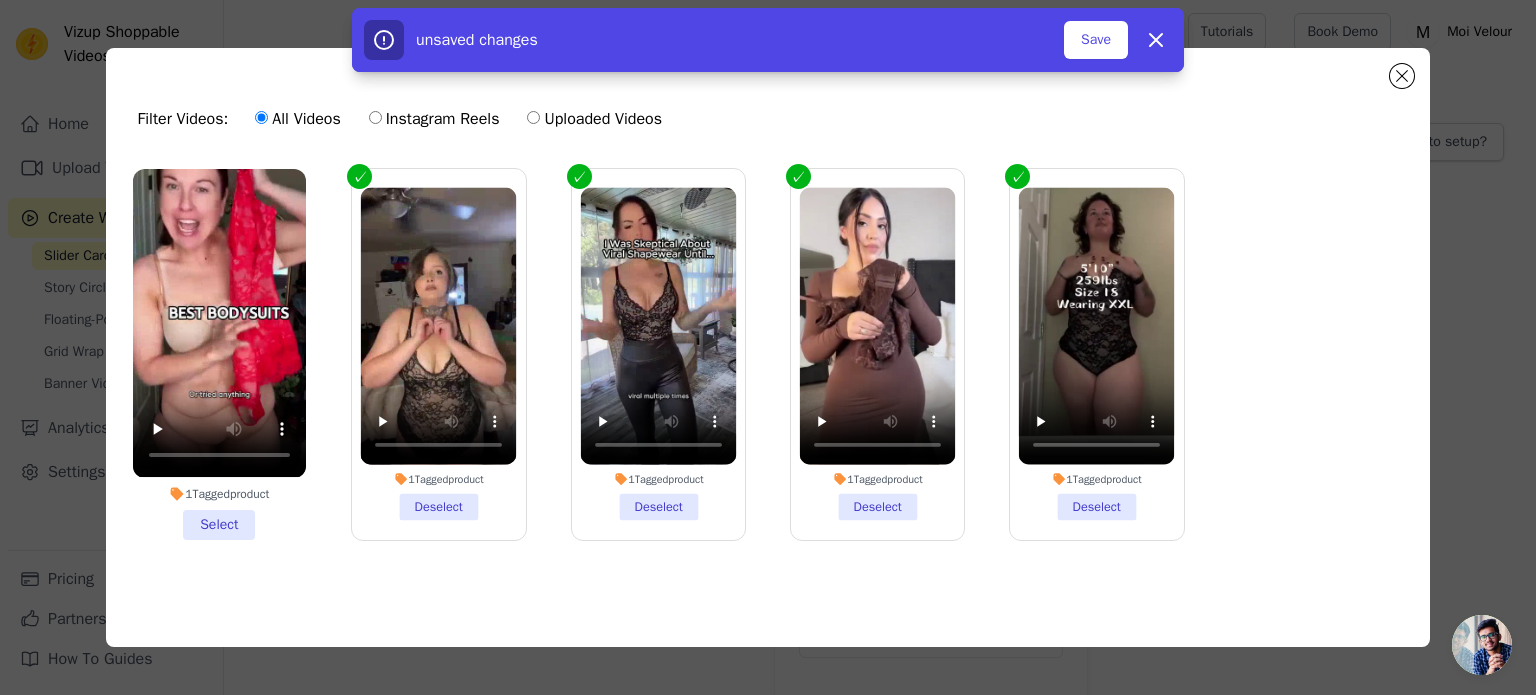 click on "1  Tagged  product     Select" at bounding box center [219, 354] 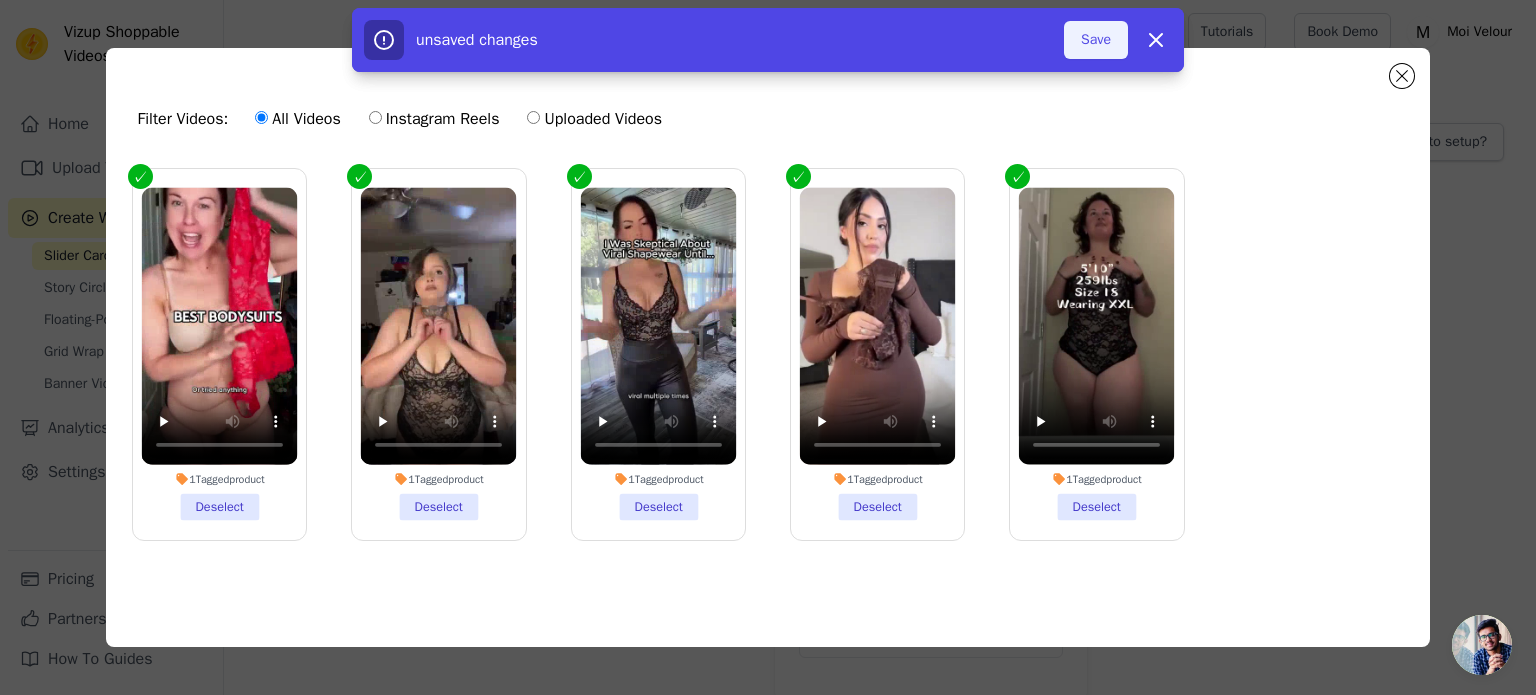 click on "Save" at bounding box center [1096, 40] 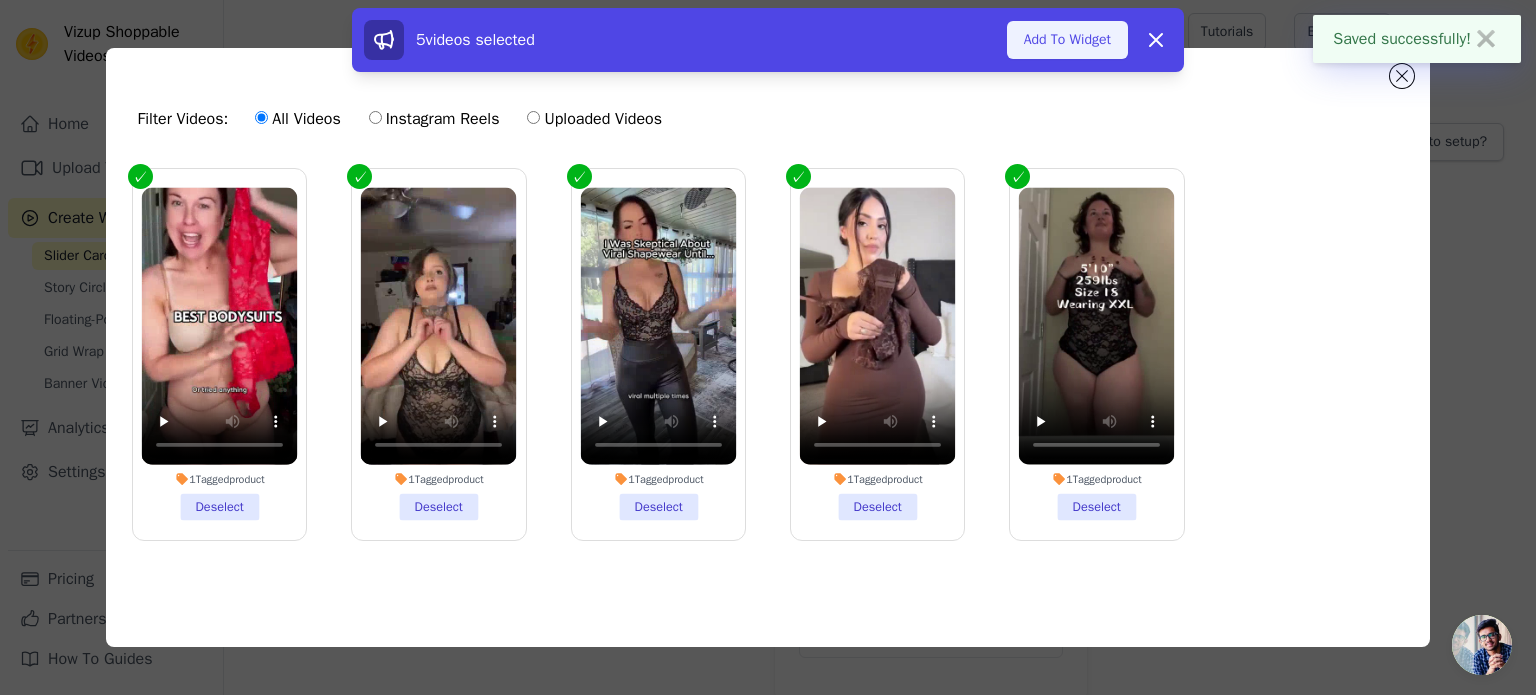 click on "Add To Widget" at bounding box center [1067, 40] 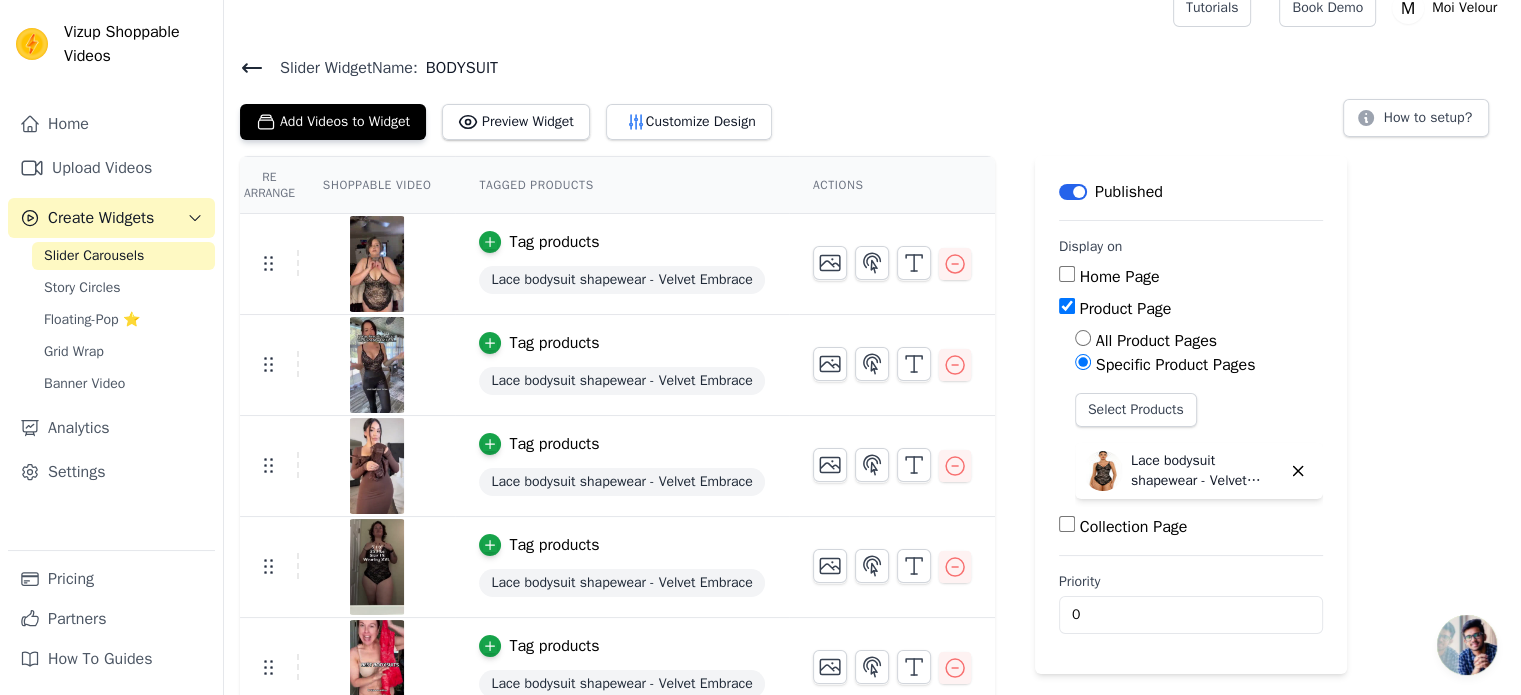 scroll, scrollTop: 46, scrollLeft: 0, axis: vertical 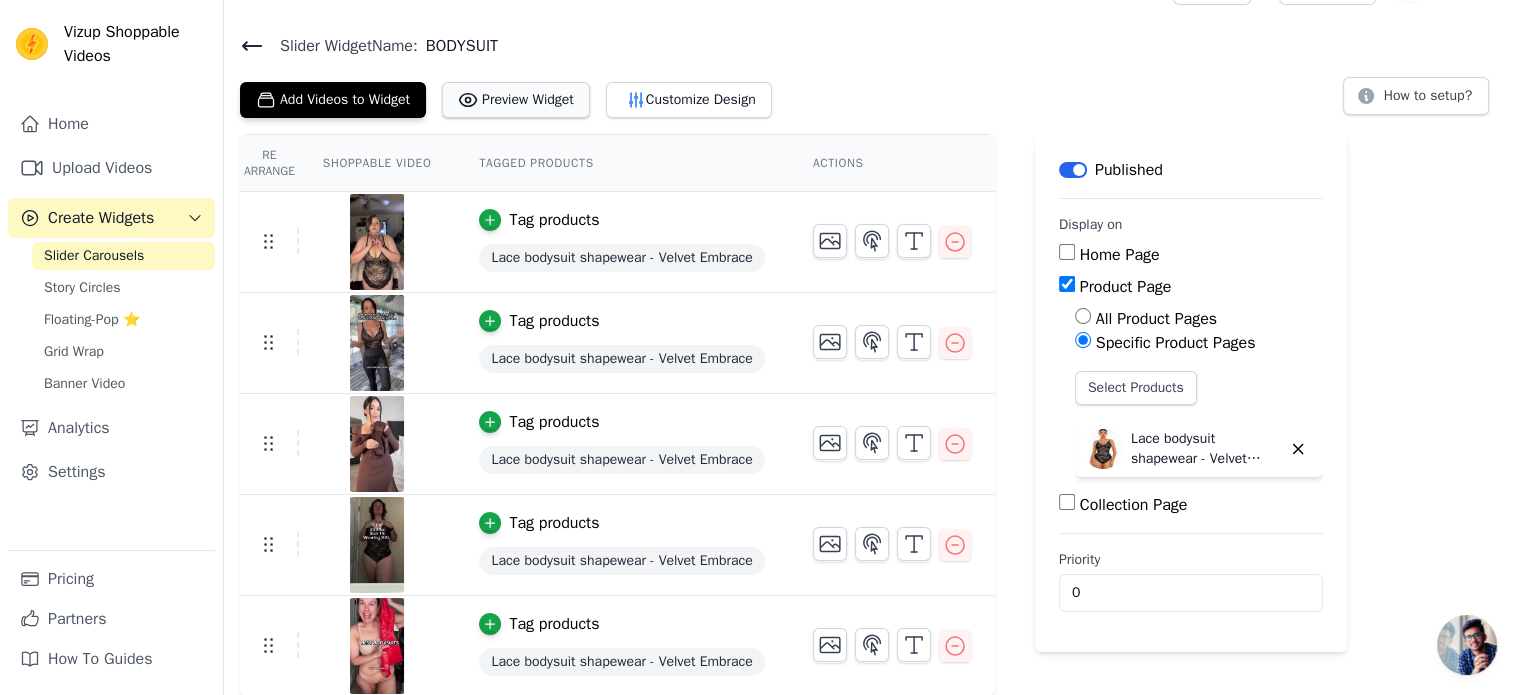 click on "Preview Widget" at bounding box center [516, 100] 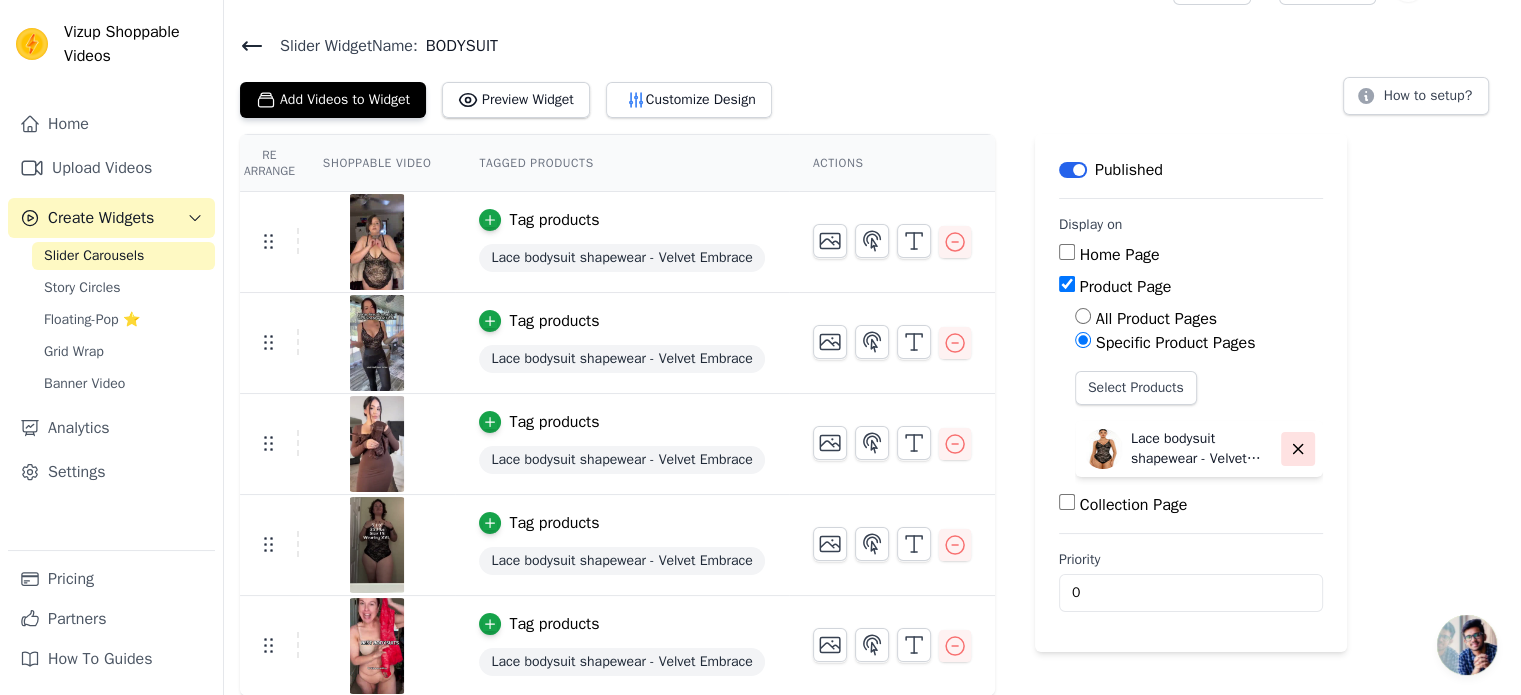 click 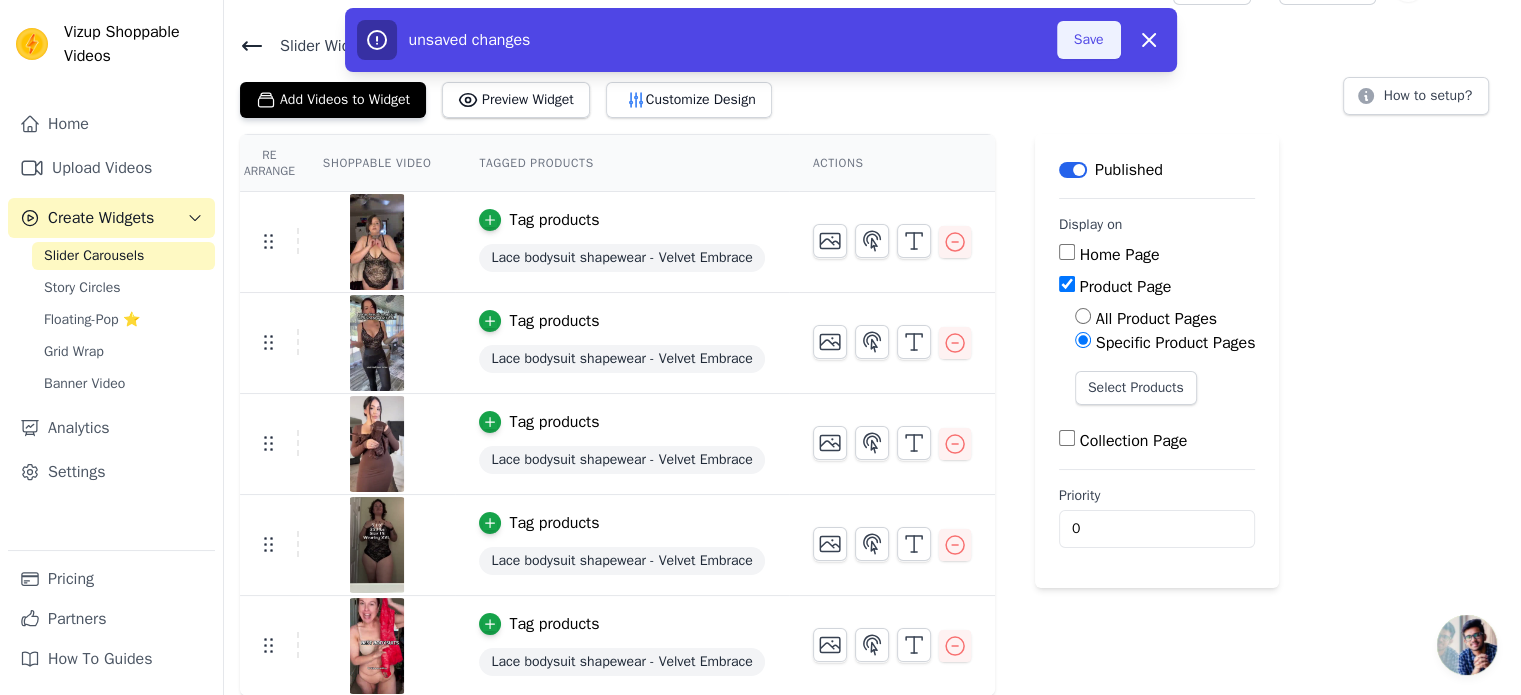 click on "Save" at bounding box center [1089, 40] 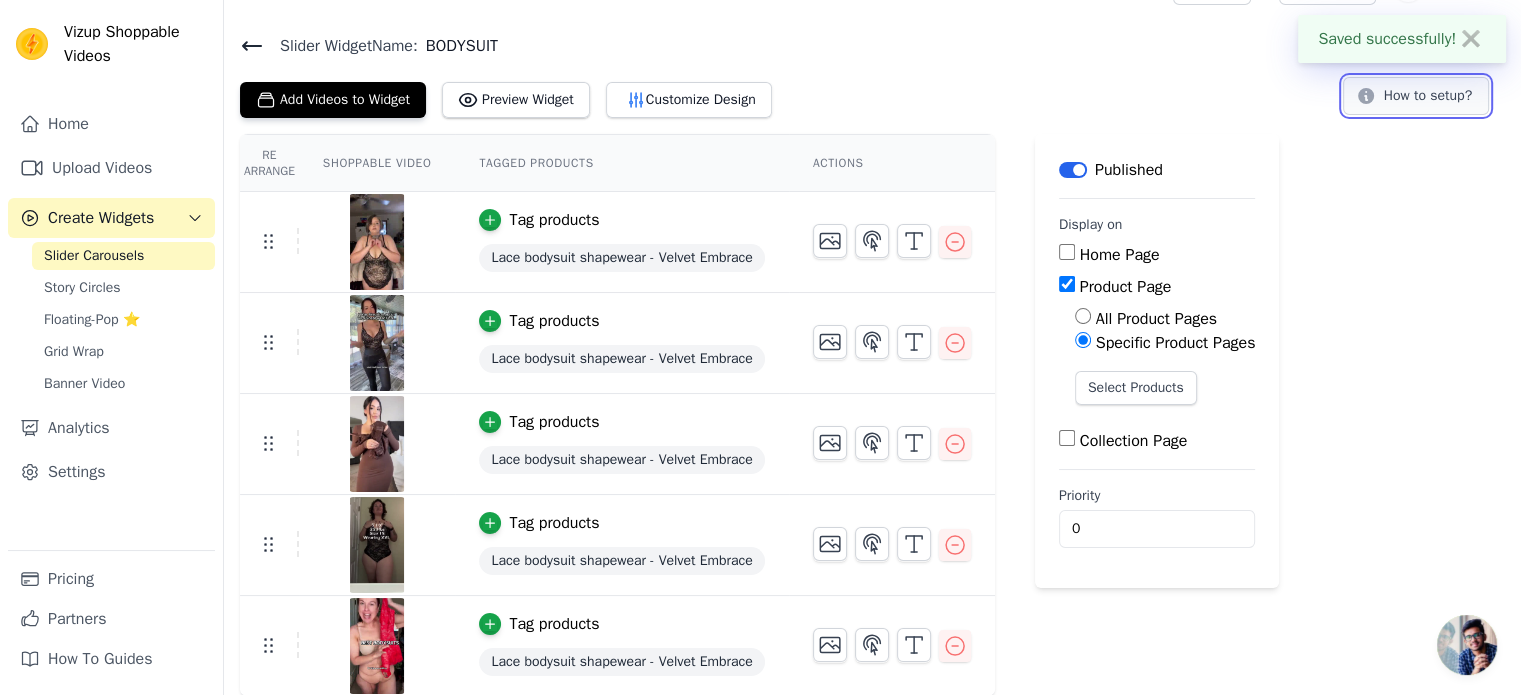 click on "How to setup?" at bounding box center (1416, 96) 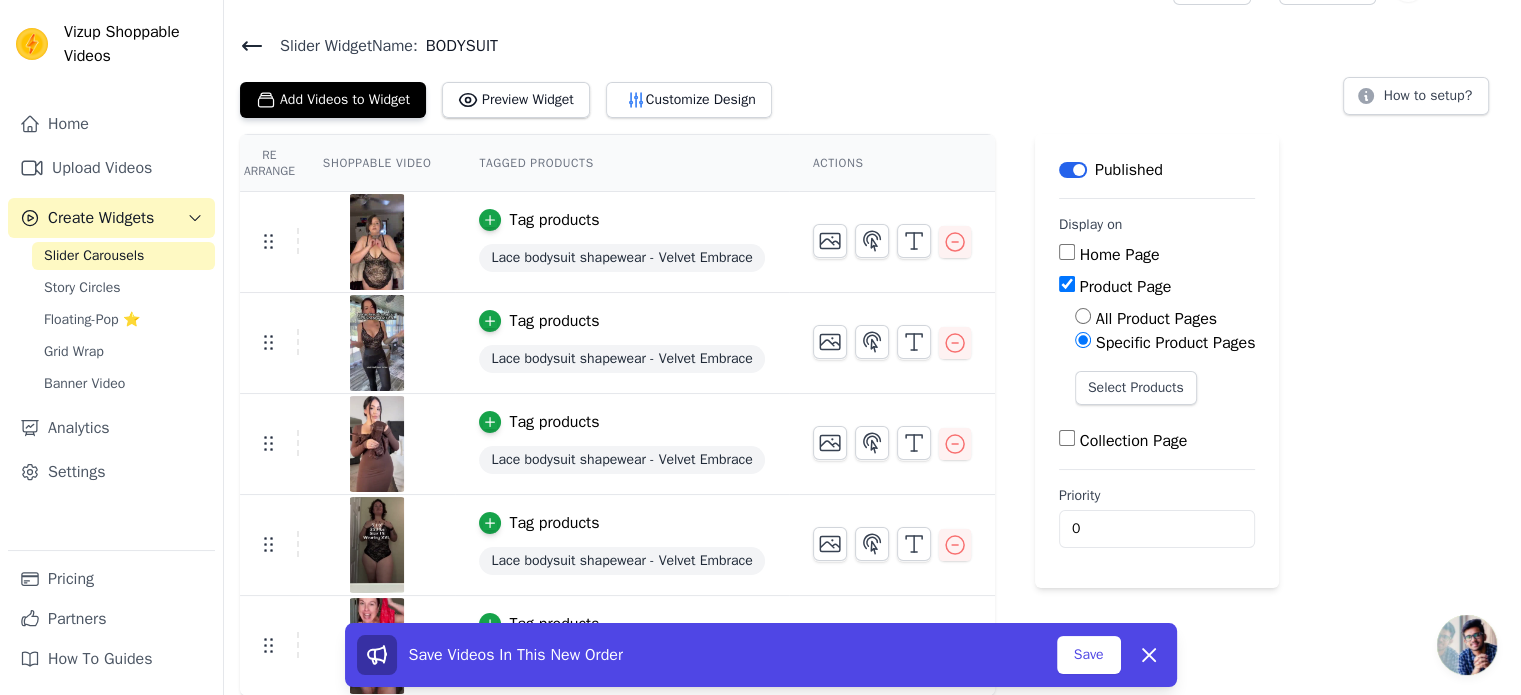 click on "Shoppable Video" at bounding box center [377, 163] 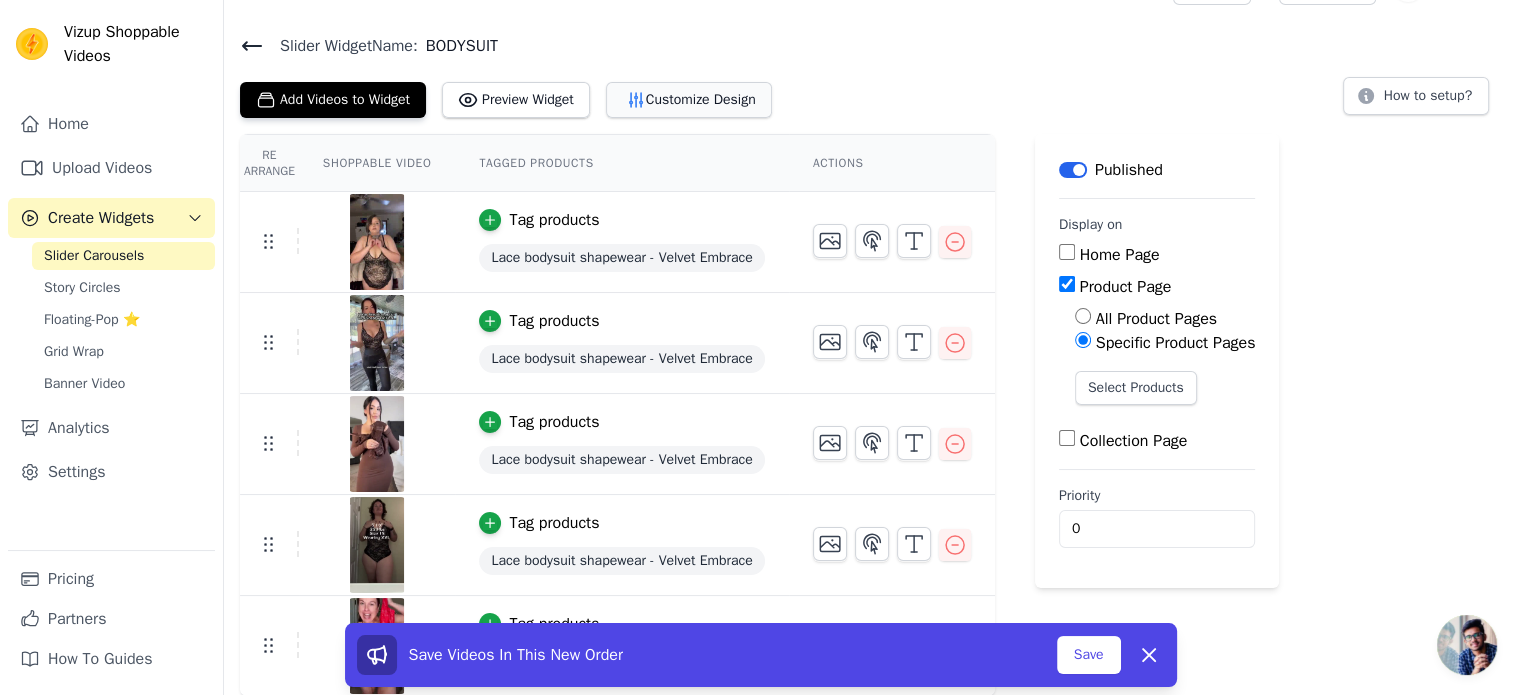 click 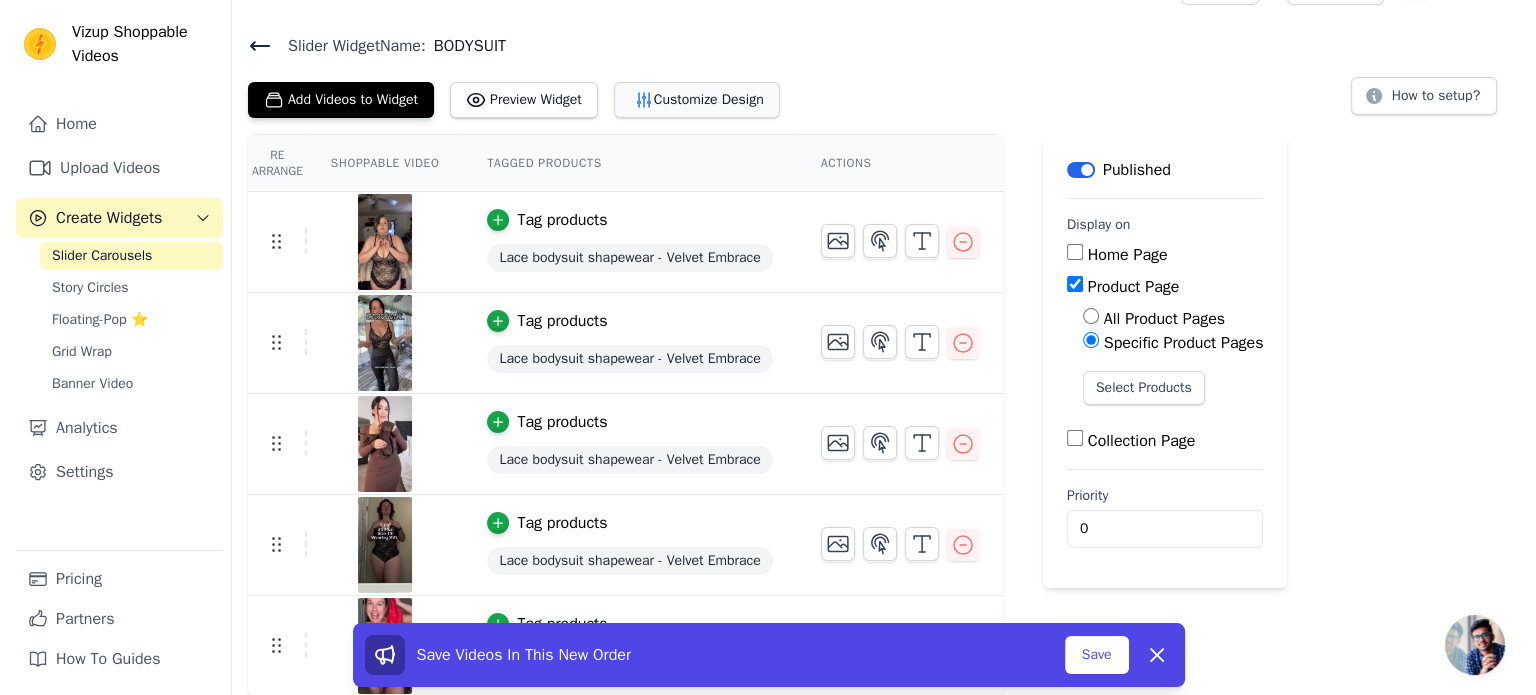 scroll, scrollTop: 0, scrollLeft: 0, axis: both 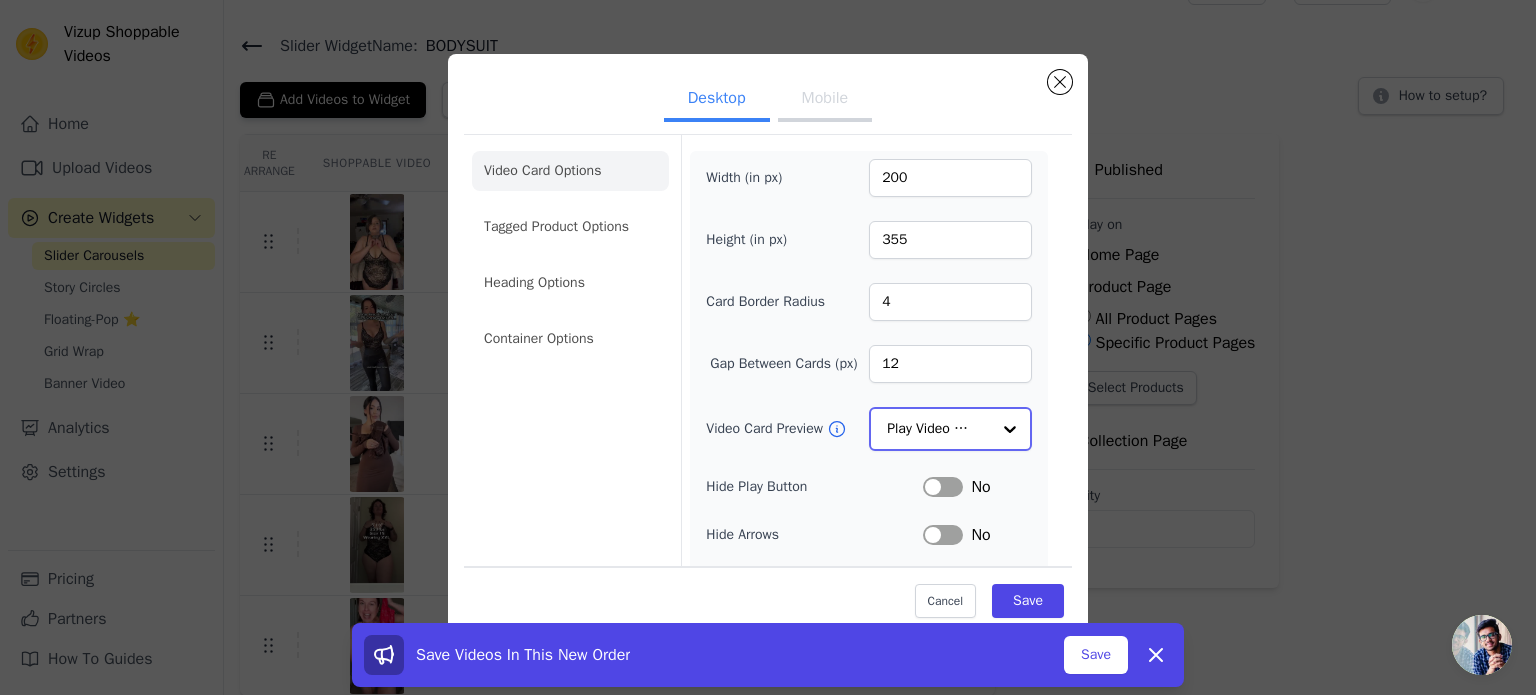 click on "Video Card Preview" 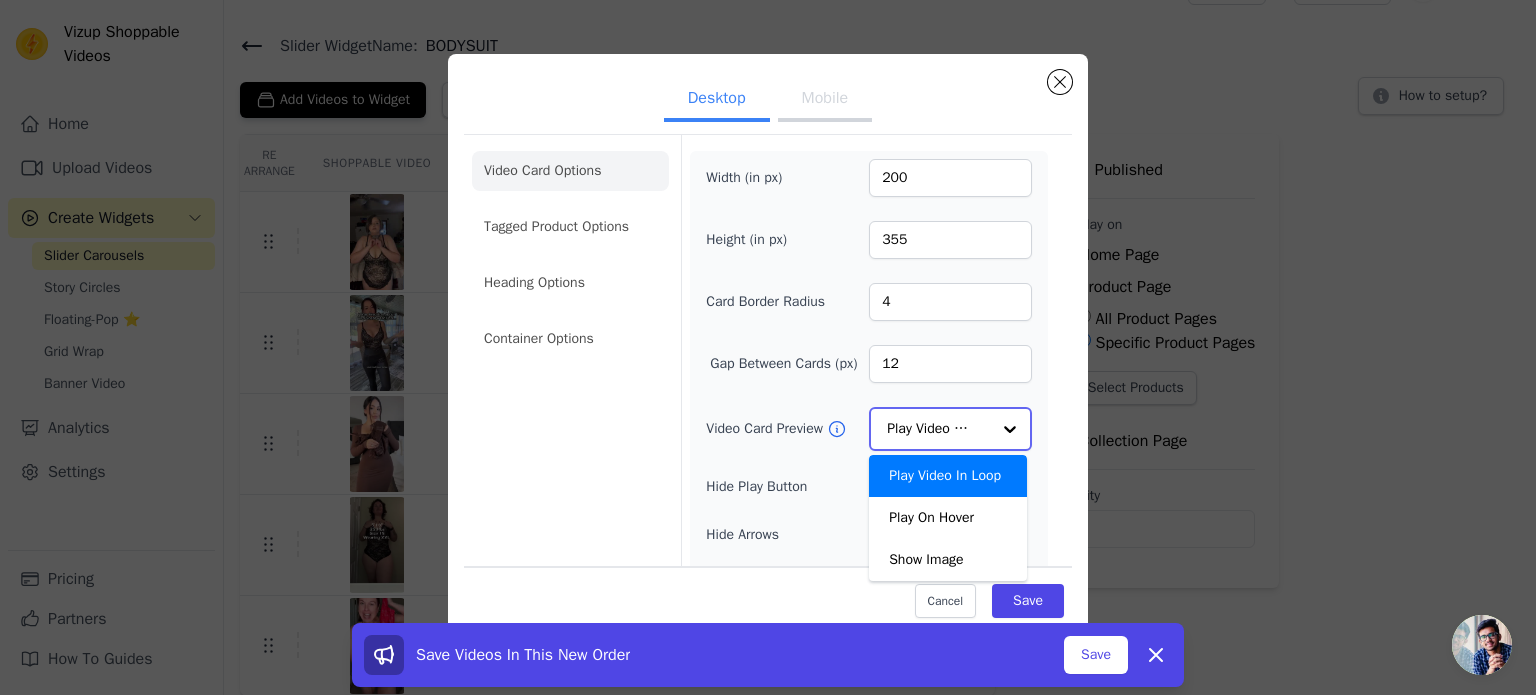 click on "Video Card Preview" 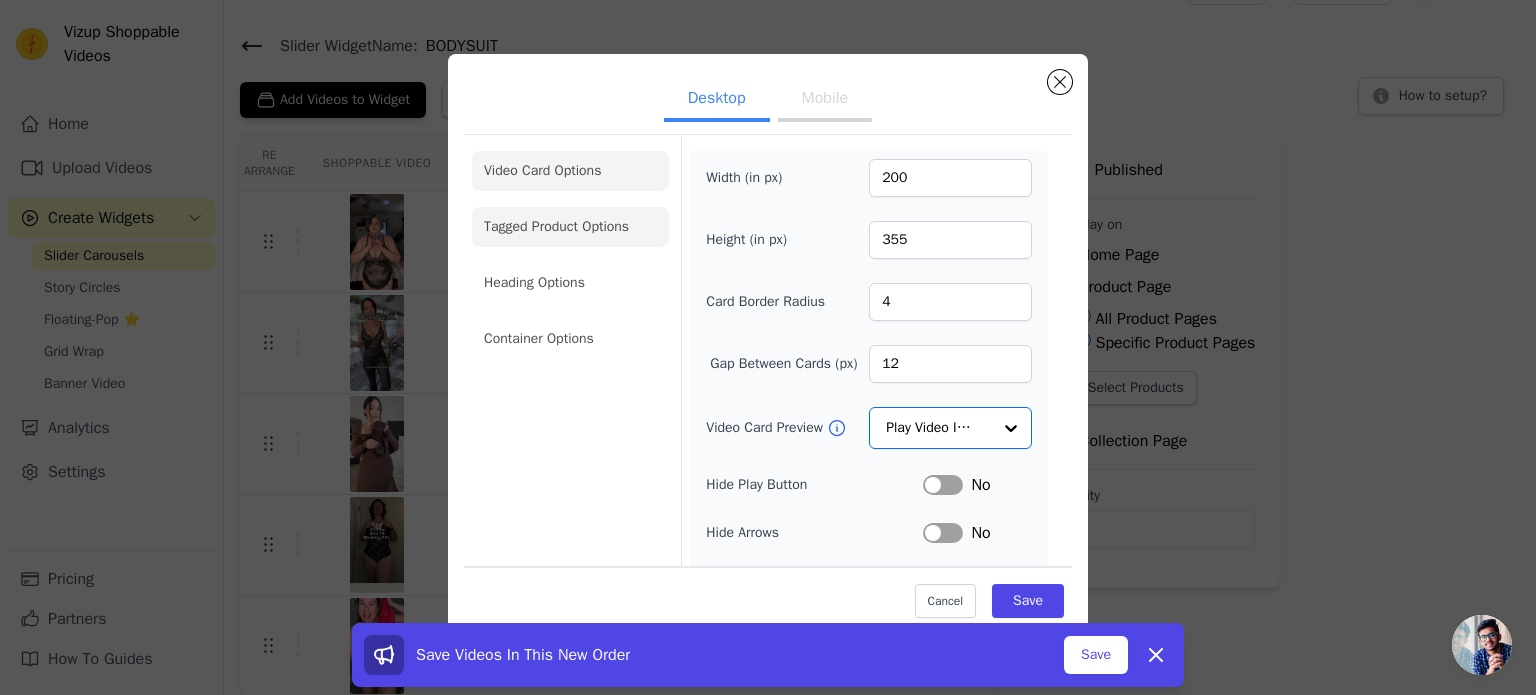 click on "Tagged Product Options" 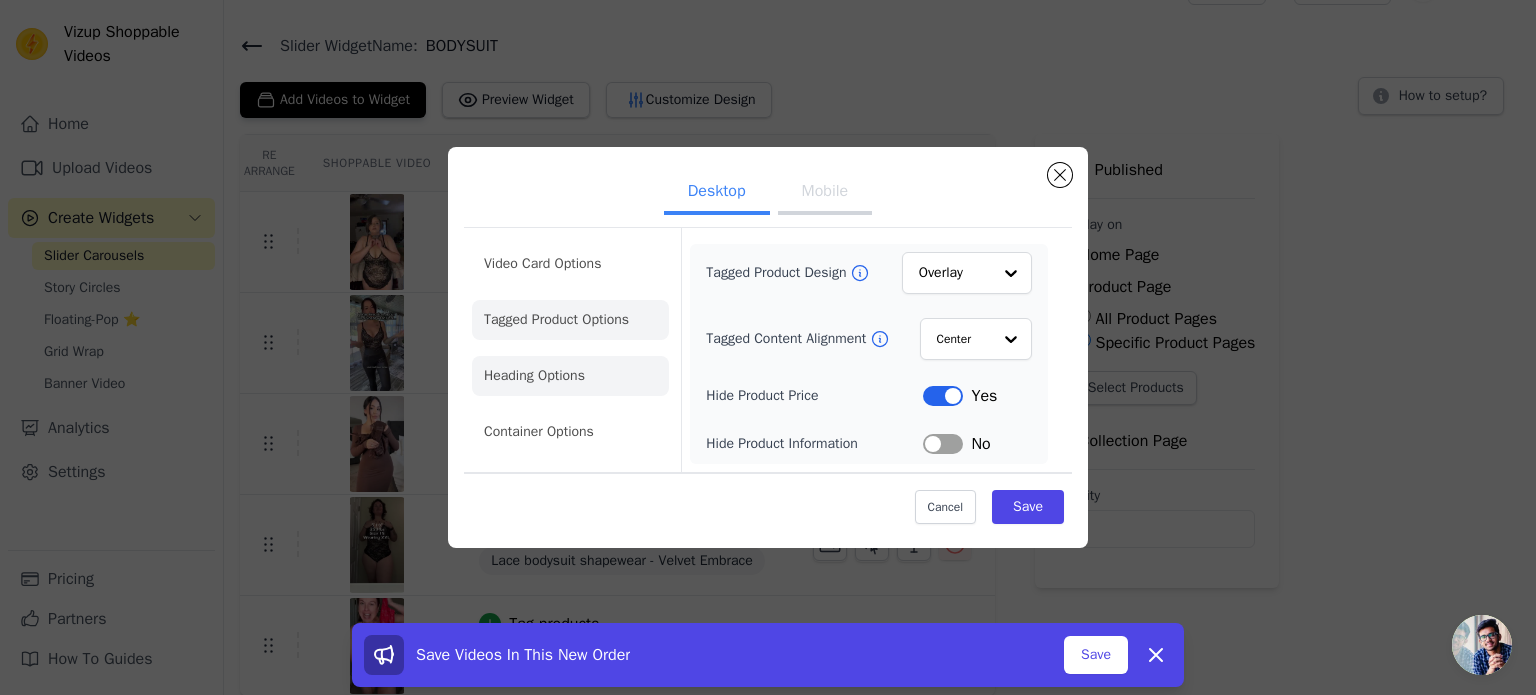 click on "Heading Options" 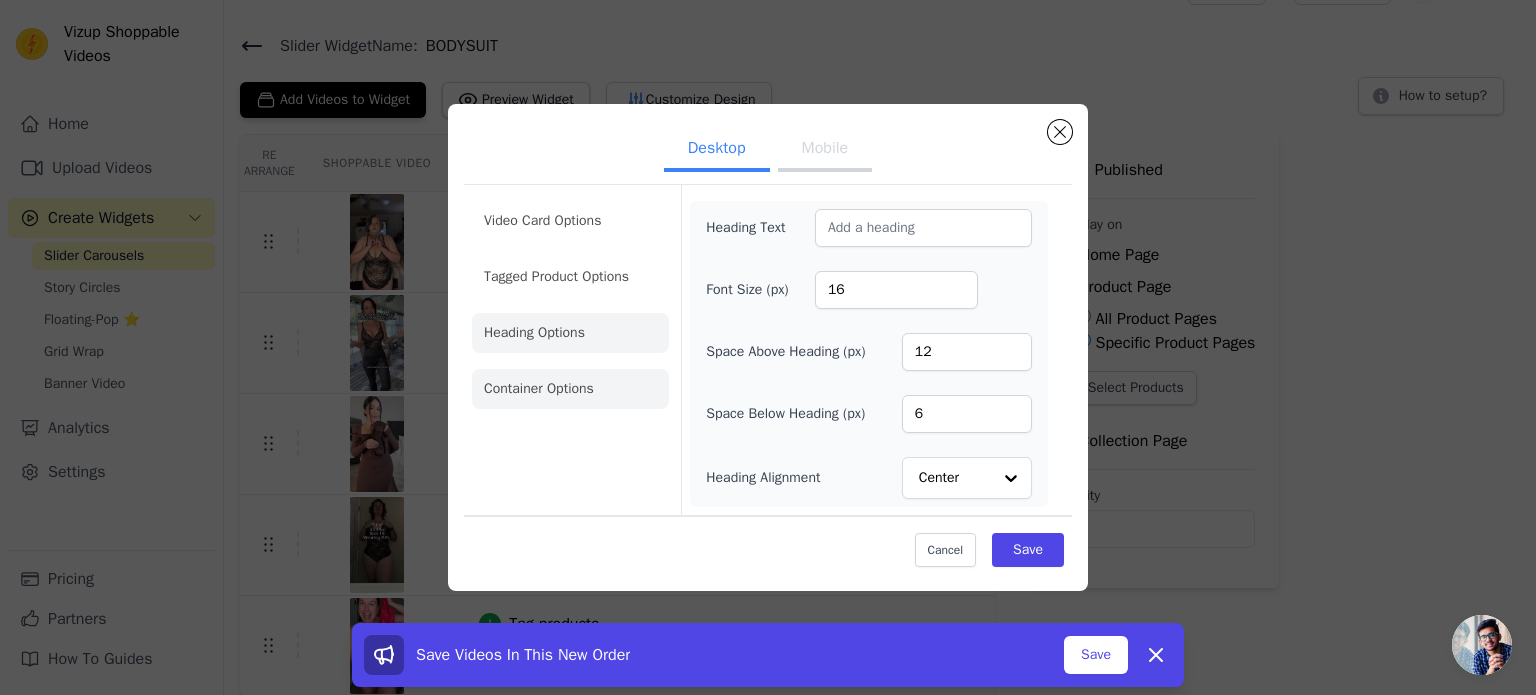 click on "Container Options" 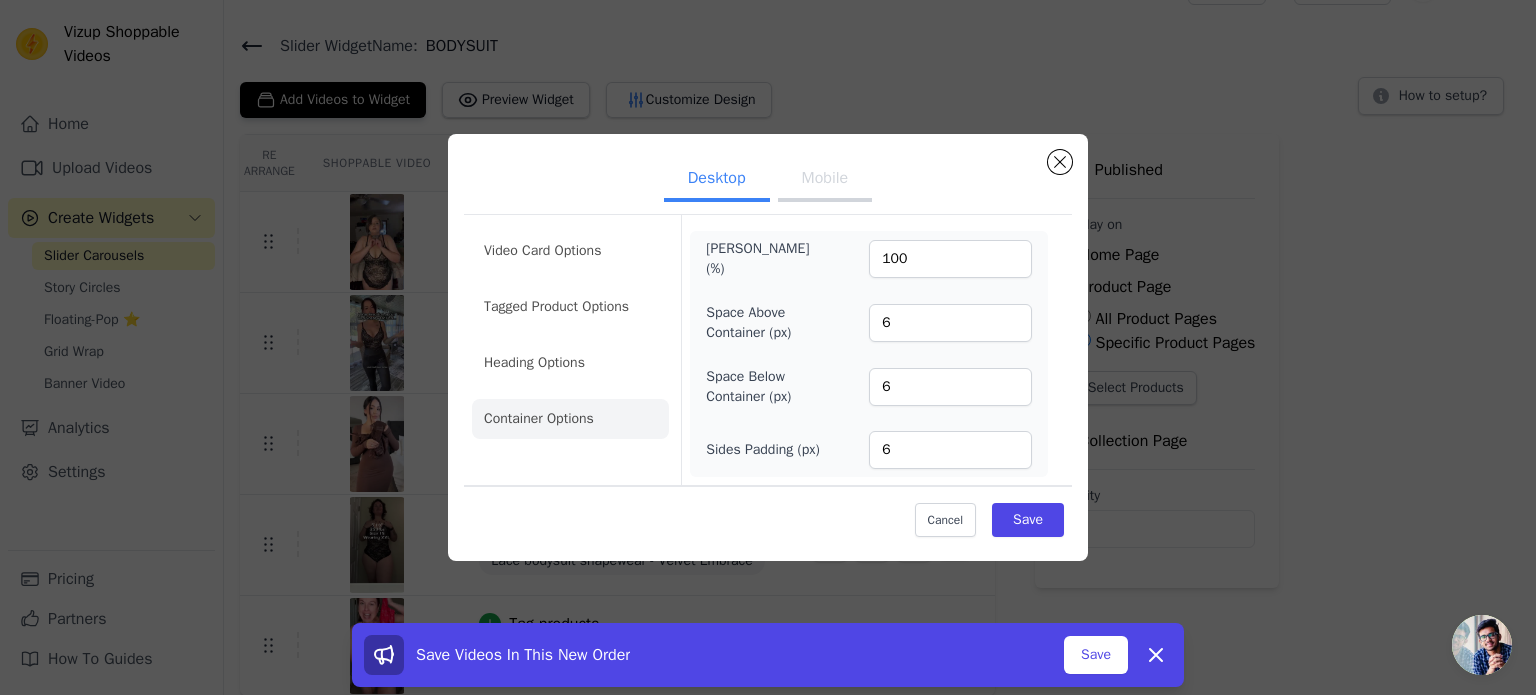 click on "Mobile" at bounding box center (825, 180) 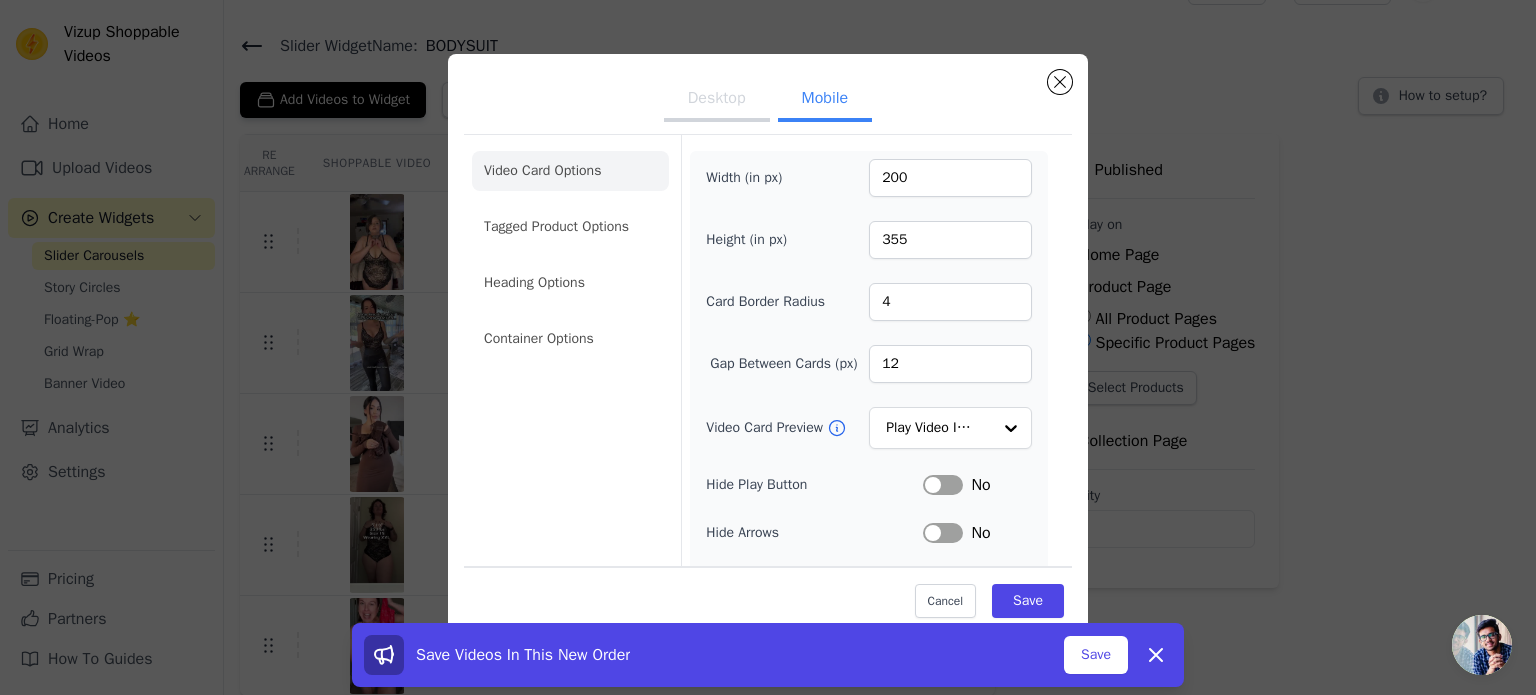scroll, scrollTop: 100, scrollLeft: 0, axis: vertical 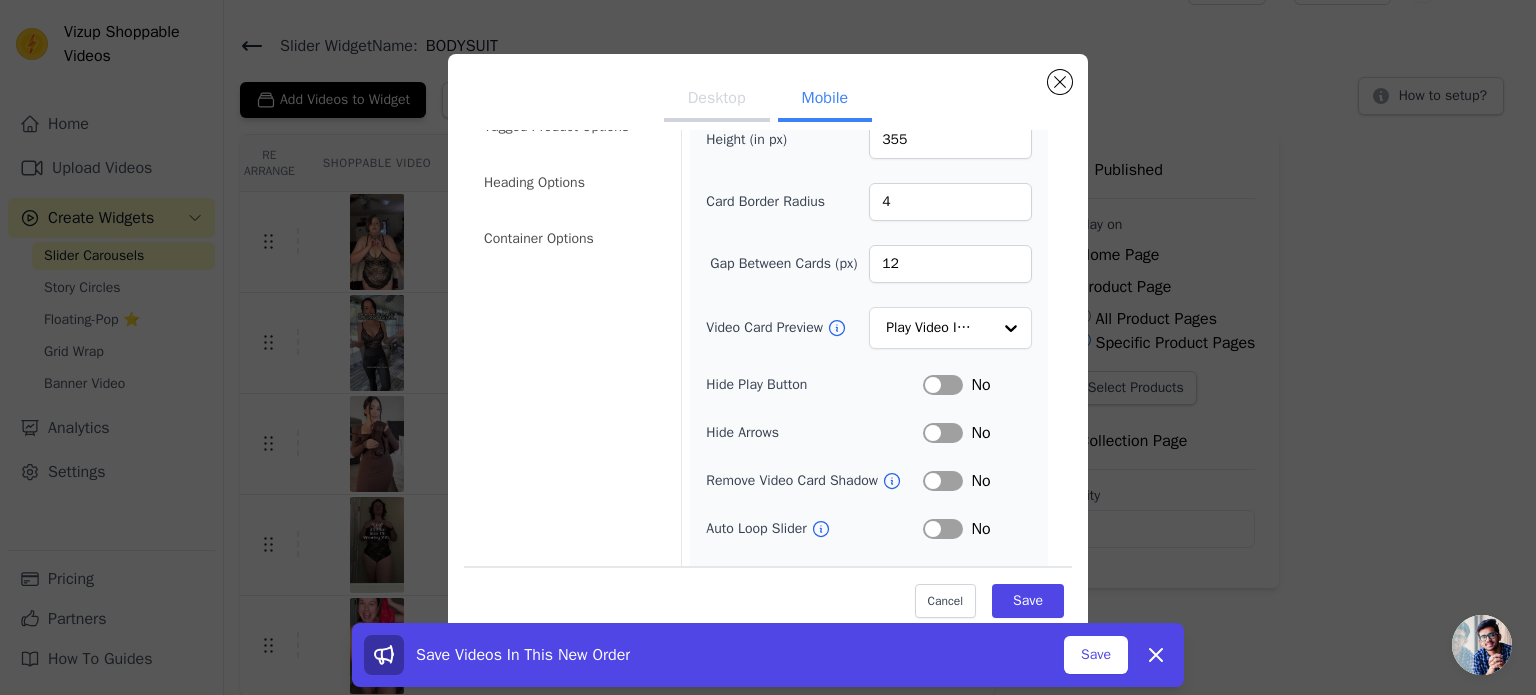 click 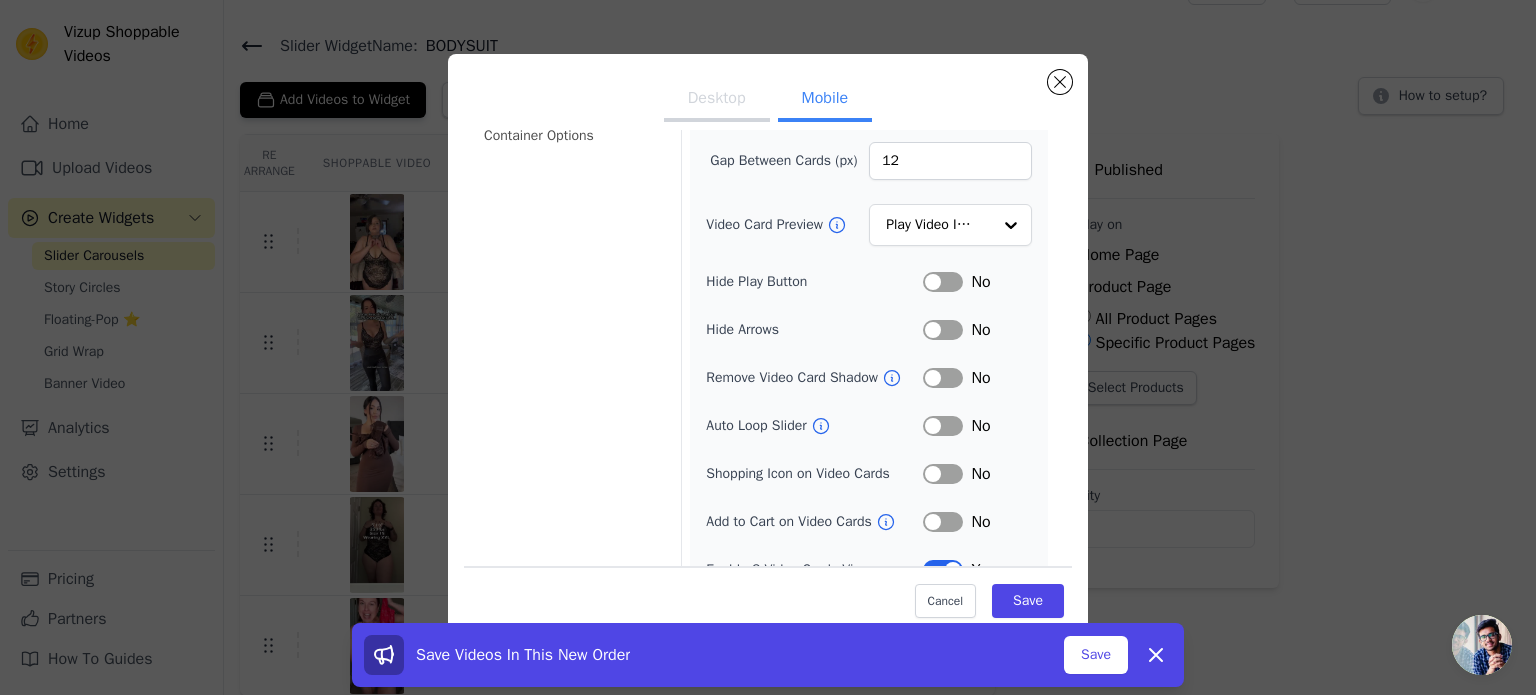 scroll, scrollTop: 232, scrollLeft: 0, axis: vertical 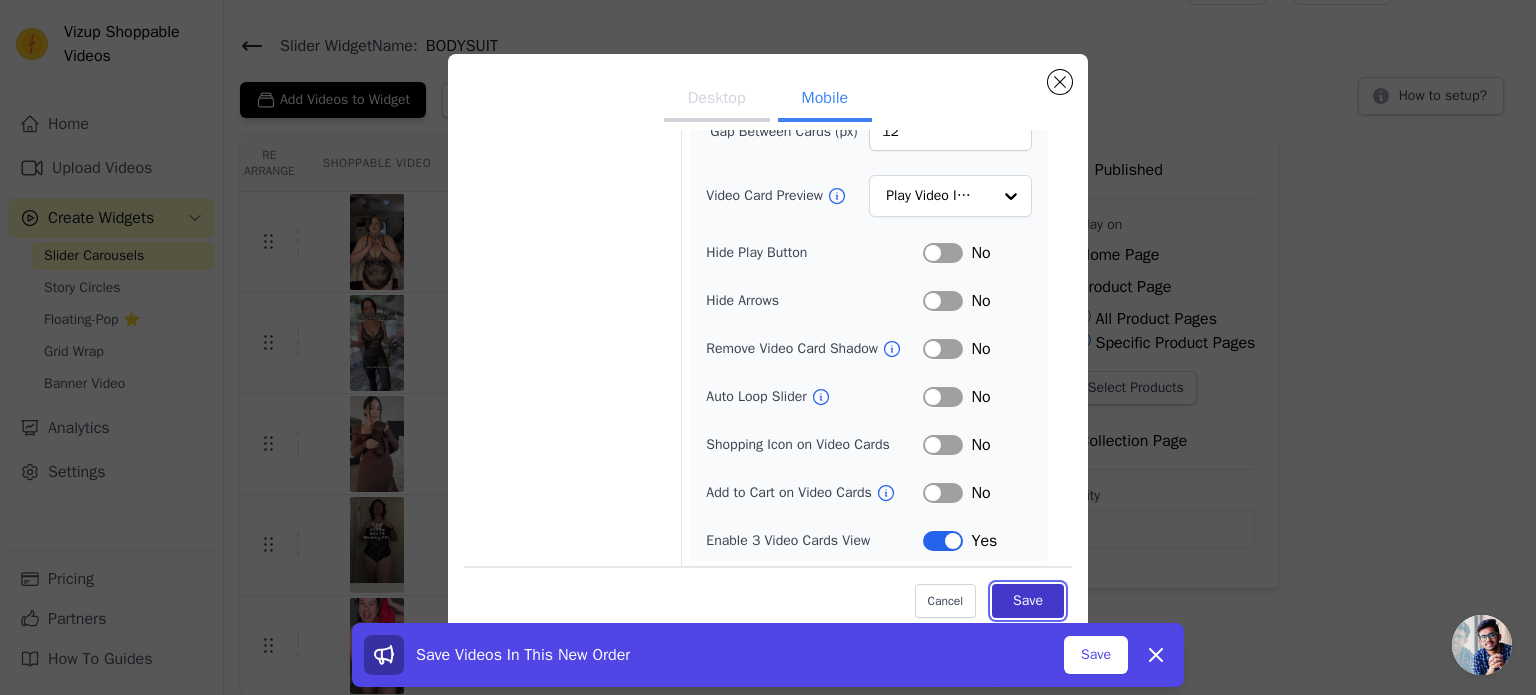 click on "Save" at bounding box center (1028, 601) 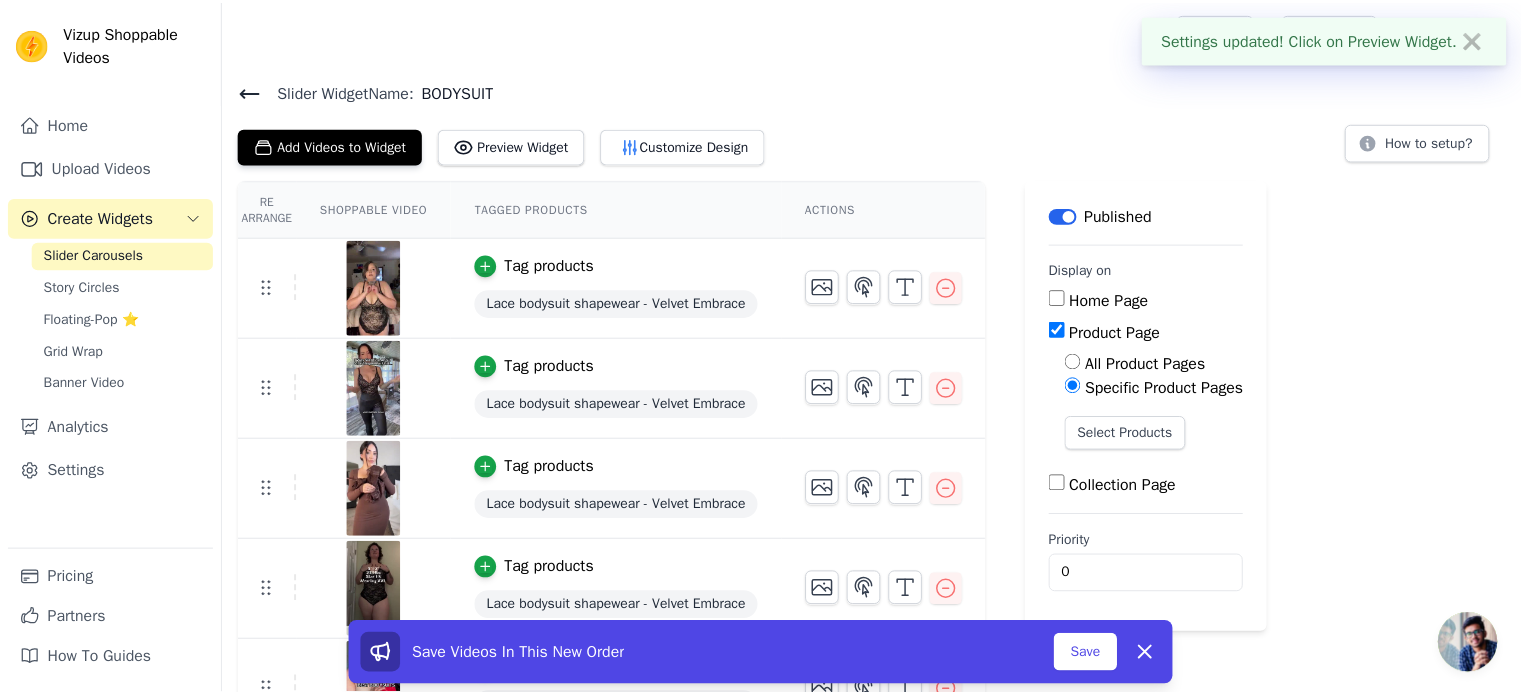 scroll, scrollTop: 46, scrollLeft: 0, axis: vertical 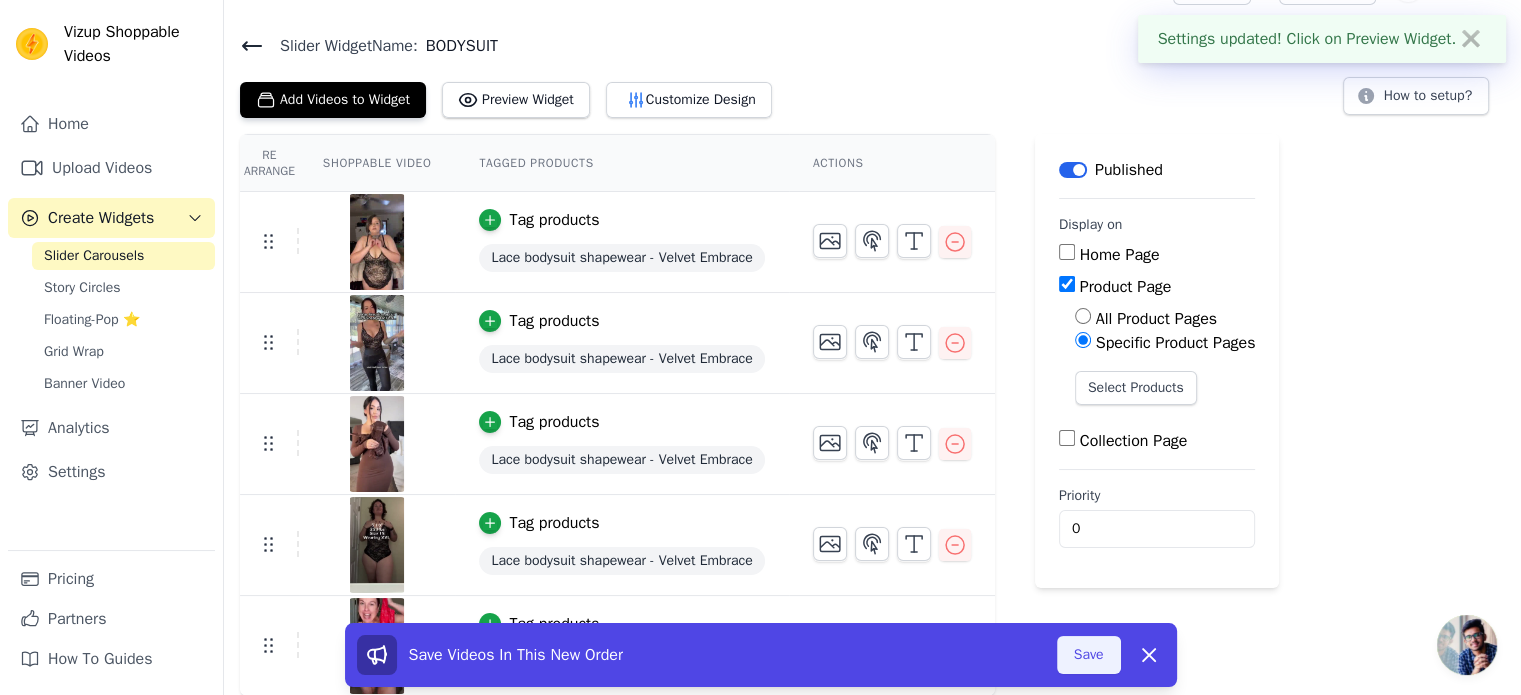 click on "Save" at bounding box center [1089, 655] 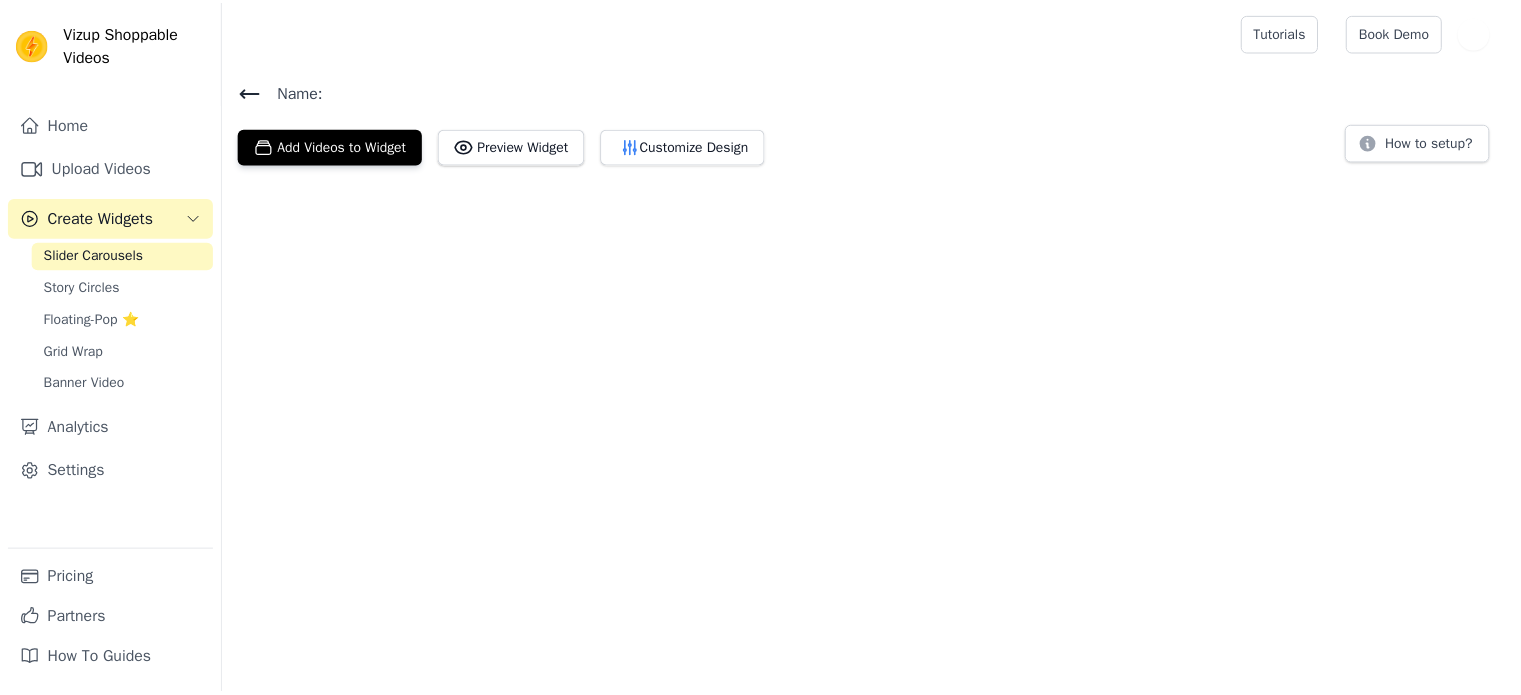 scroll, scrollTop: 0, scrollLeft: 0, axis: both 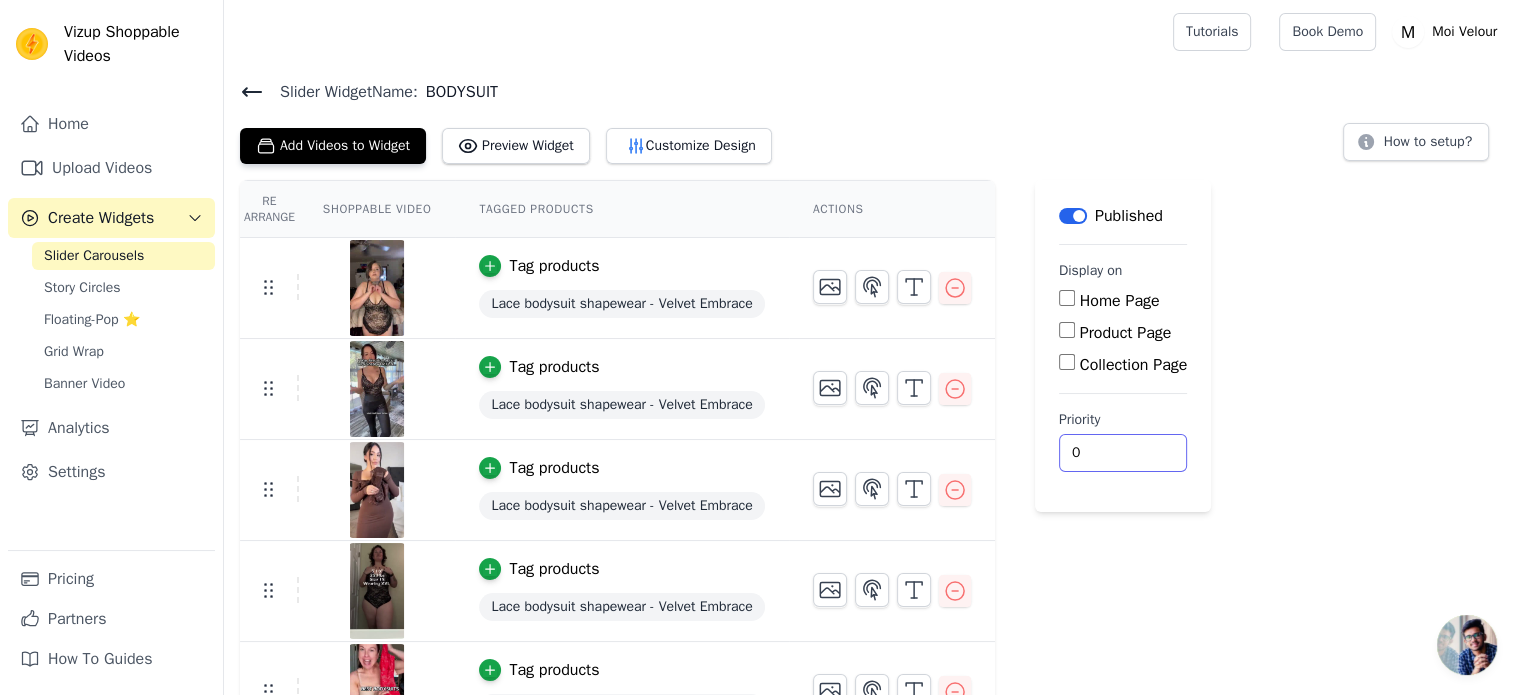 click on "0" at bounding box center (1123, 453) 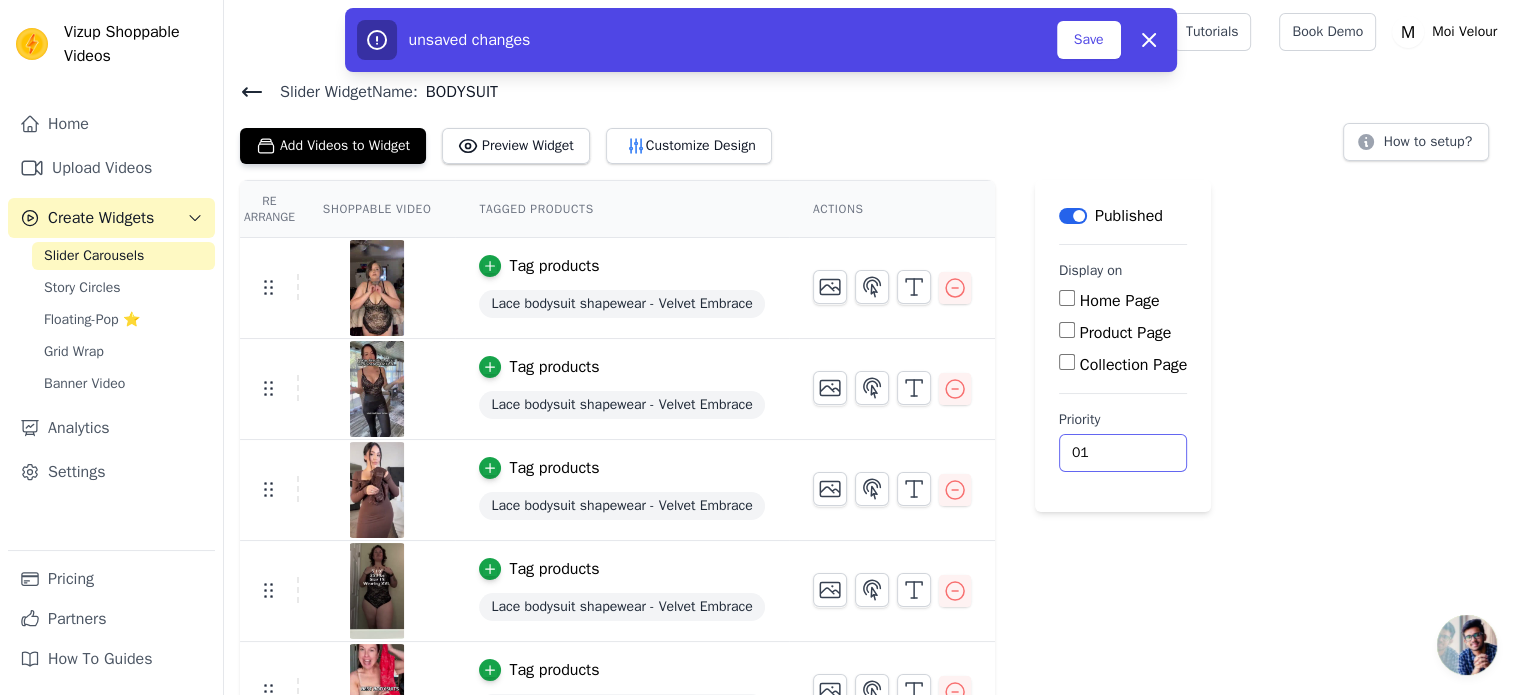type on "0" 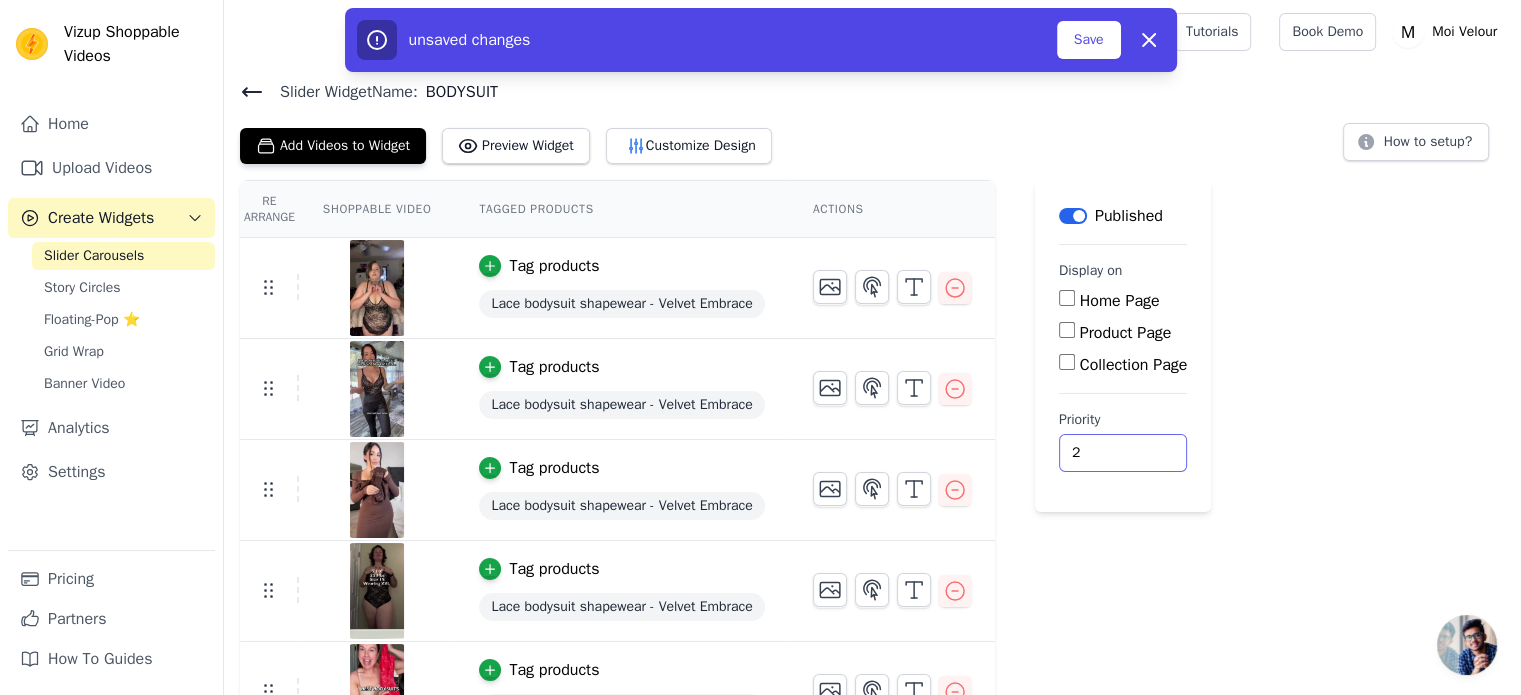 click on "2" at bounding box center [1123, 453] 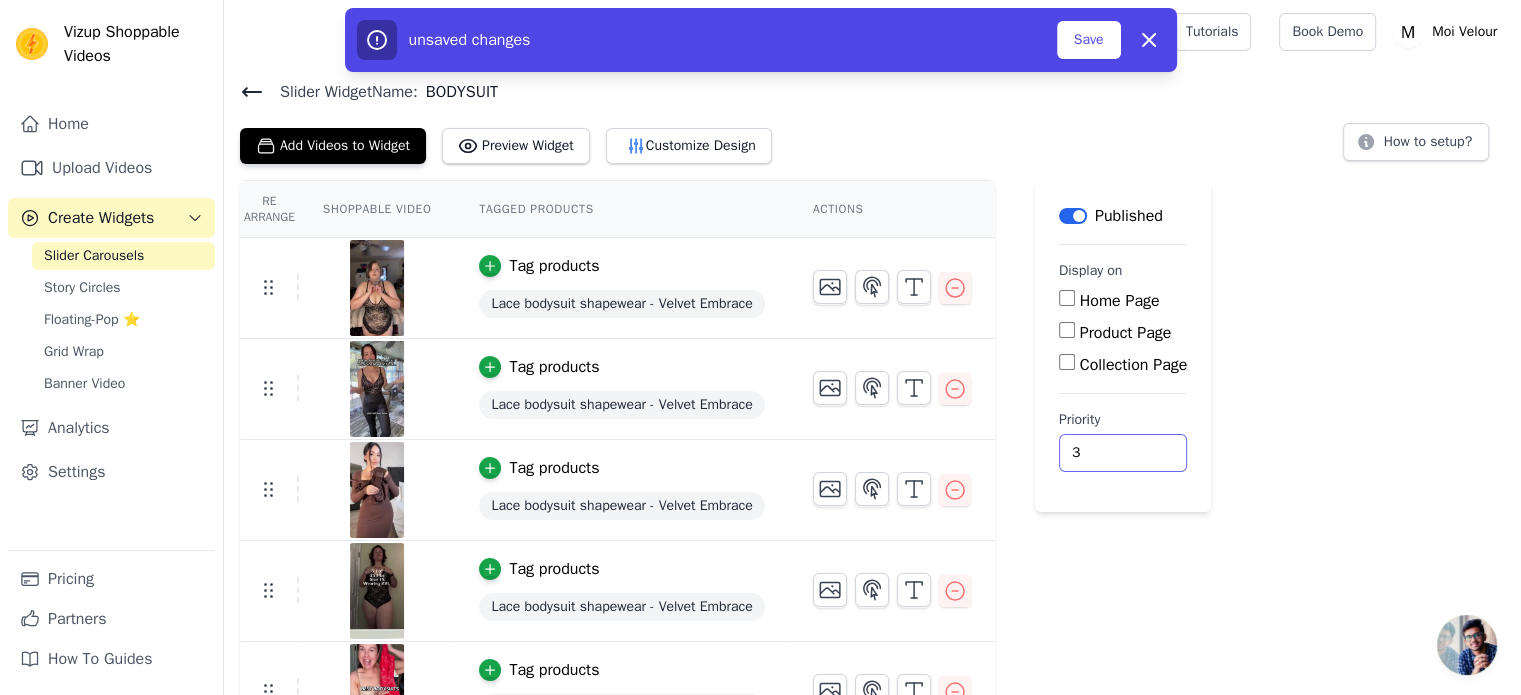 click on "3" at bounding box center [1123, 453] 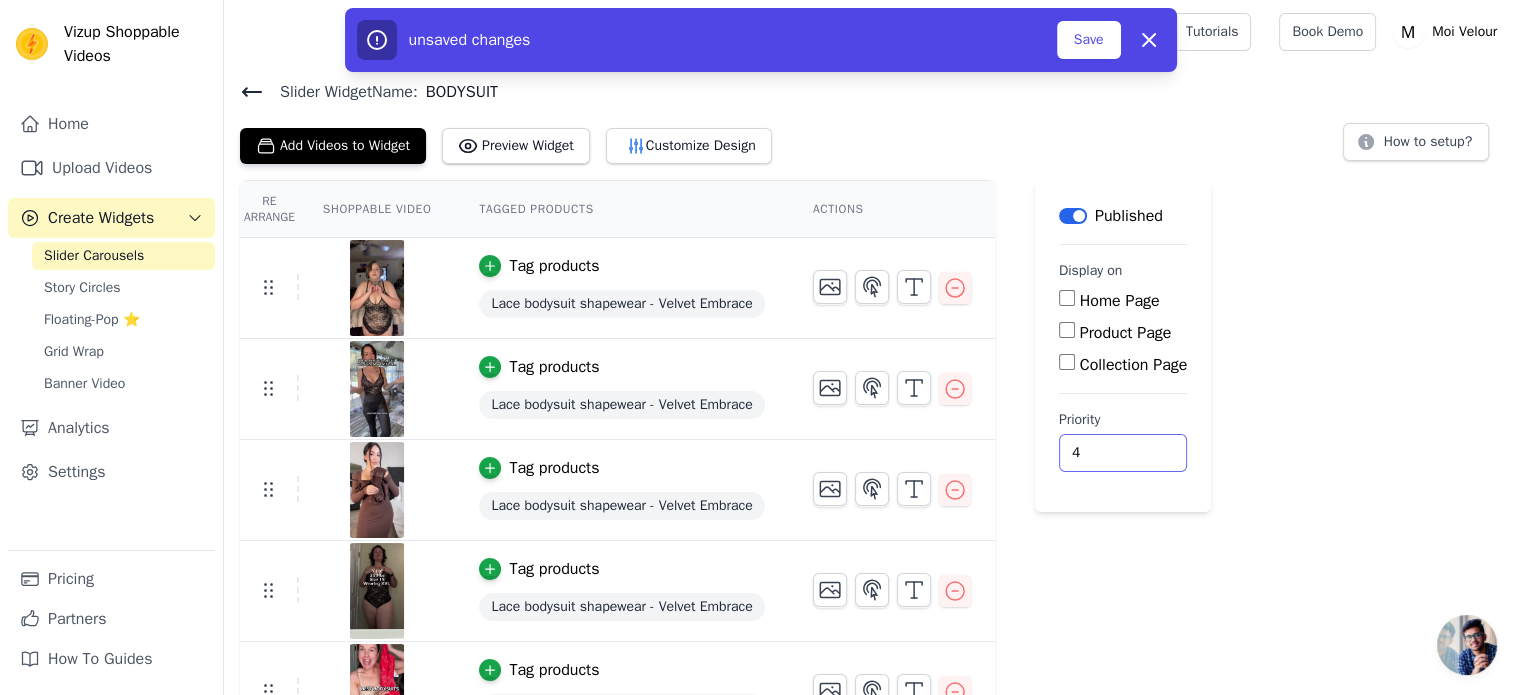 click on "4" at bounding box center [1123, 453] 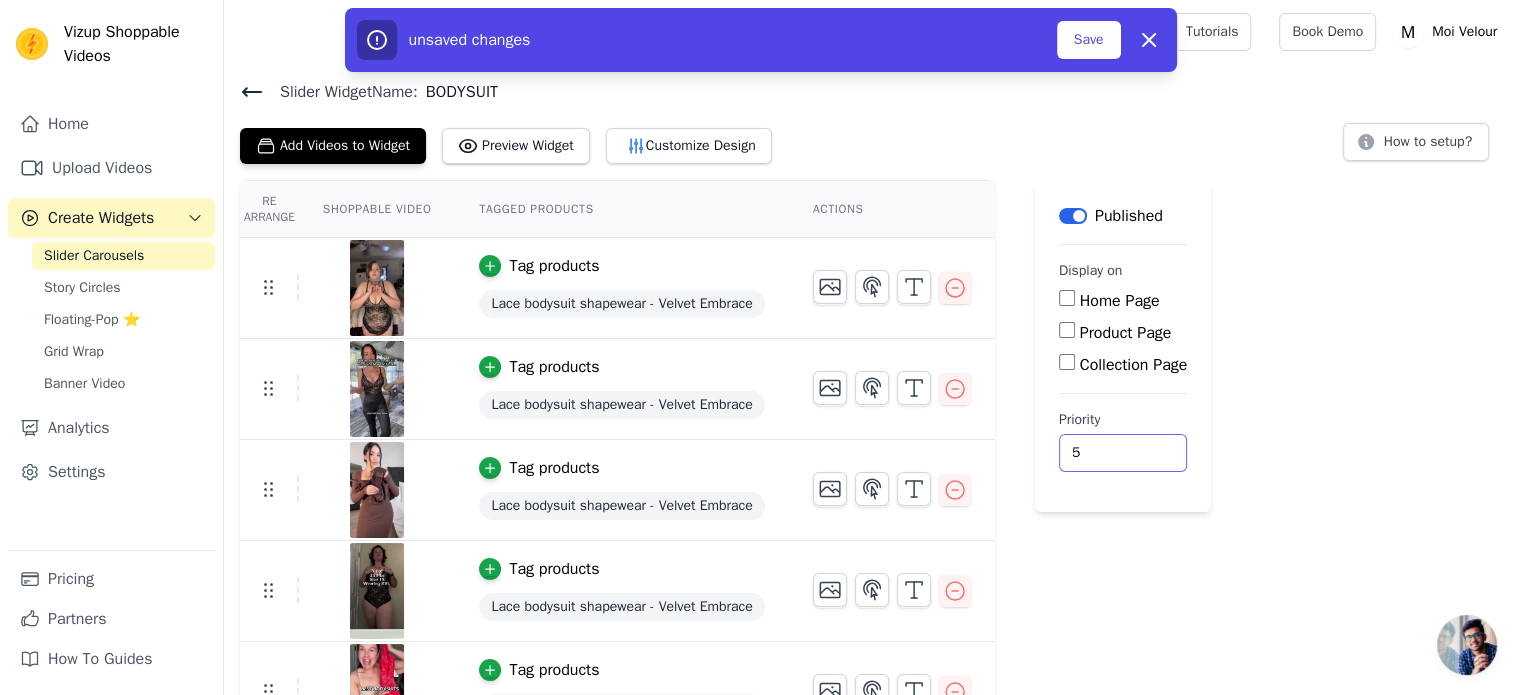 type on "5" 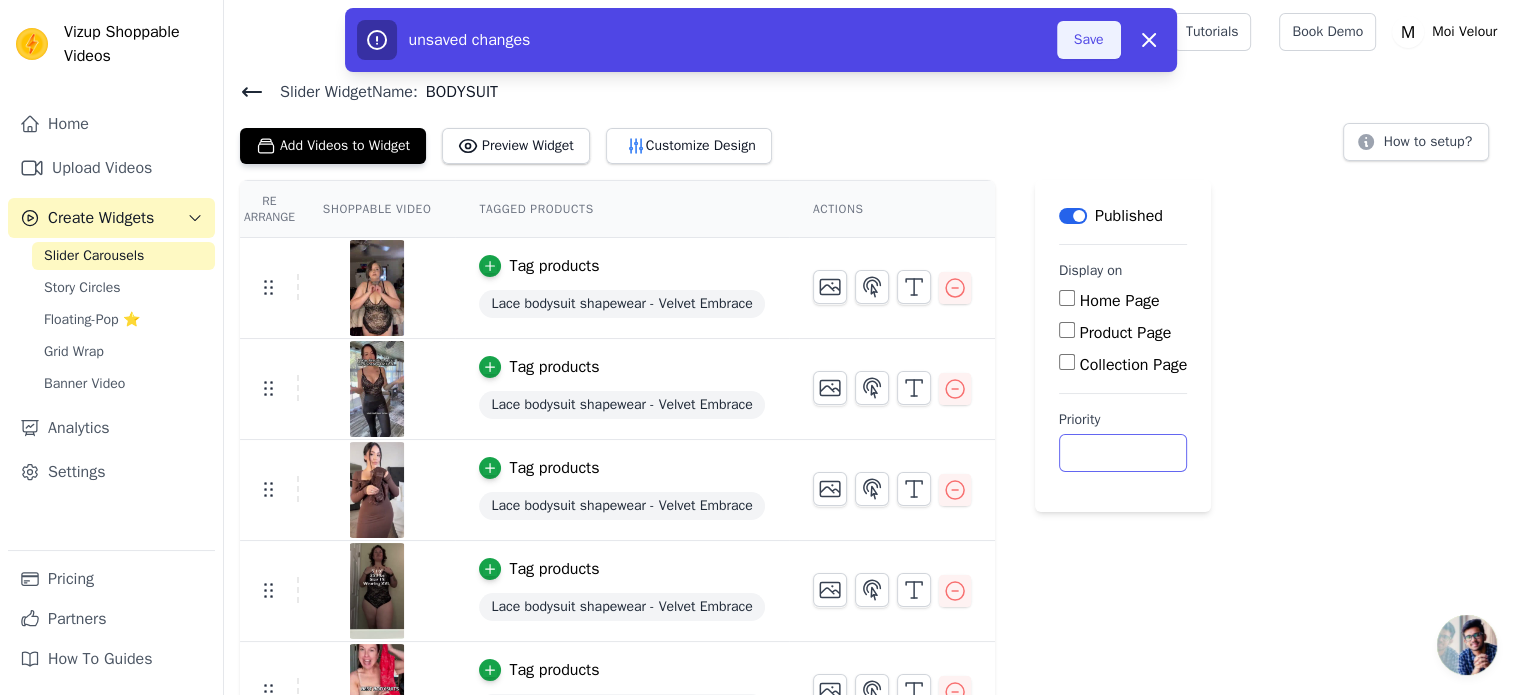 type 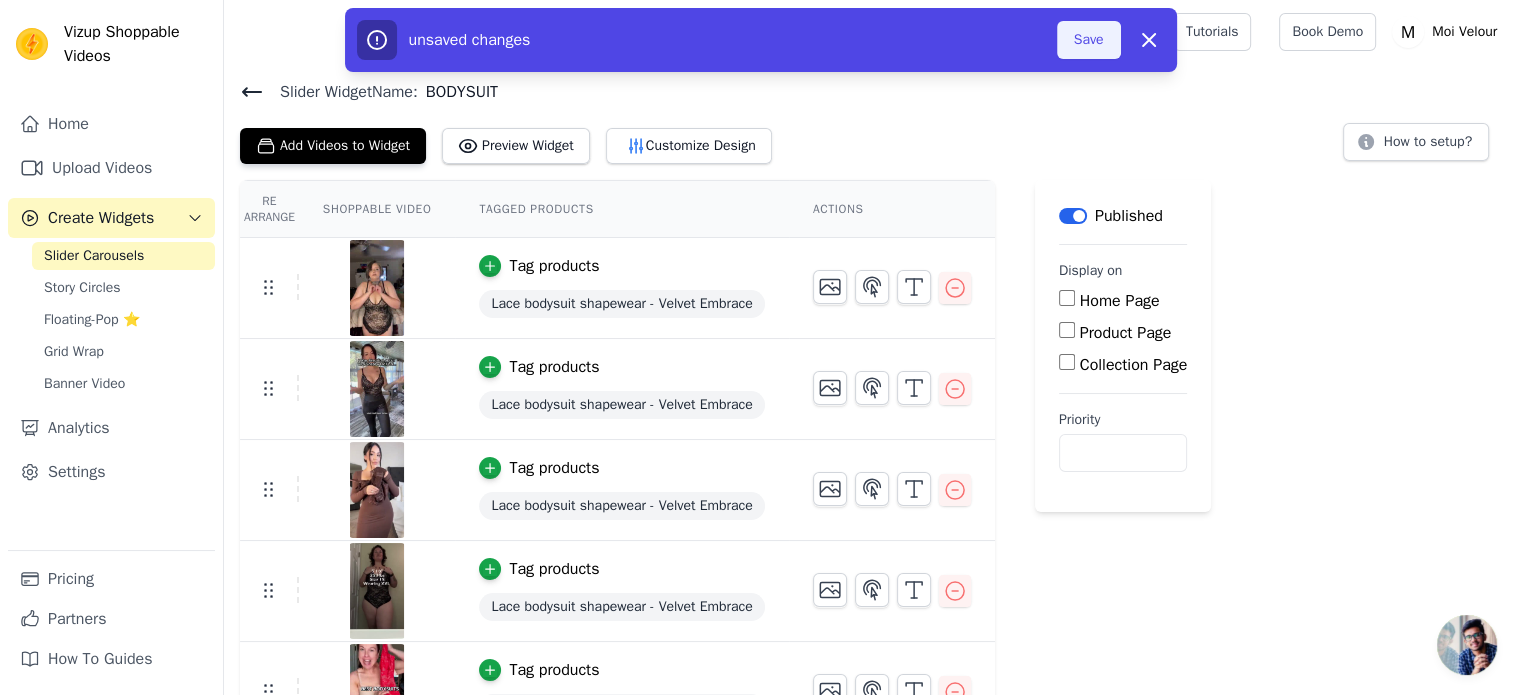 click on "Save" at bounding box center (1089, 40) 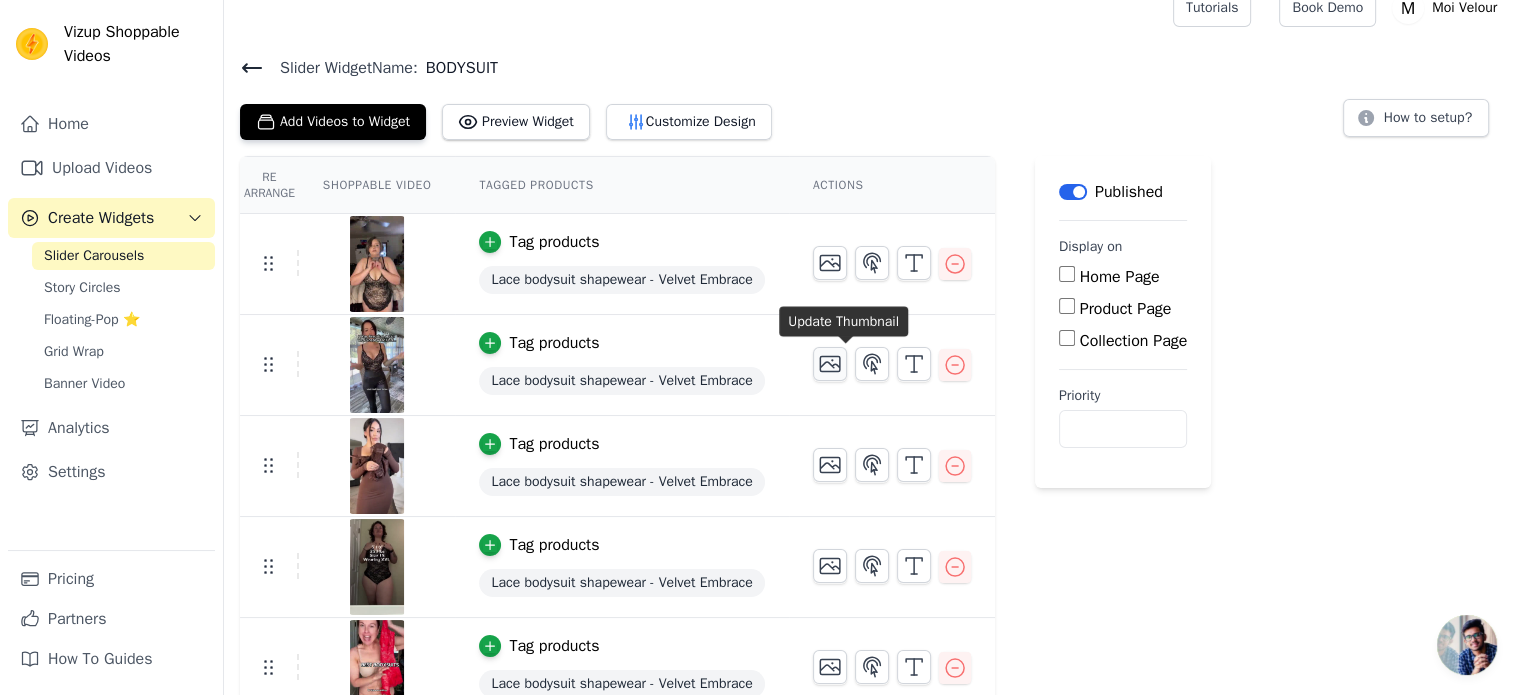 scroll, scrollTop: 46, scrollLeft: 0, axis: vertical 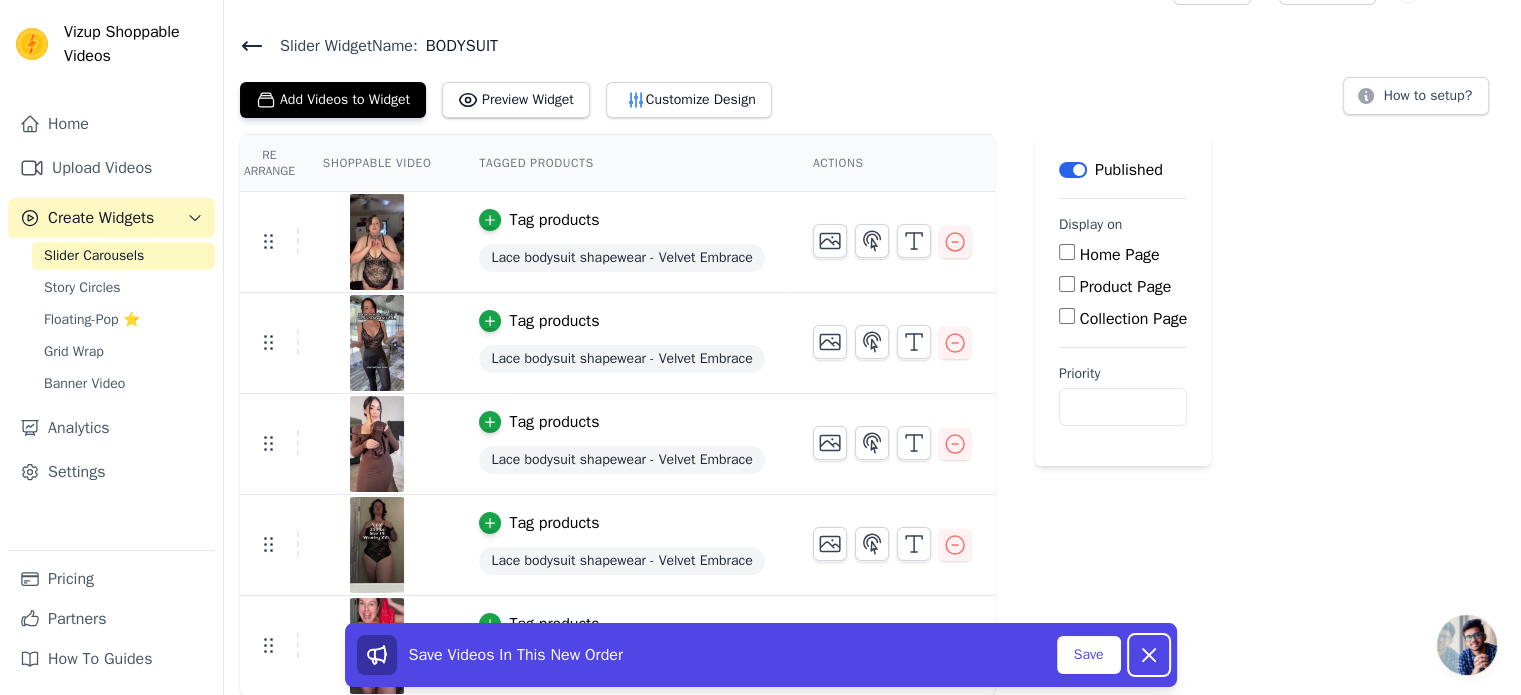 click 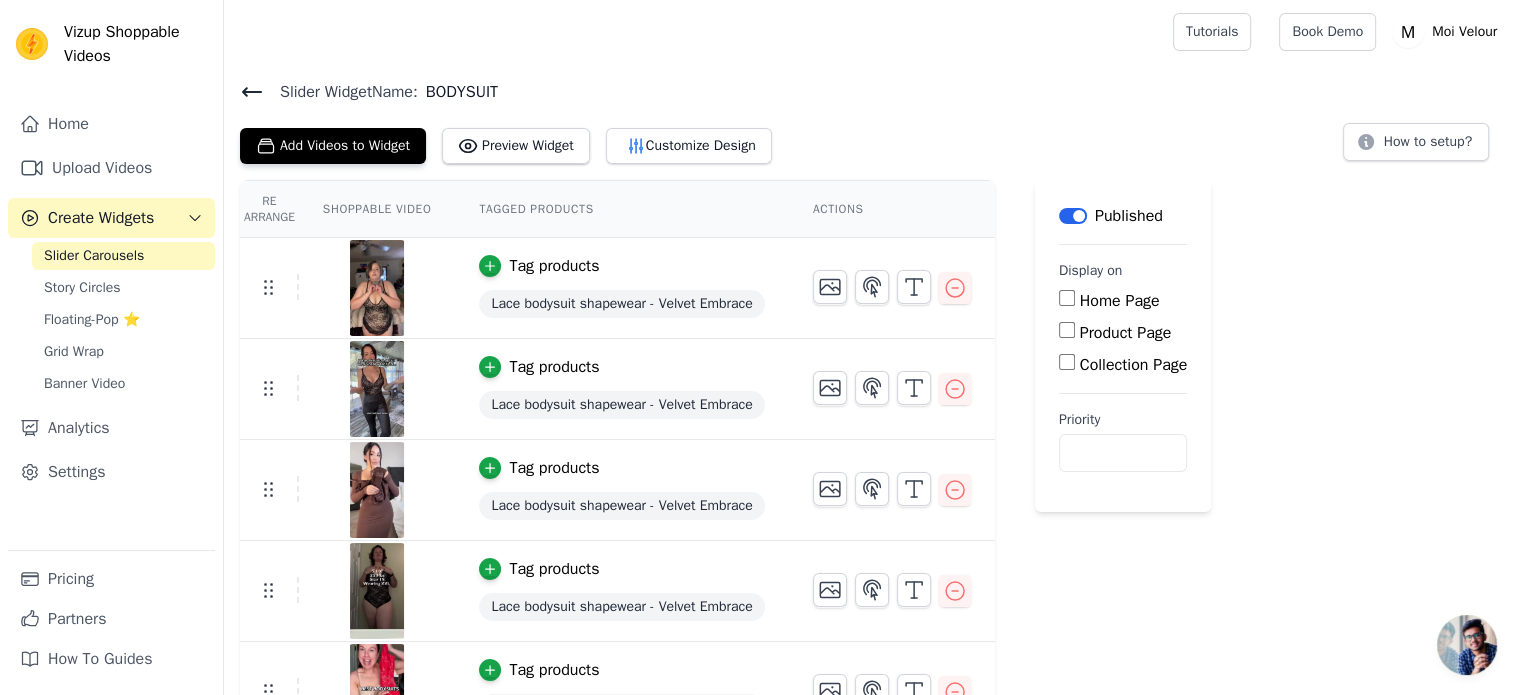 scroll, scrollTop: 46, scrollLeft: 0, axis: vertical 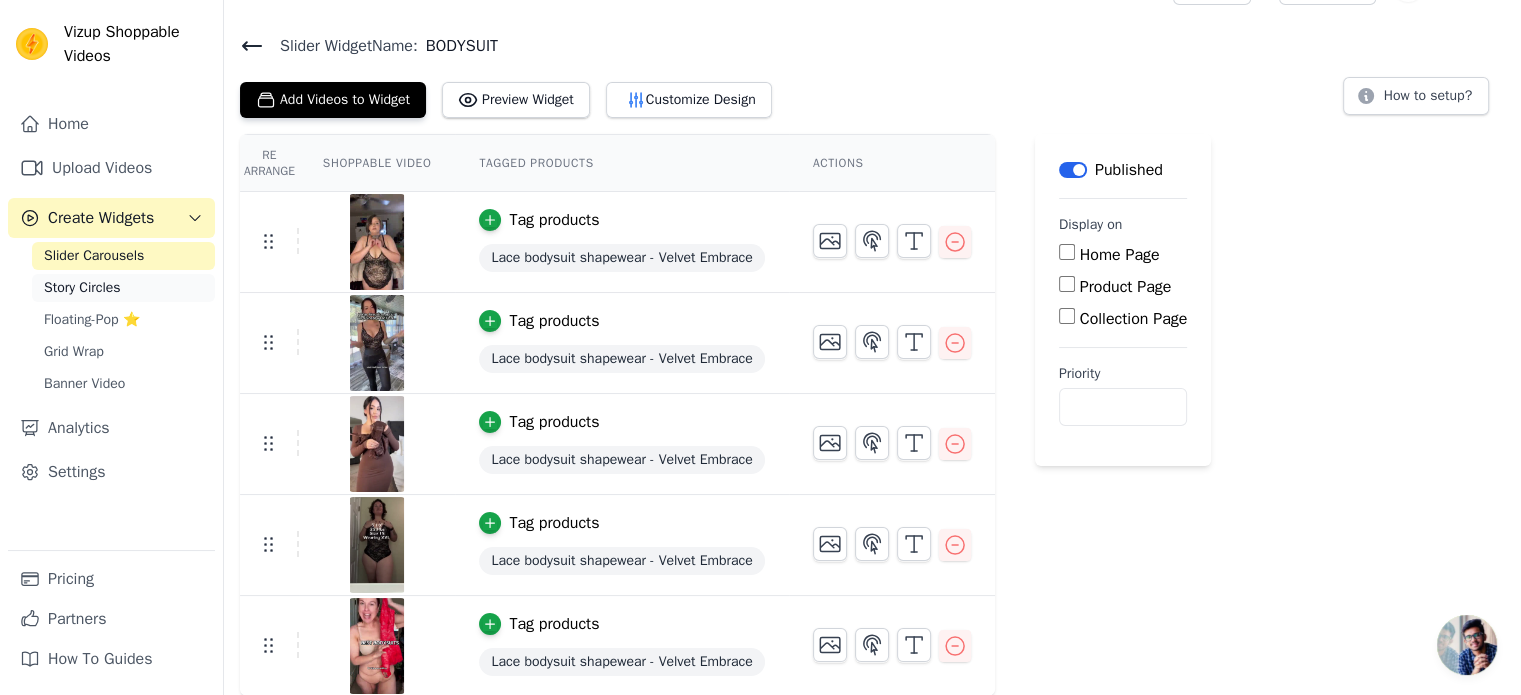 click on "Story Circles" at bounding box center (123, 288) 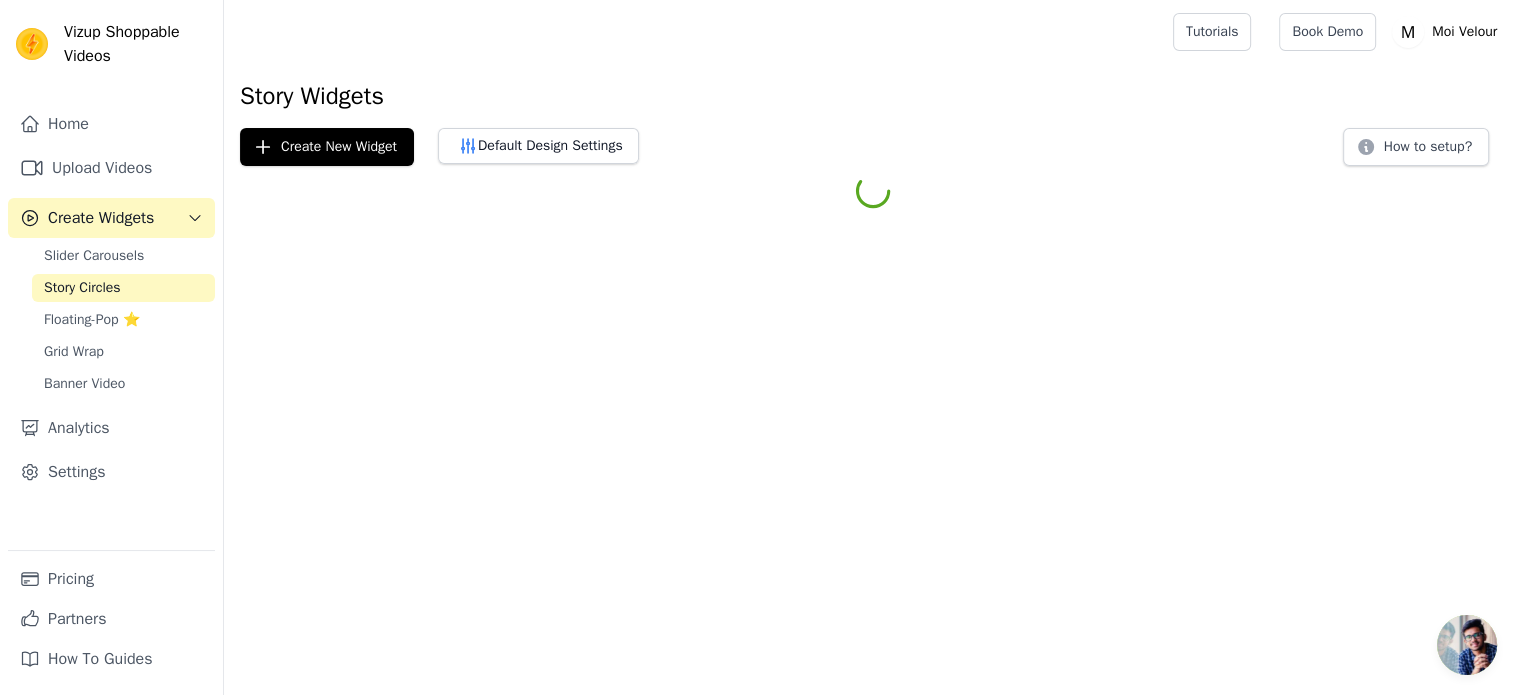 scroll, scrollTop: 0, scrollLeft: 0, axis: both 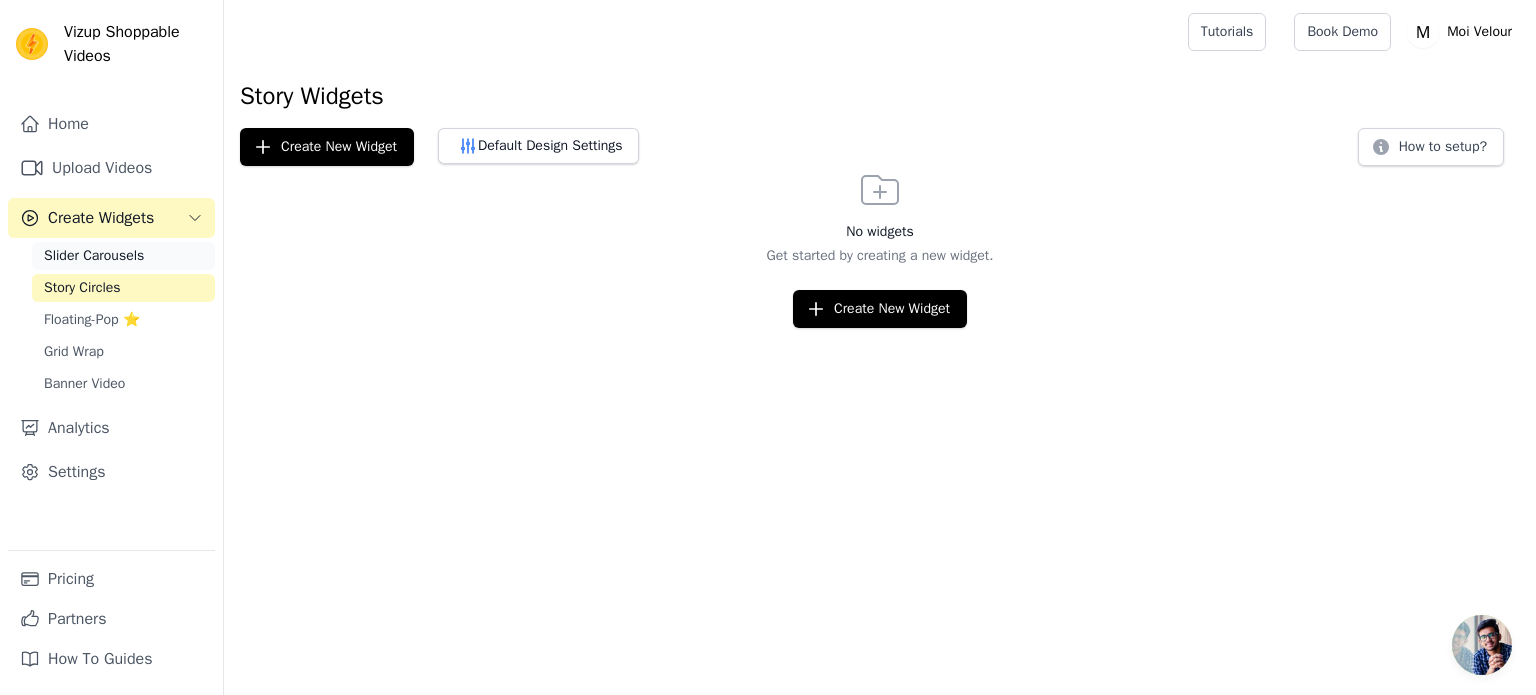 click on "Slider Carousels" at bounding box center (123, 256) 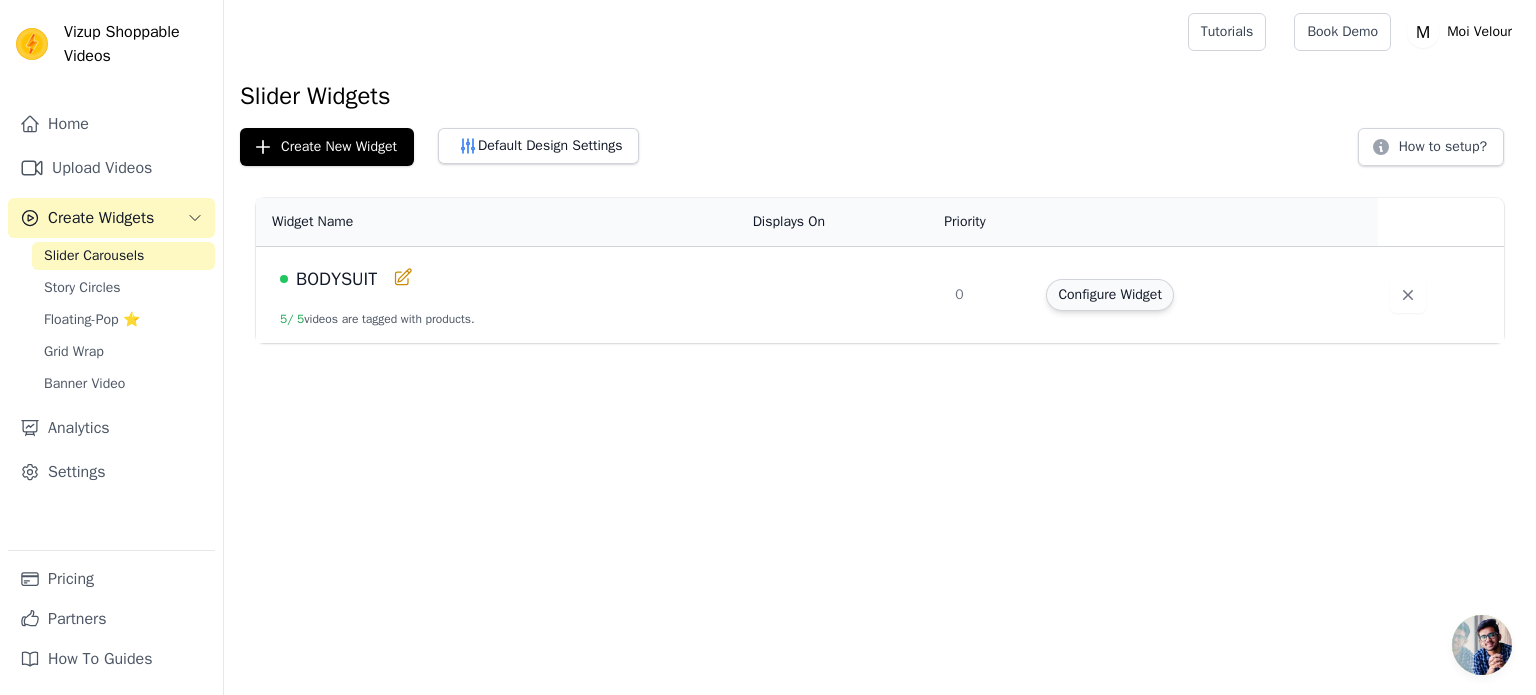 click on "Configure Widget" at bounding box center [1109, 295] 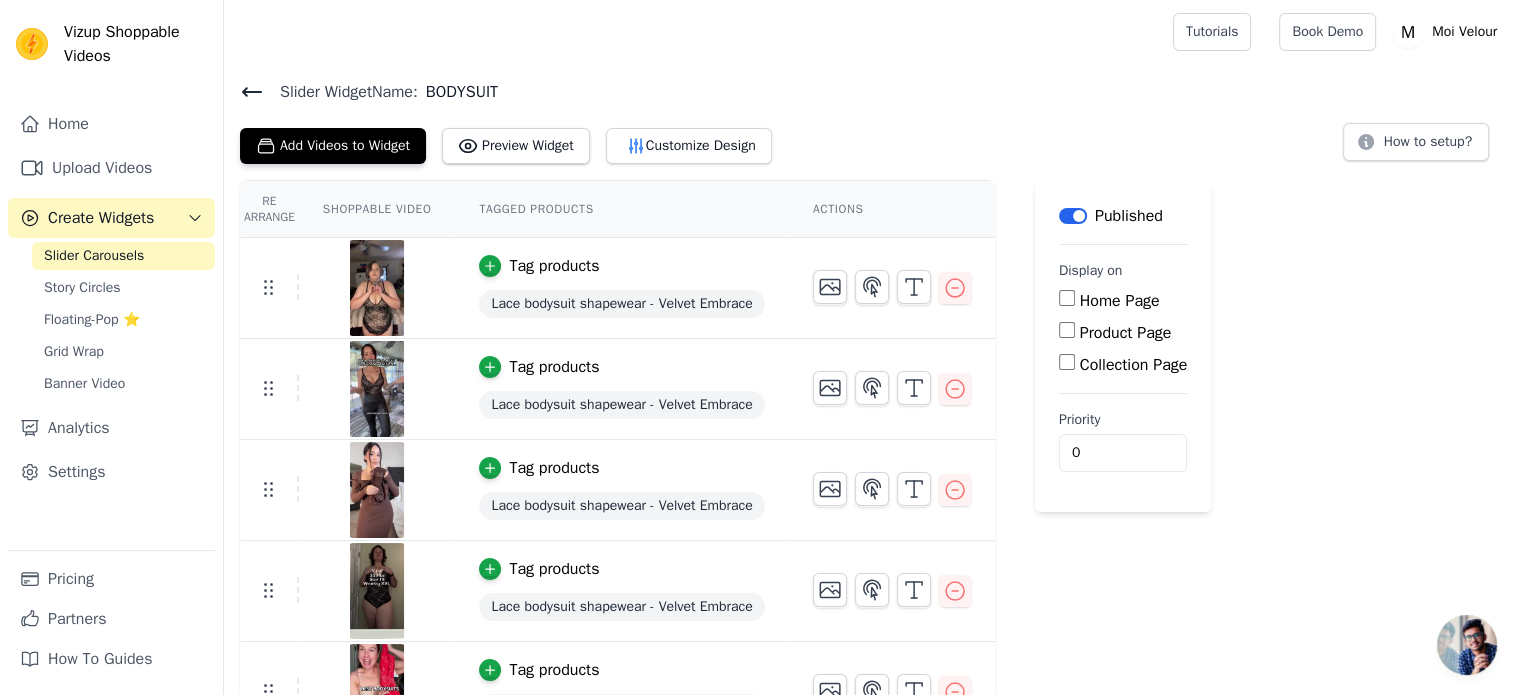click on "Product Page" at bounding box center [1126, 333] 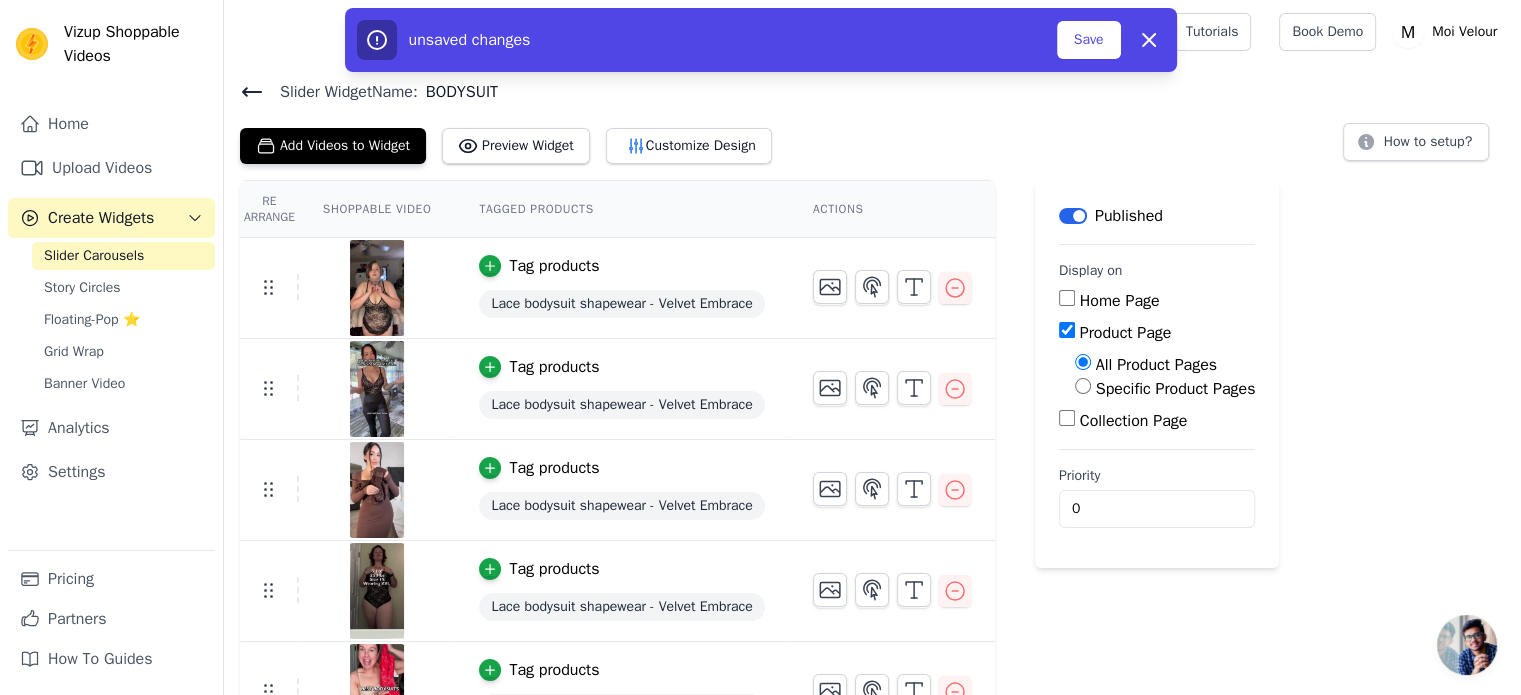 click on "Specific Product Pages" at bounding box center (1176, 389) 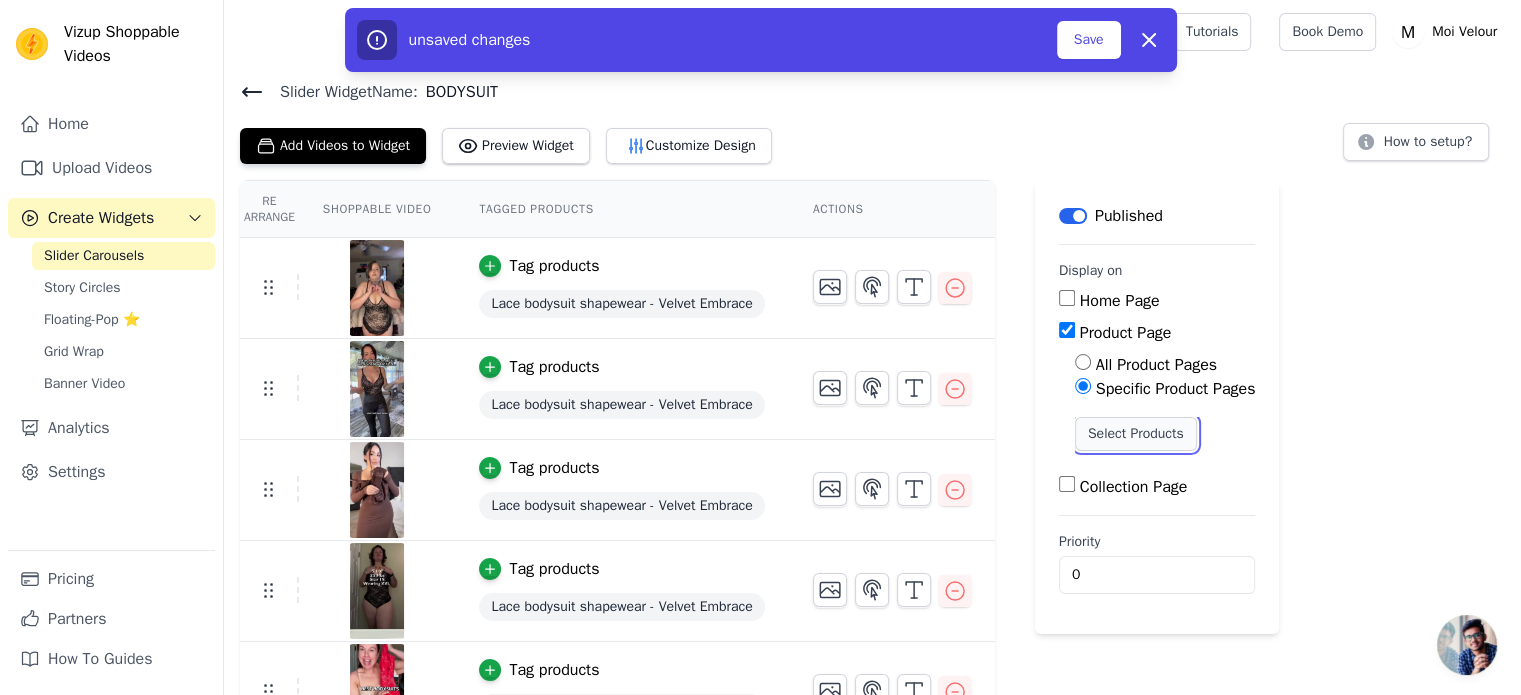 click on "Select Products" at bounding box center [1136, 434] 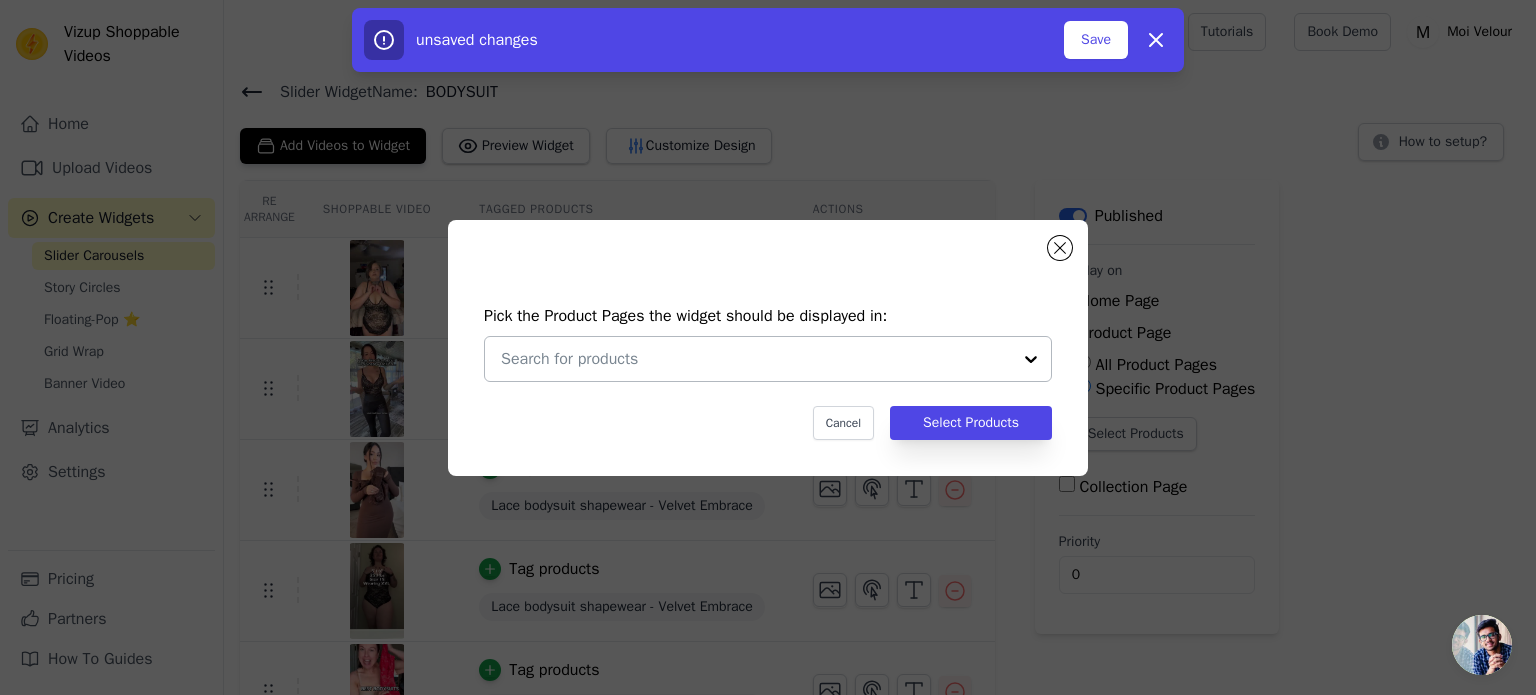 click at bounding box center (756, 359) 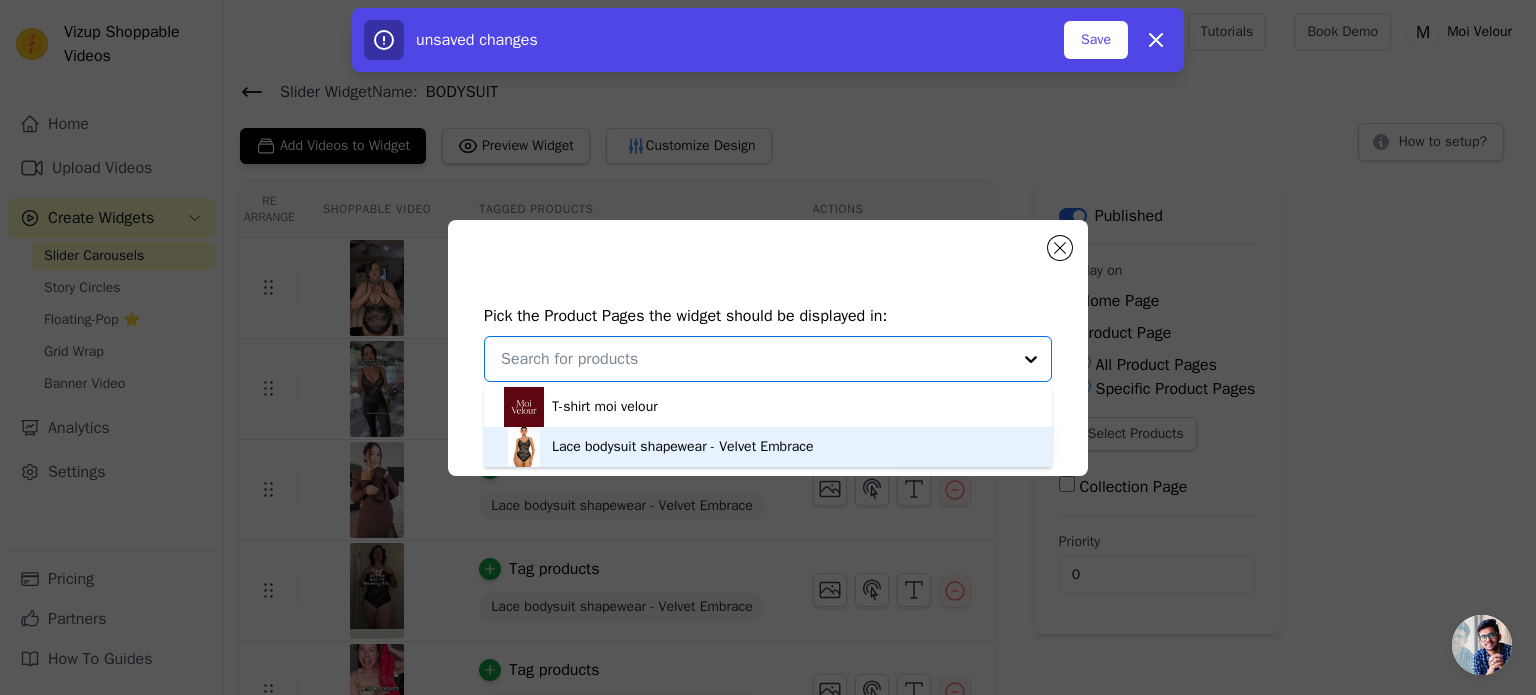click on "Lace bodysuit shapewear - Velvet Embrace" at bounding box center [682, 447] 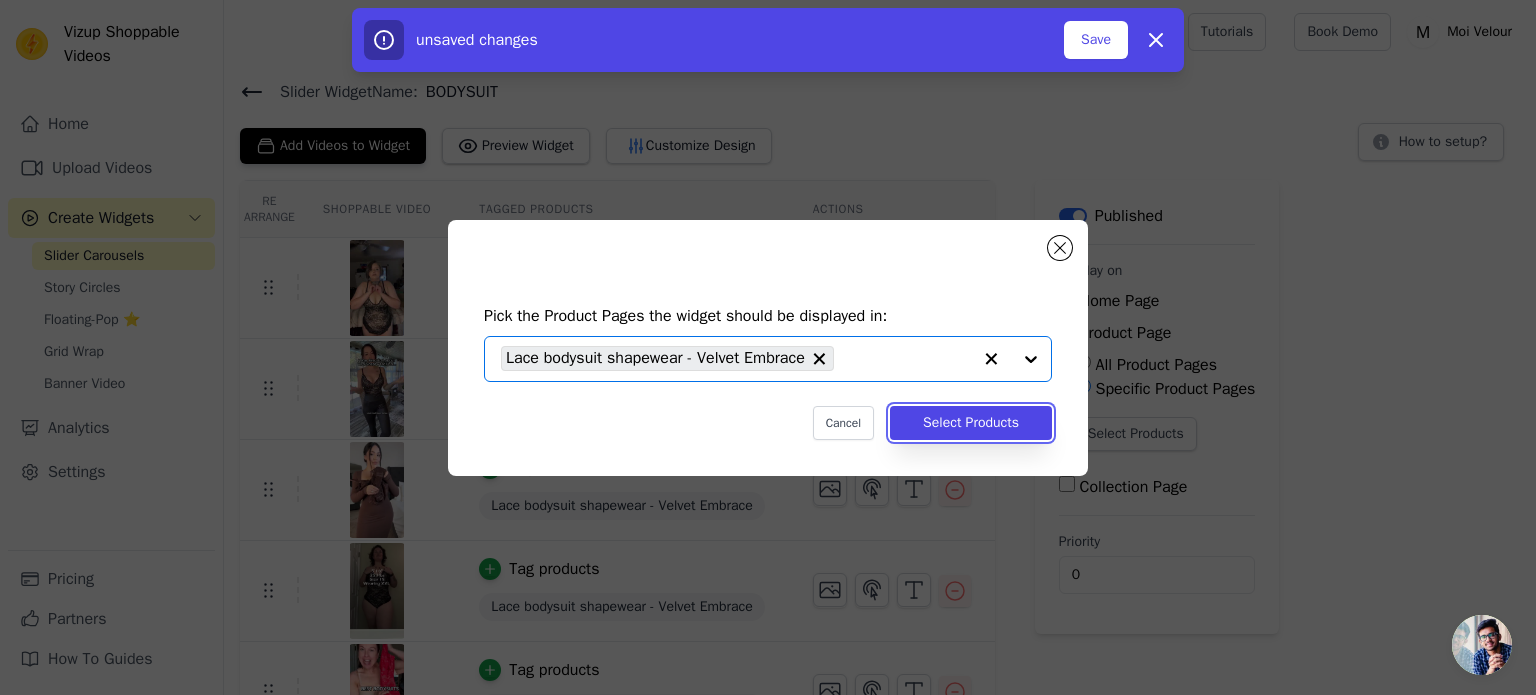 click on "Select Products" at bounding box center (971, 423) 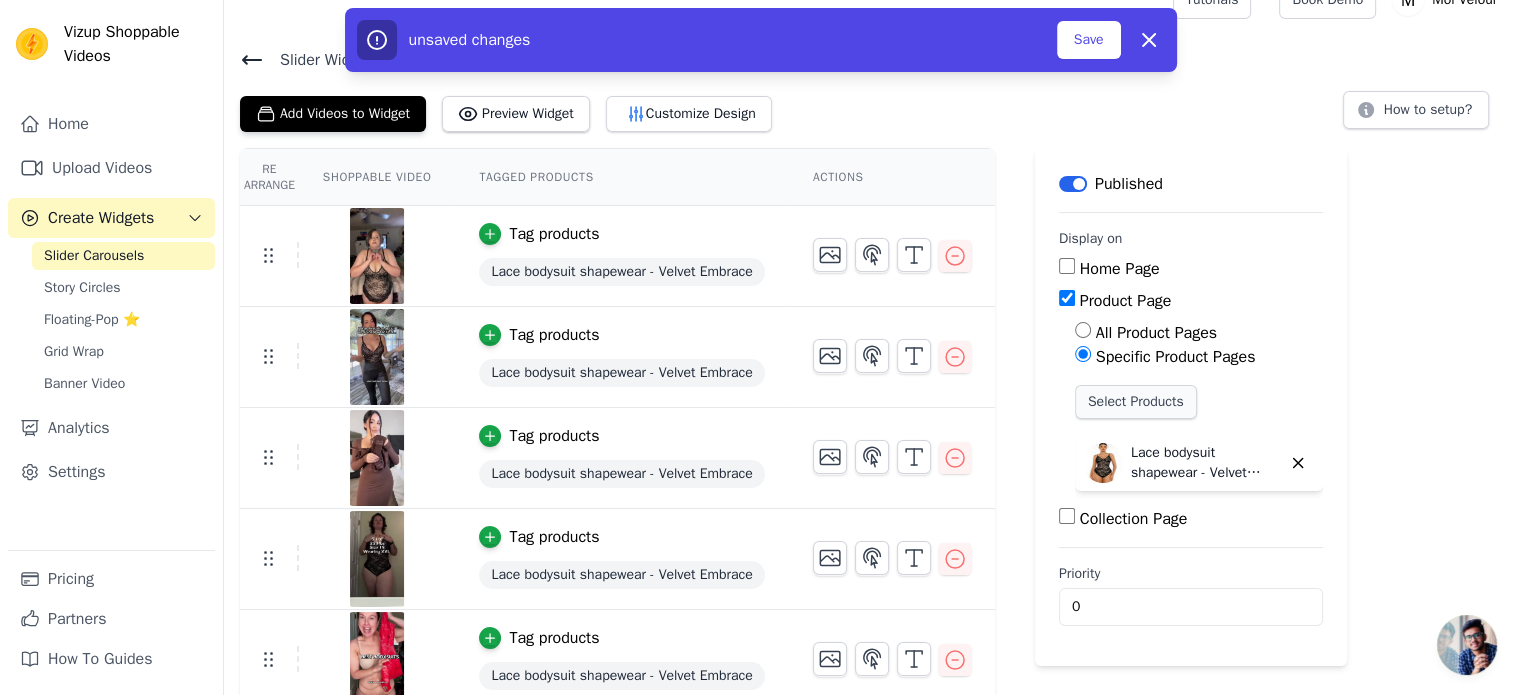 scroll, scrollTop: 46, scrollLeft: 0, axis: vertical 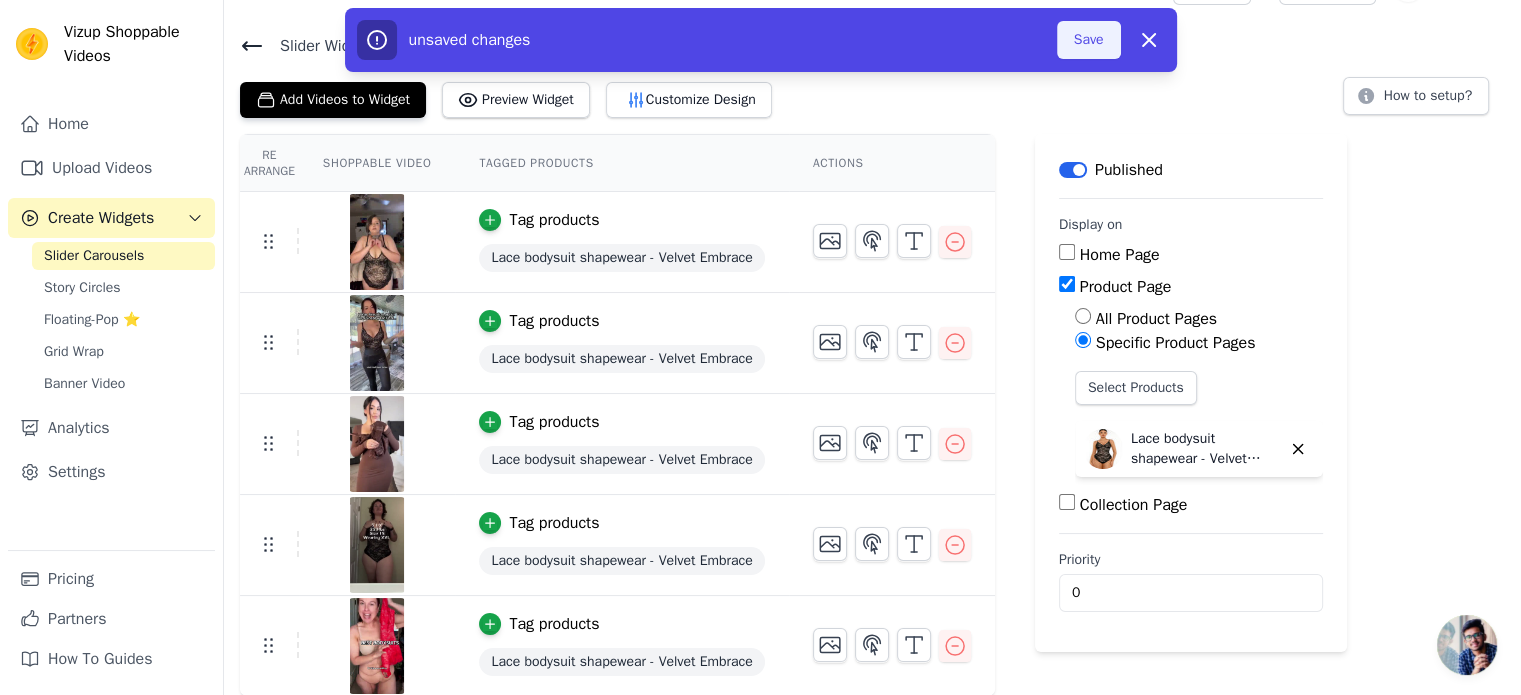 click on "Save" at bounding box center (1089, 40) 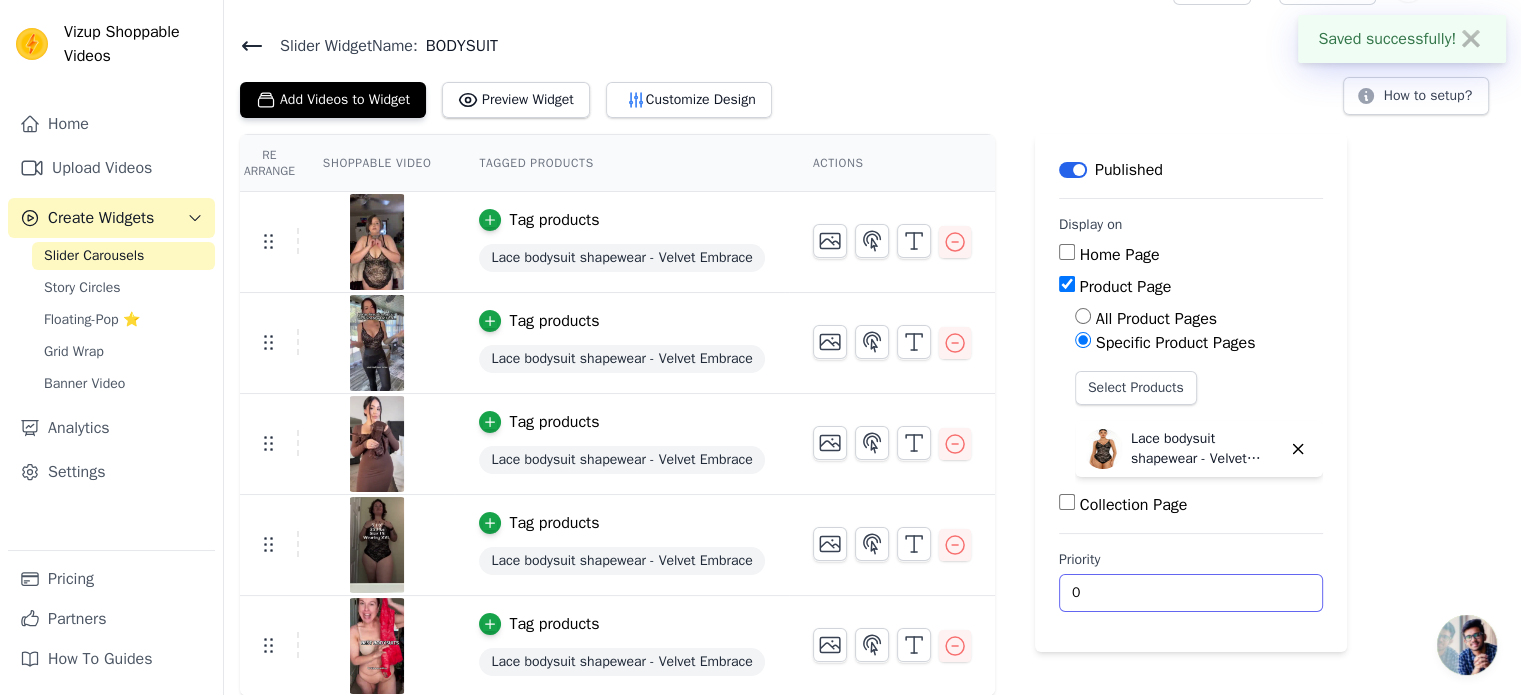 click on "0" at bounding box center [1191, 593] 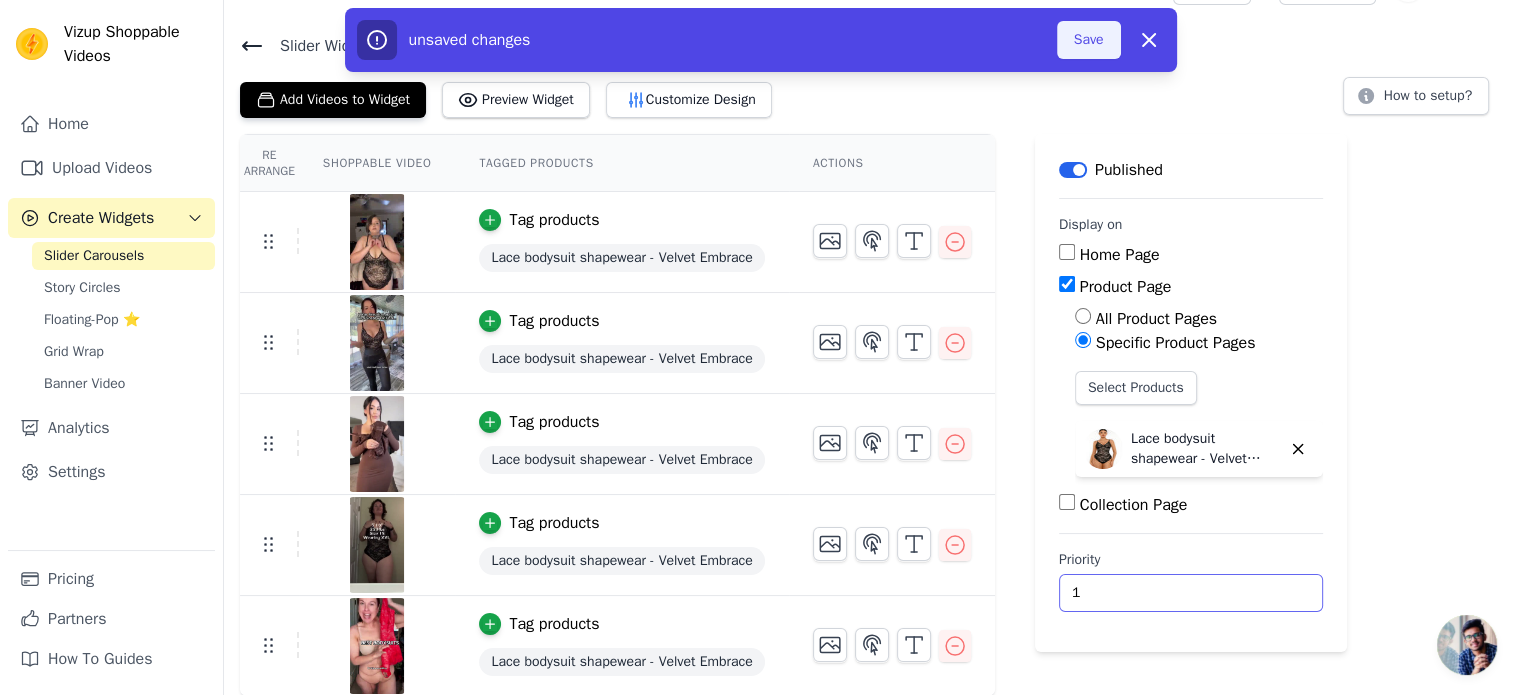 type on "1" 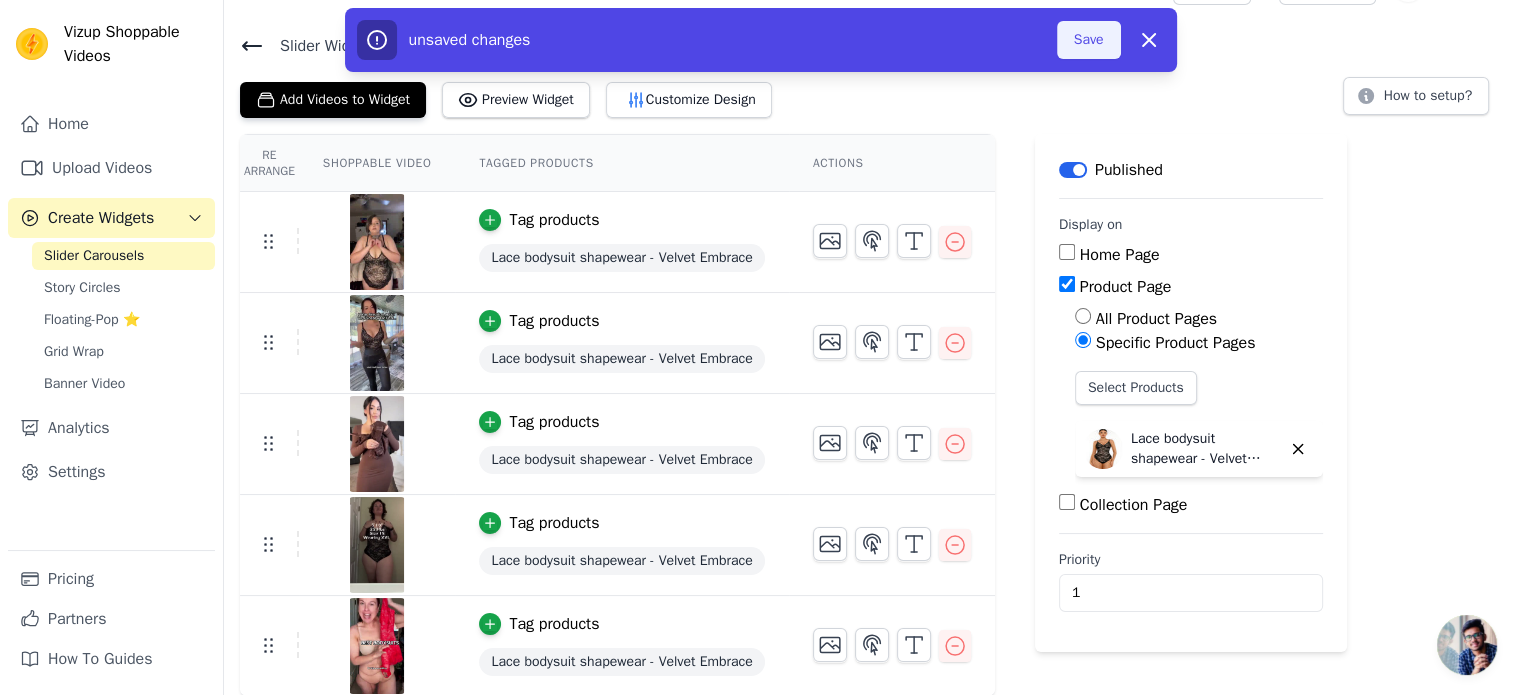click on "Save" at bounding box center (1089, 40) 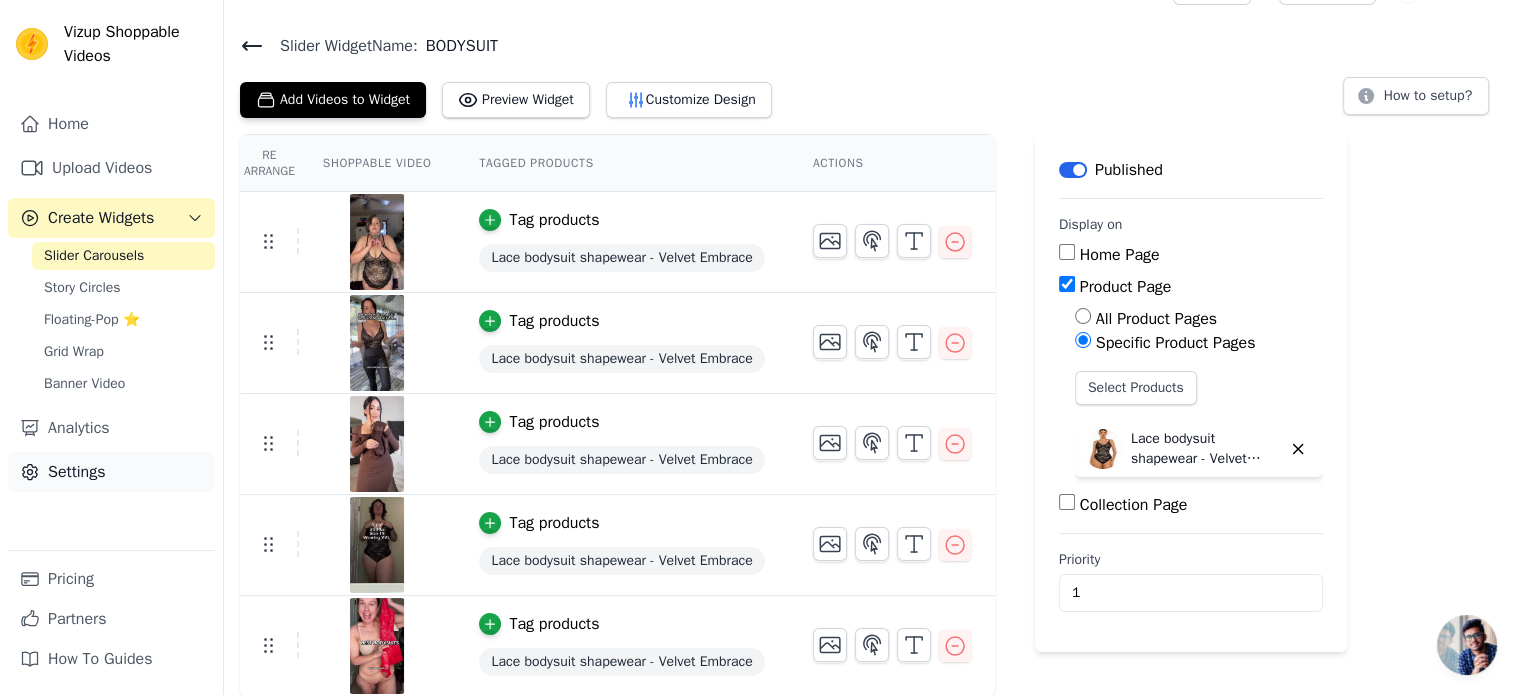 click on "Settings" at bounding box center [111, 472] 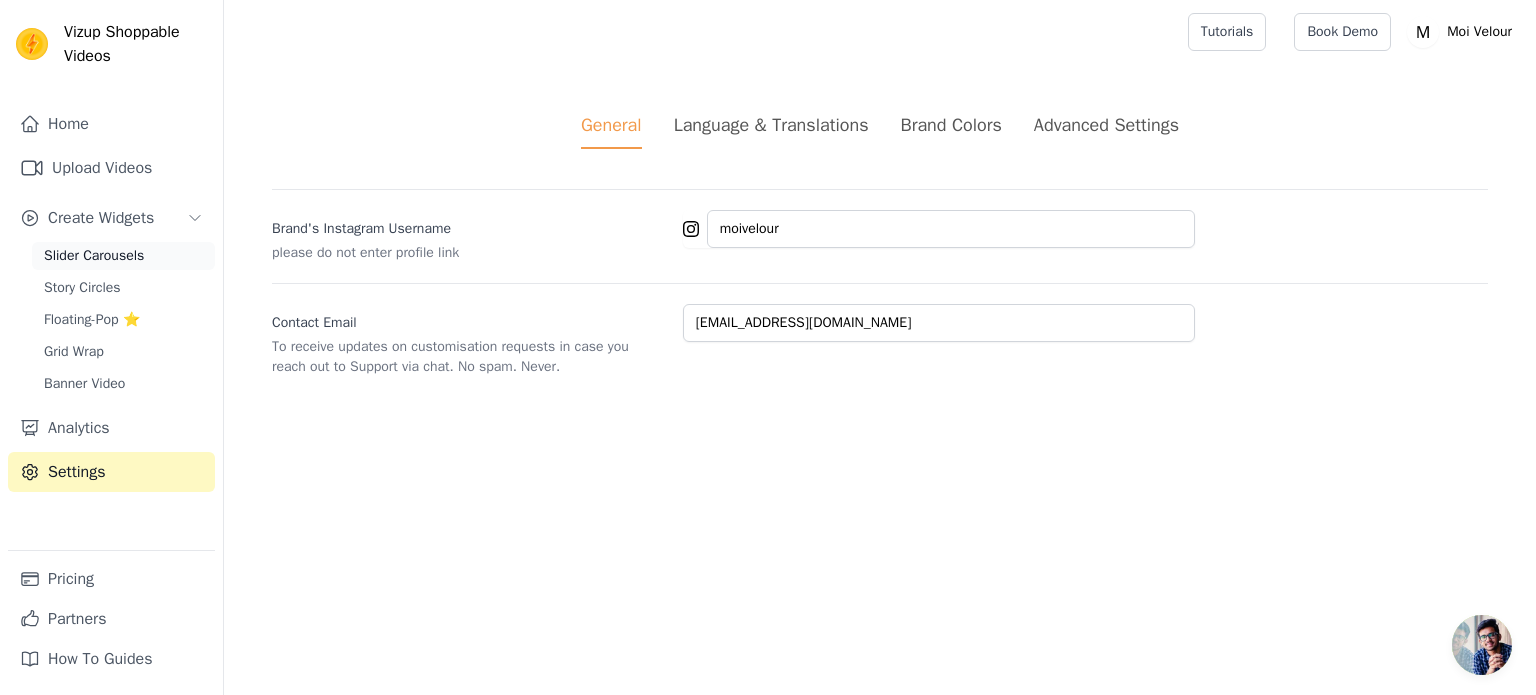 click on "Slider Carousels" at bounding box center [94, 256] 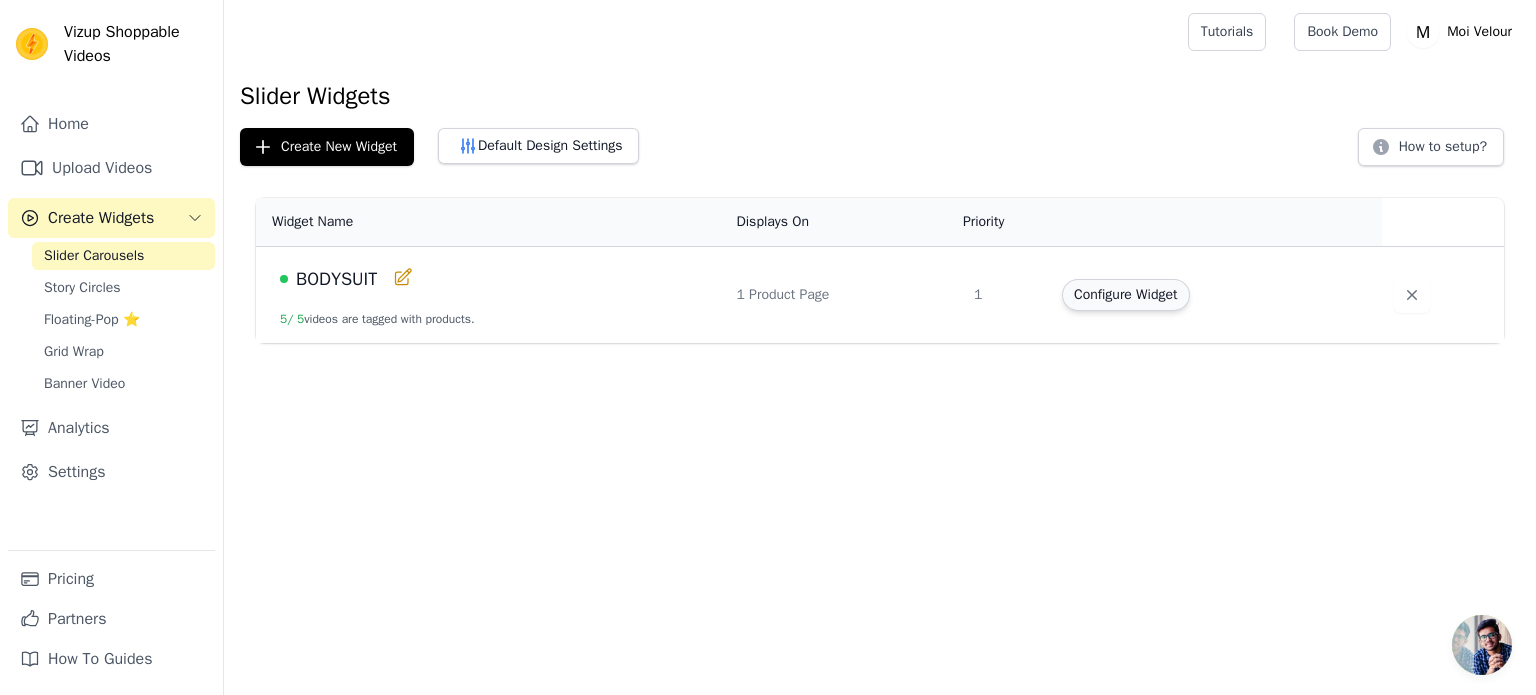 click on "Configure Widget" at bounding box center (1125, 295) 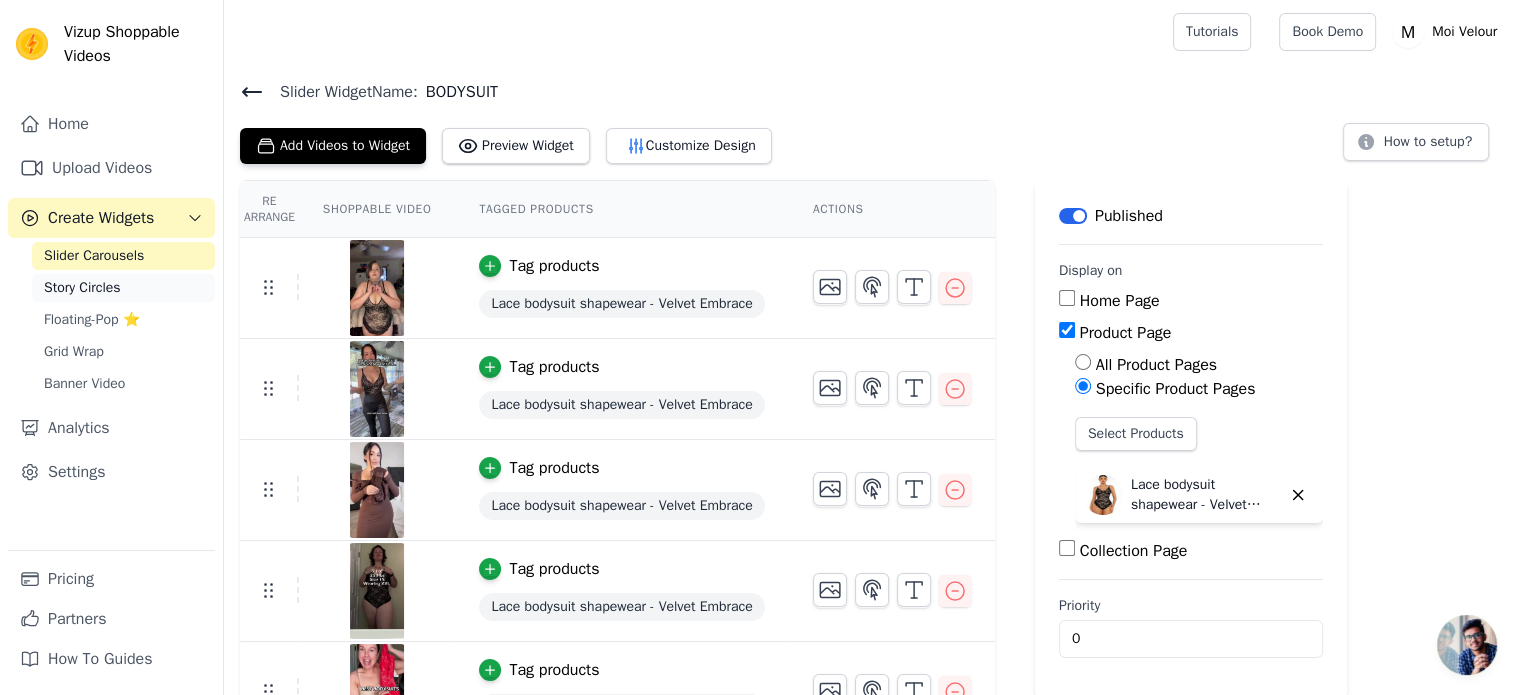 click on "Story Circles" at bounding box center [82, 288] 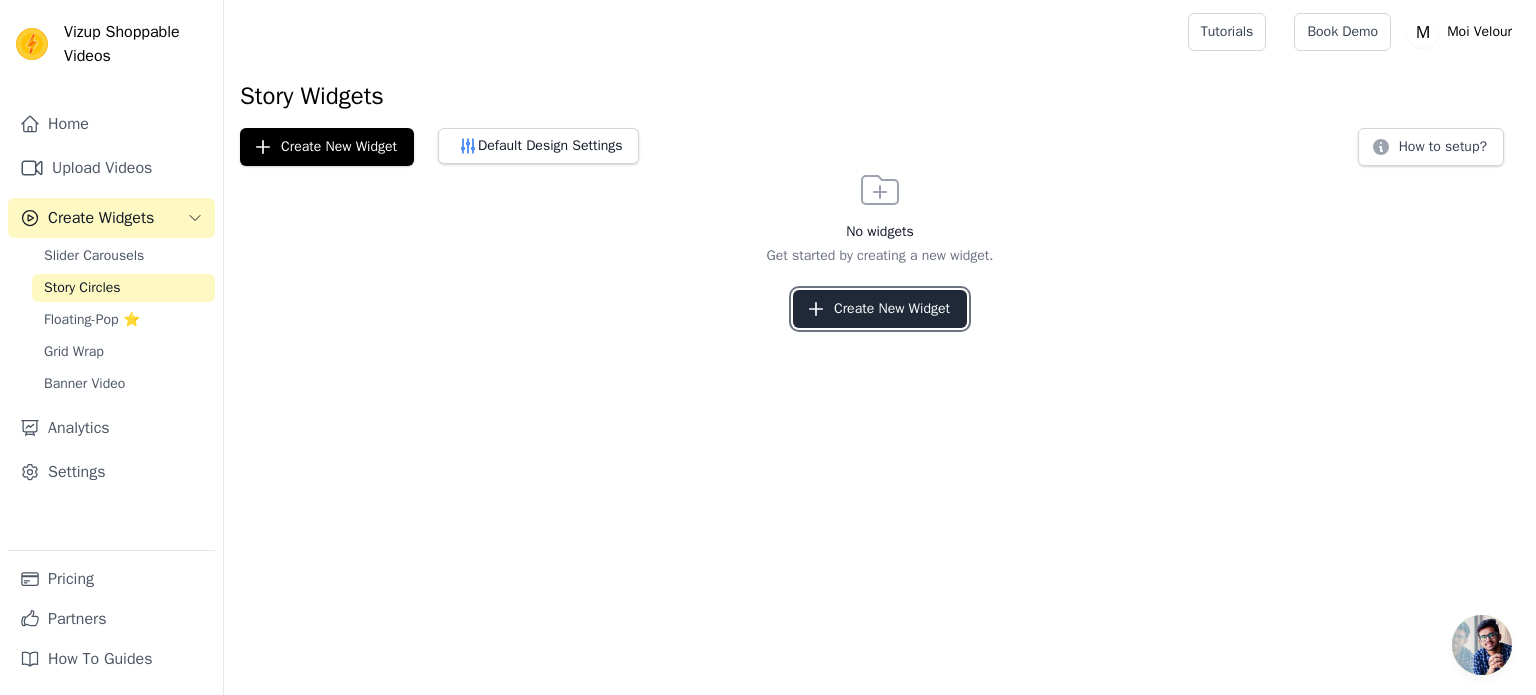 click on "Create New Widget" at bounding box center (880, 309) 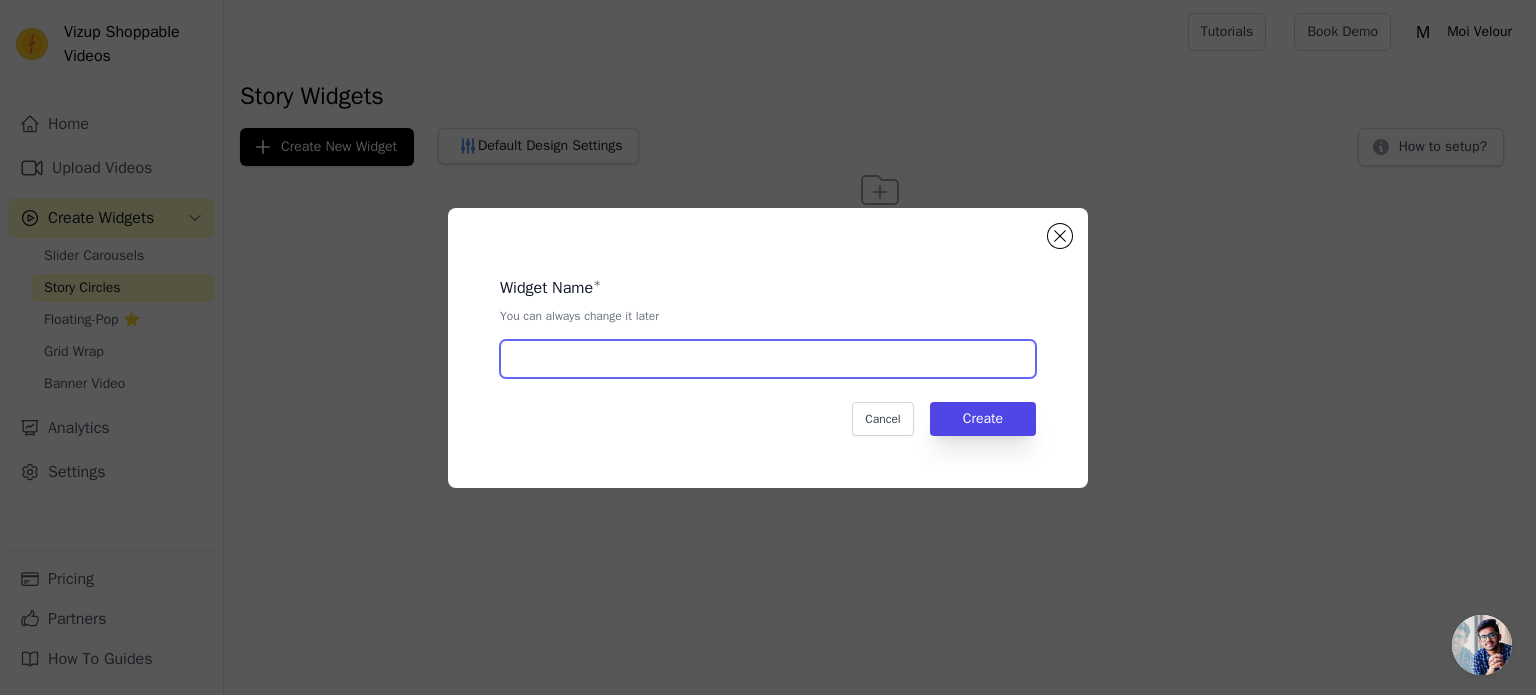 click at bounding box center (768, 359) 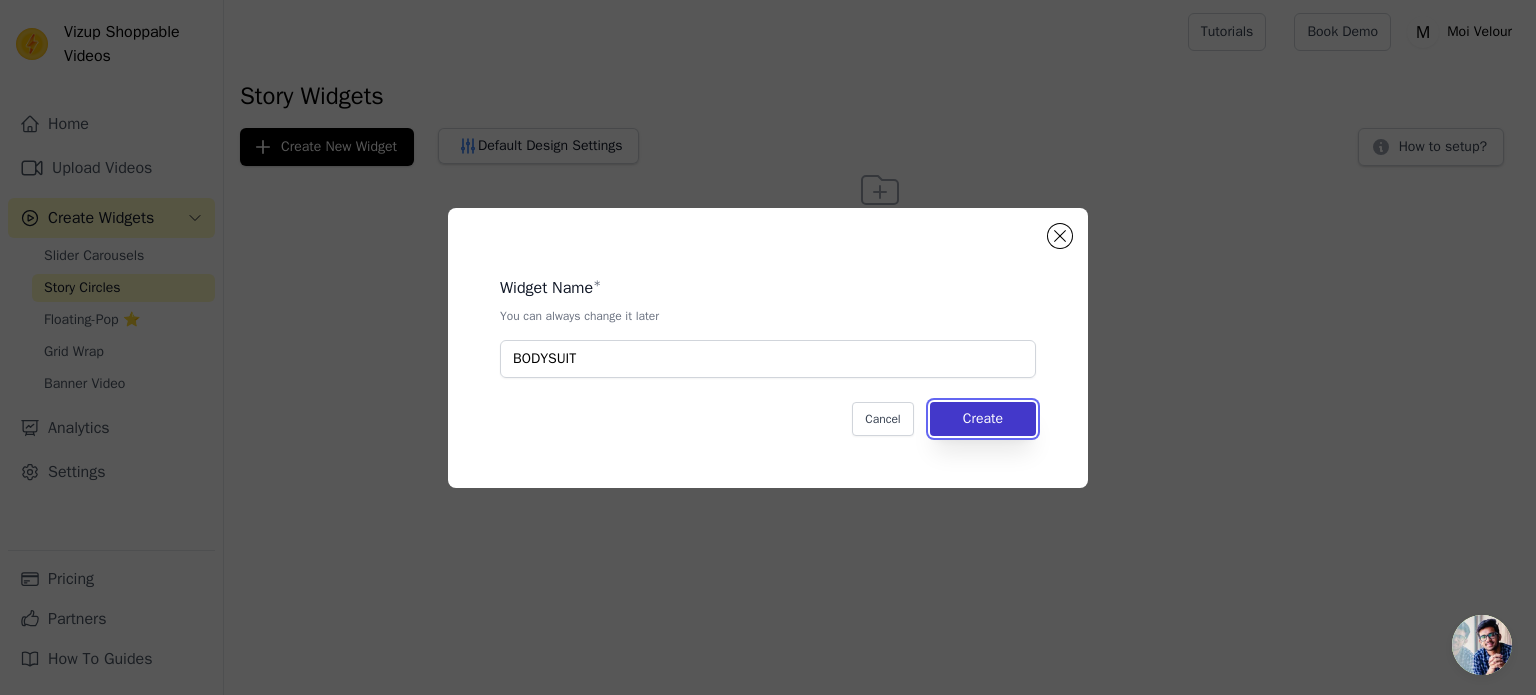 click on "Create" at bounding box center [983, 419] 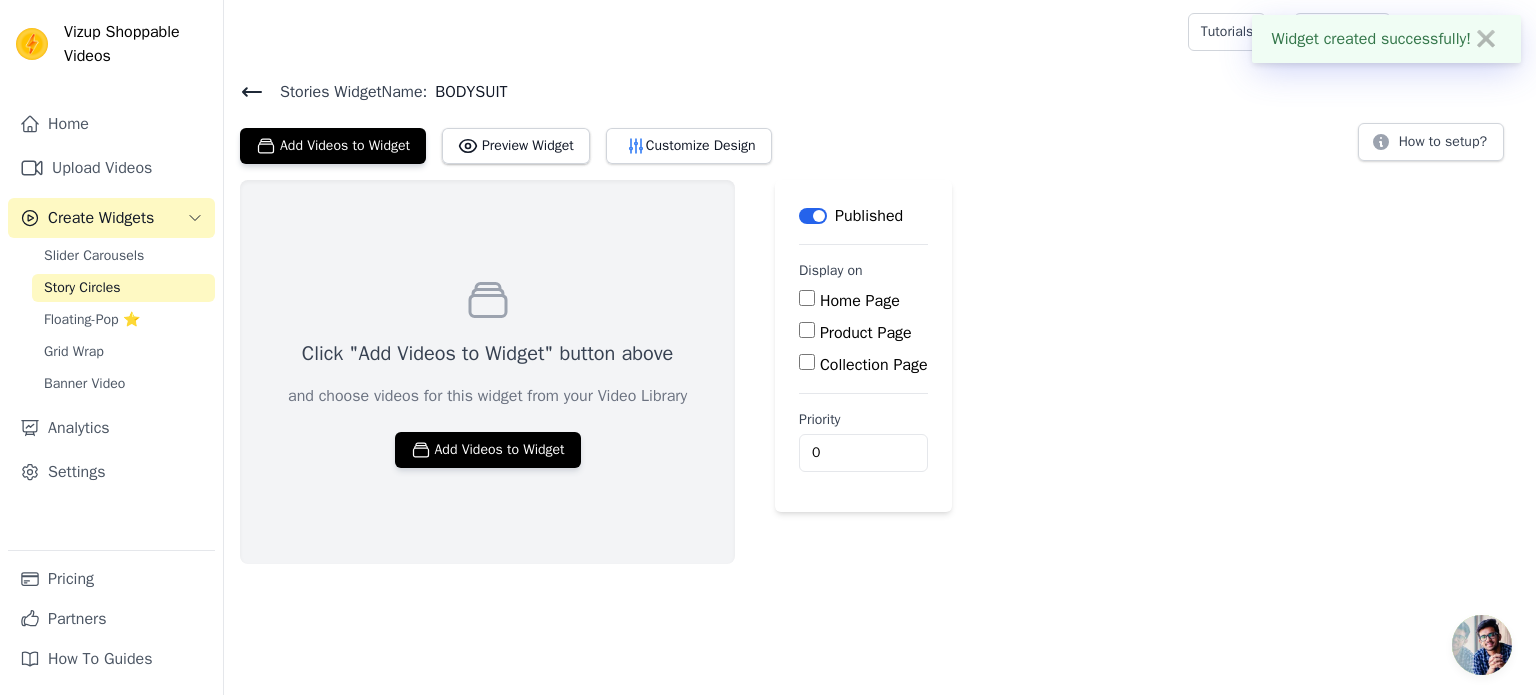 click on "Product Page" at bounding box center (866, 333) 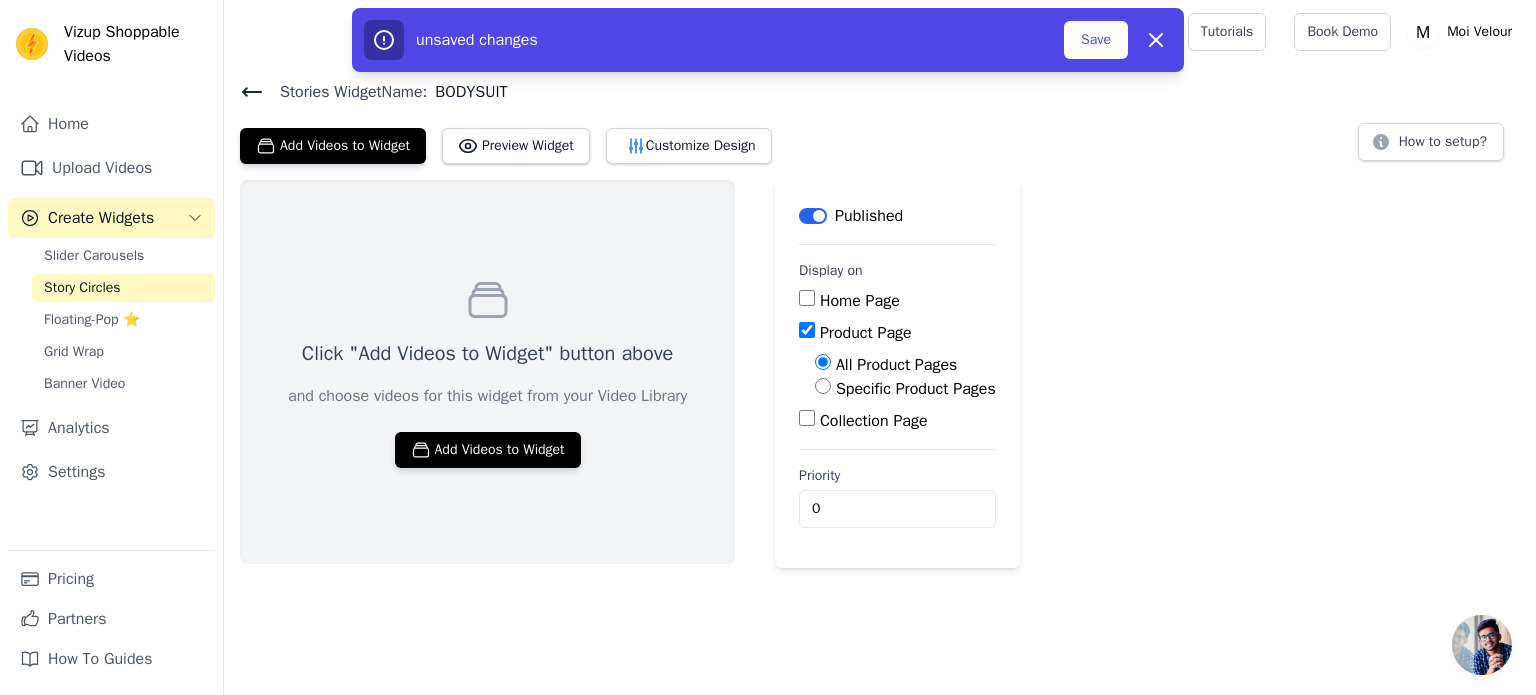 click on "Specific Product Pages" at bounding box center (916, 389) 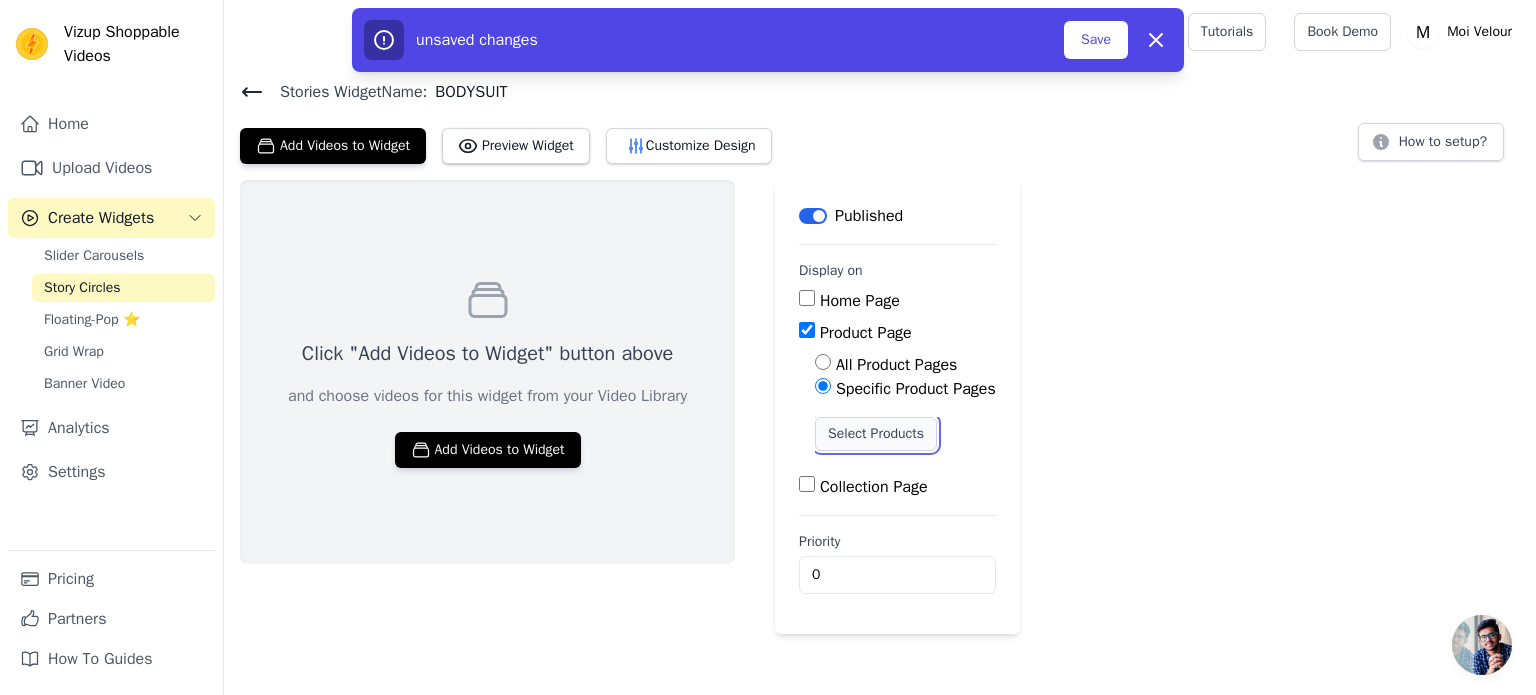 click on "Select Products" at bounding box center (876, 434) 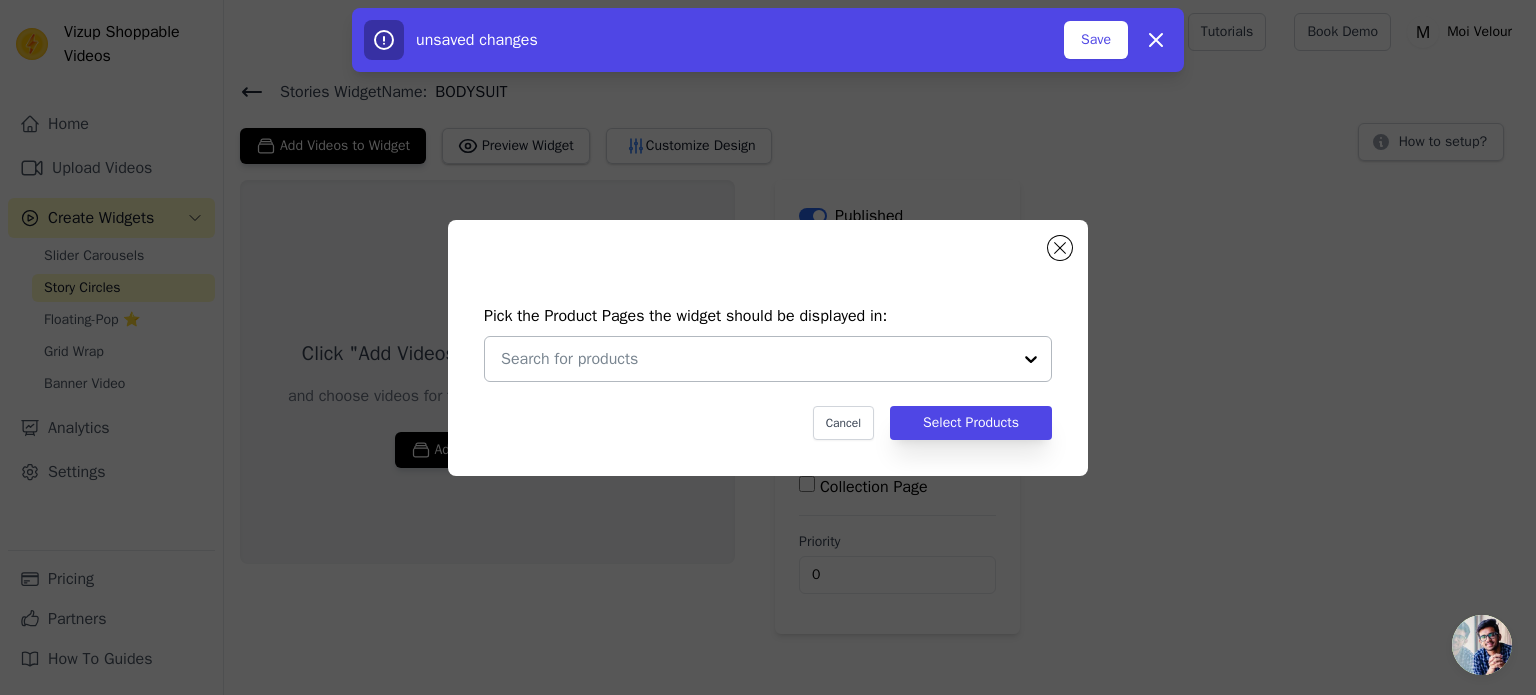 click at bounding box center (756, 359) 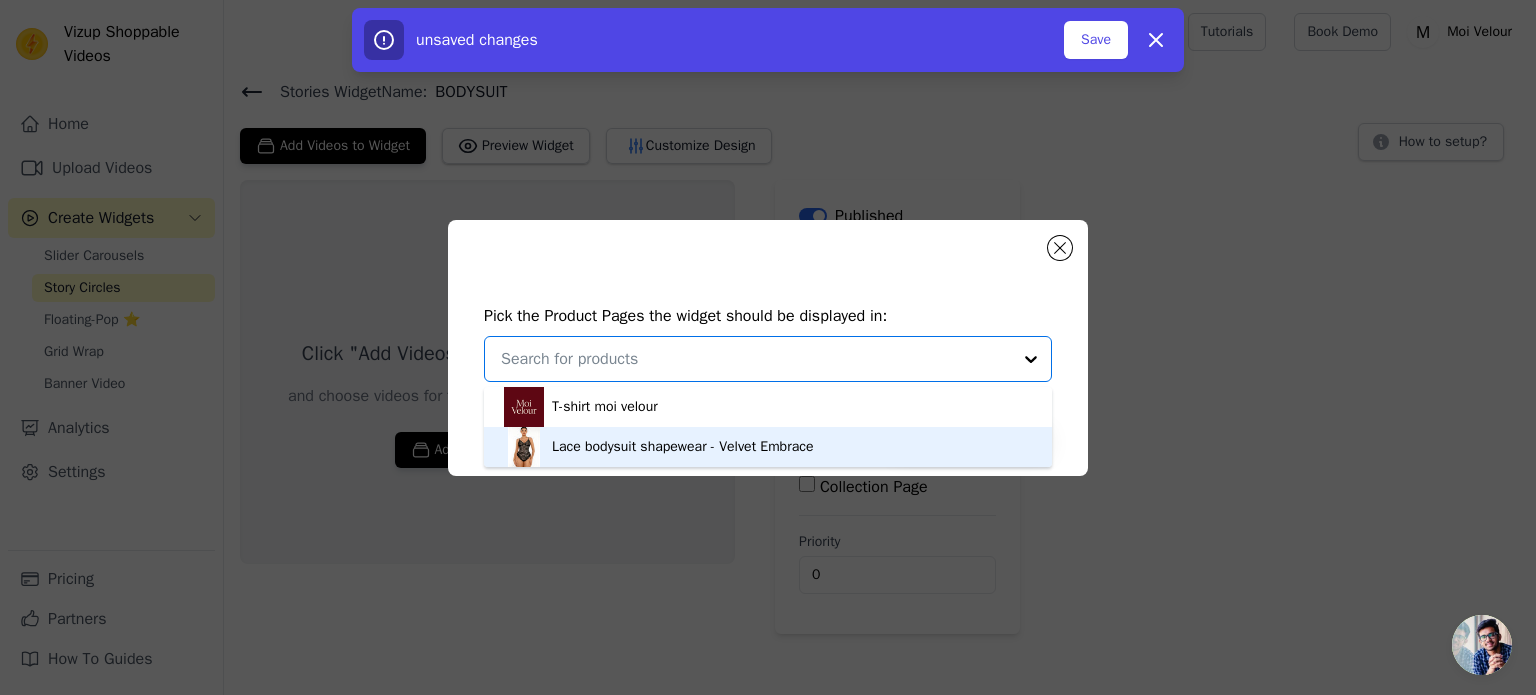 click on "Lace bodysuit shapewear - Velvet Embrace" at bounding box center (682, 447) 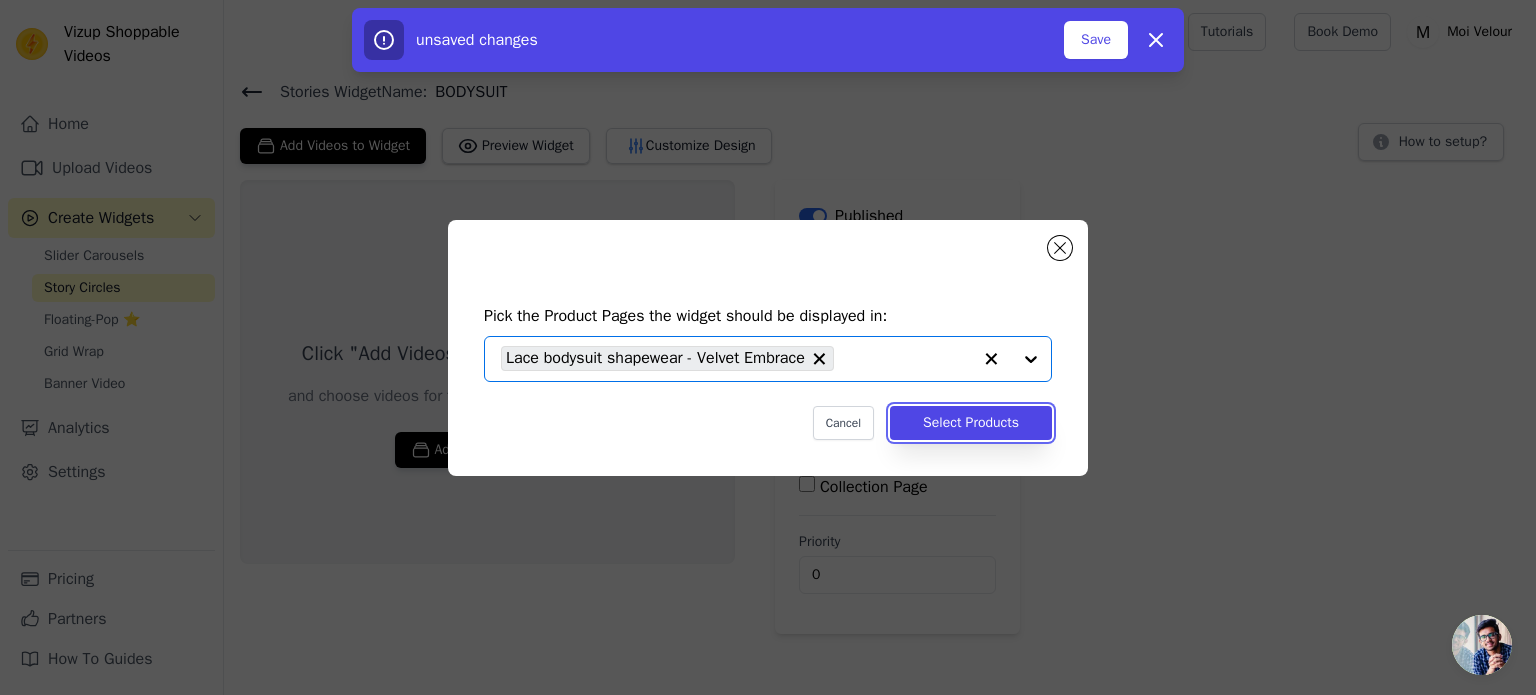 click on "Select Products" at bounding box center [971, 423] 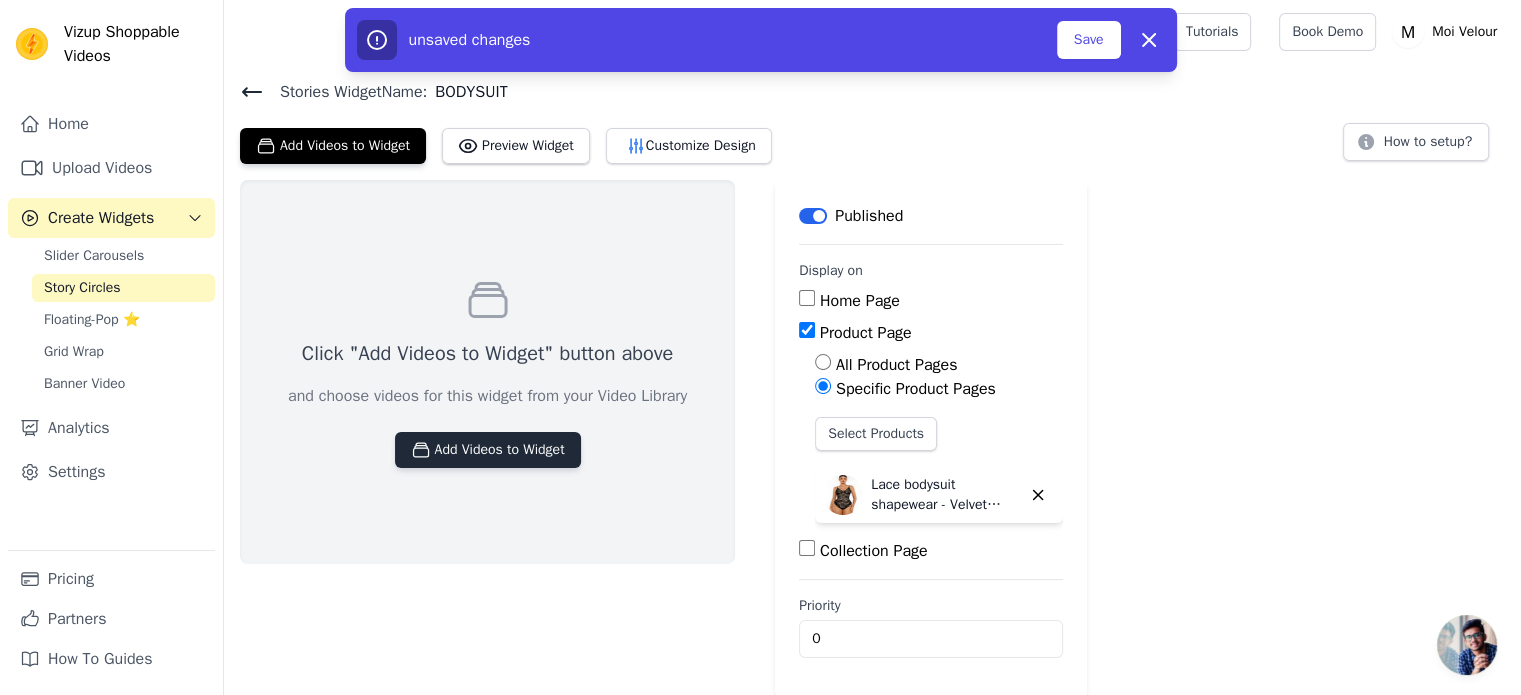 click on "Add Videos to Widget" at bounding box center (488, 450) 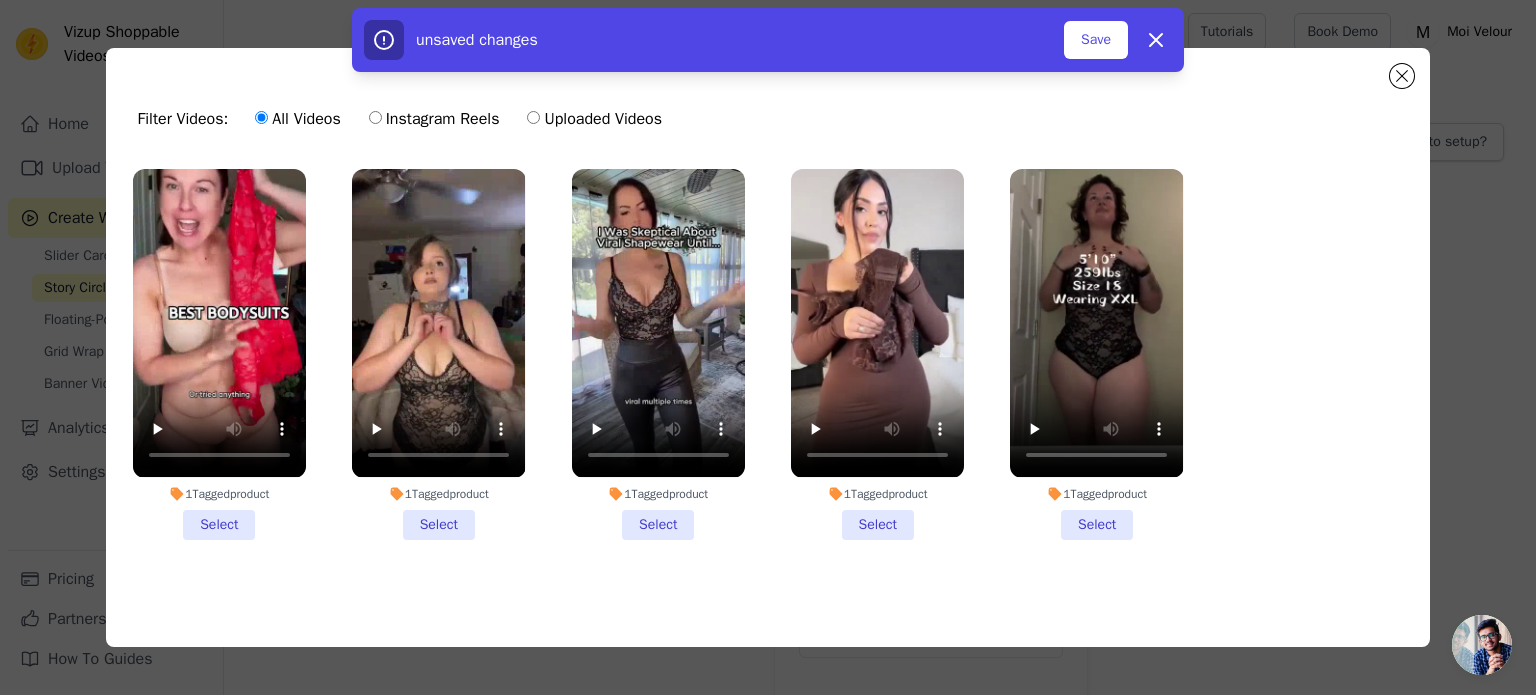 click on "1  Tagged  product     Select" at bounding box center [219, 354] 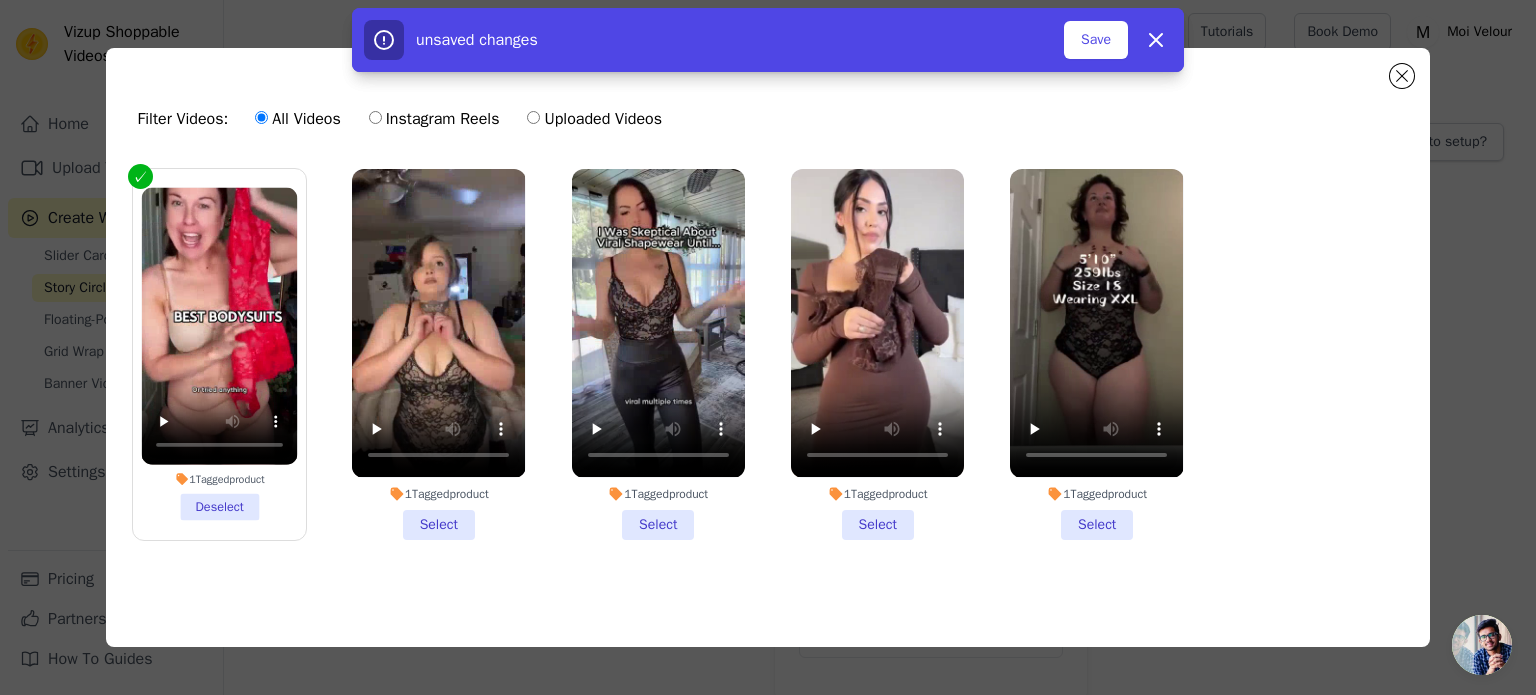 click on "1  Tagged  product     Select" at bounding box center [438, 354] 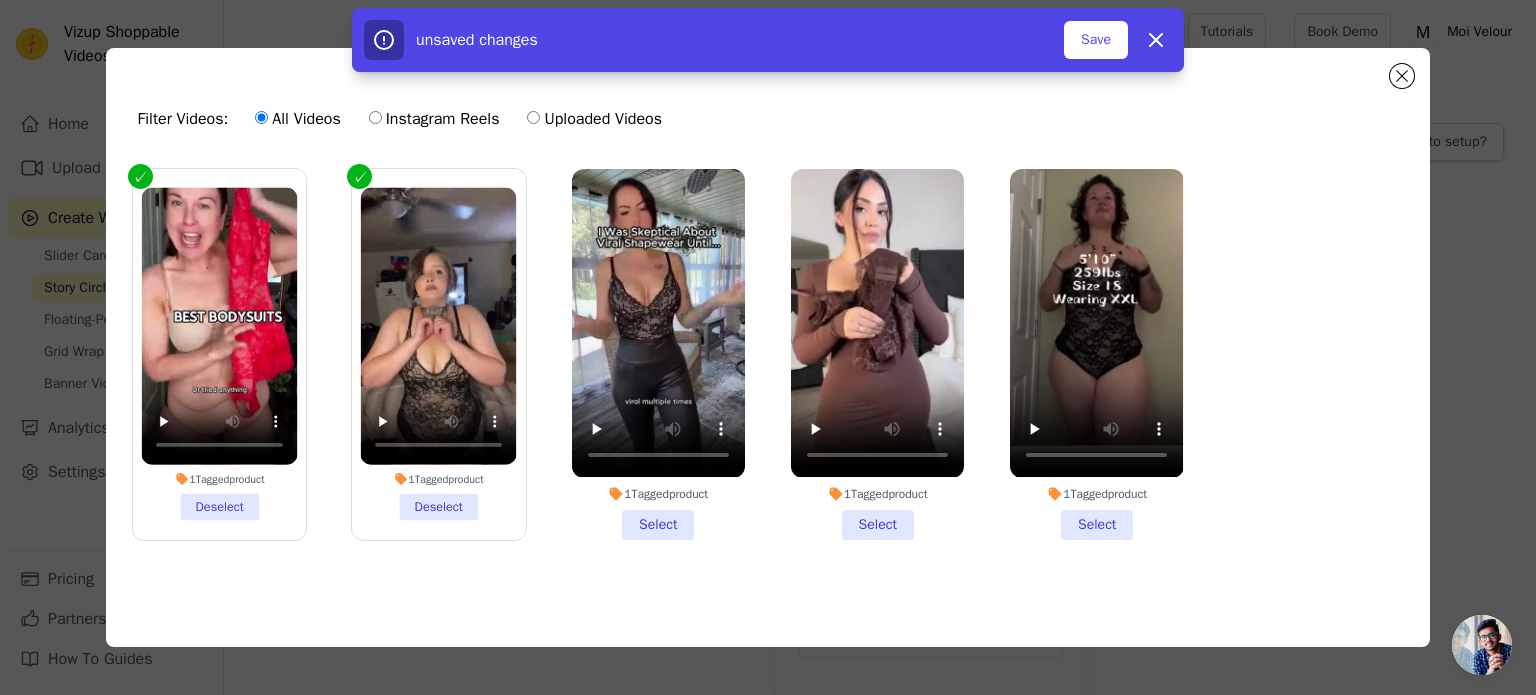 click on "1  Tagged  product     Select" at bounding box center (658, 354) 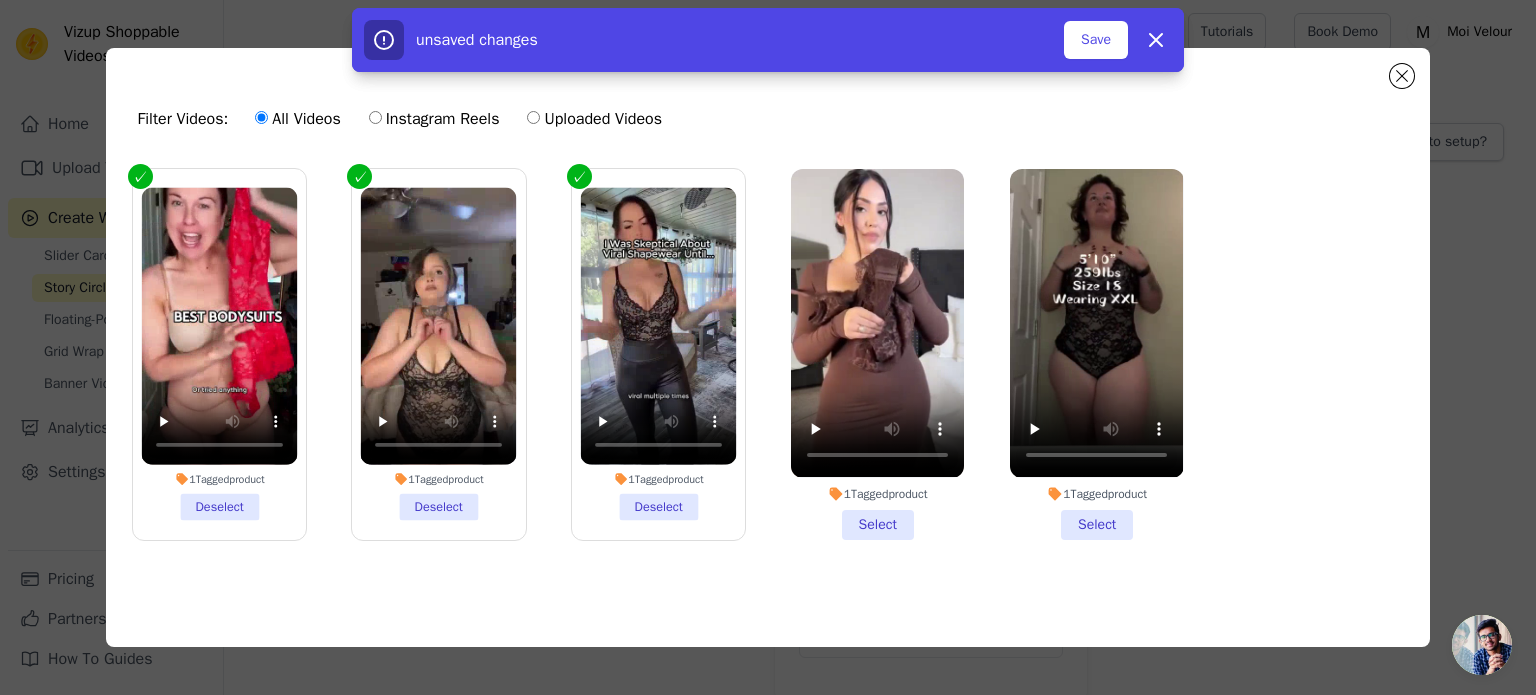click on "1  Tagged  product     Select" at bounding box center [877, 354] 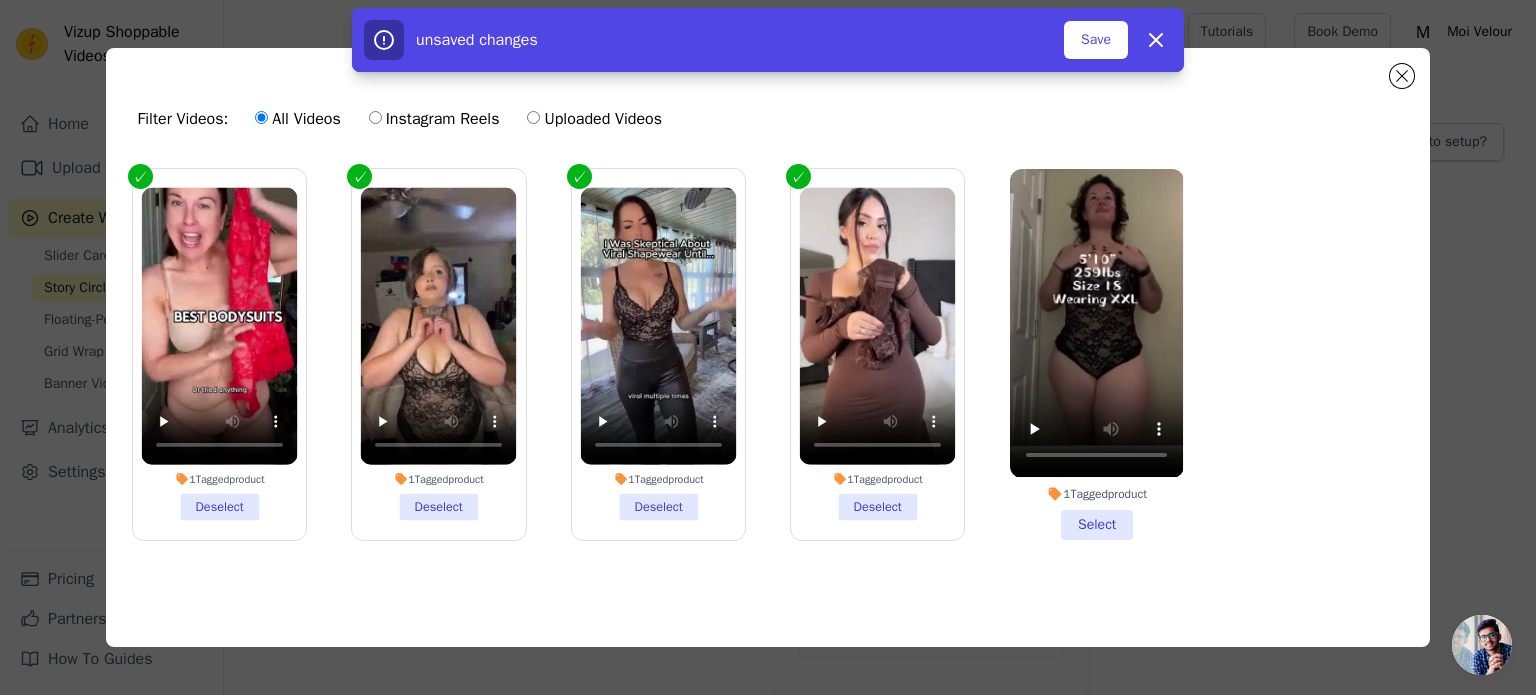 click on "1  Tagged  product     Select" at bounding box center (1096, 354) 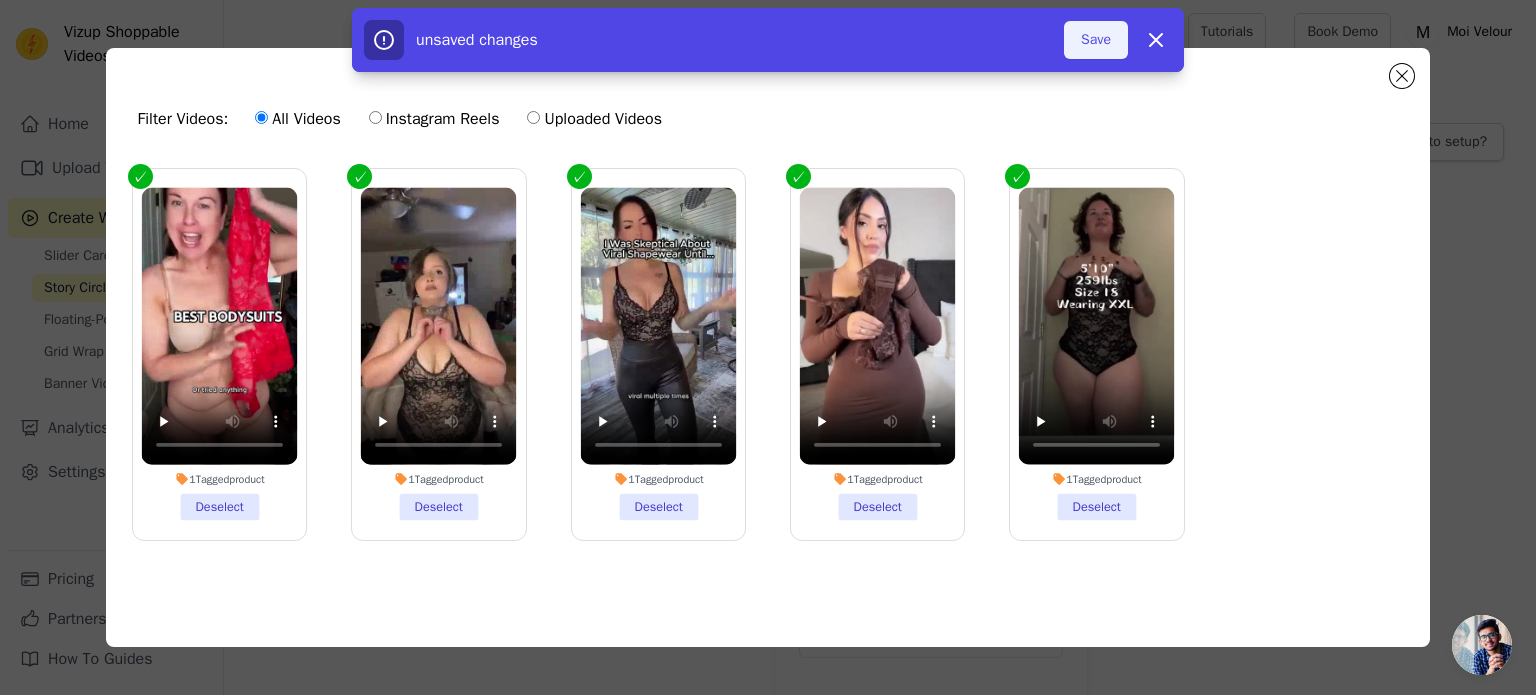 click on "Save" at bounding box center [1096, 40] 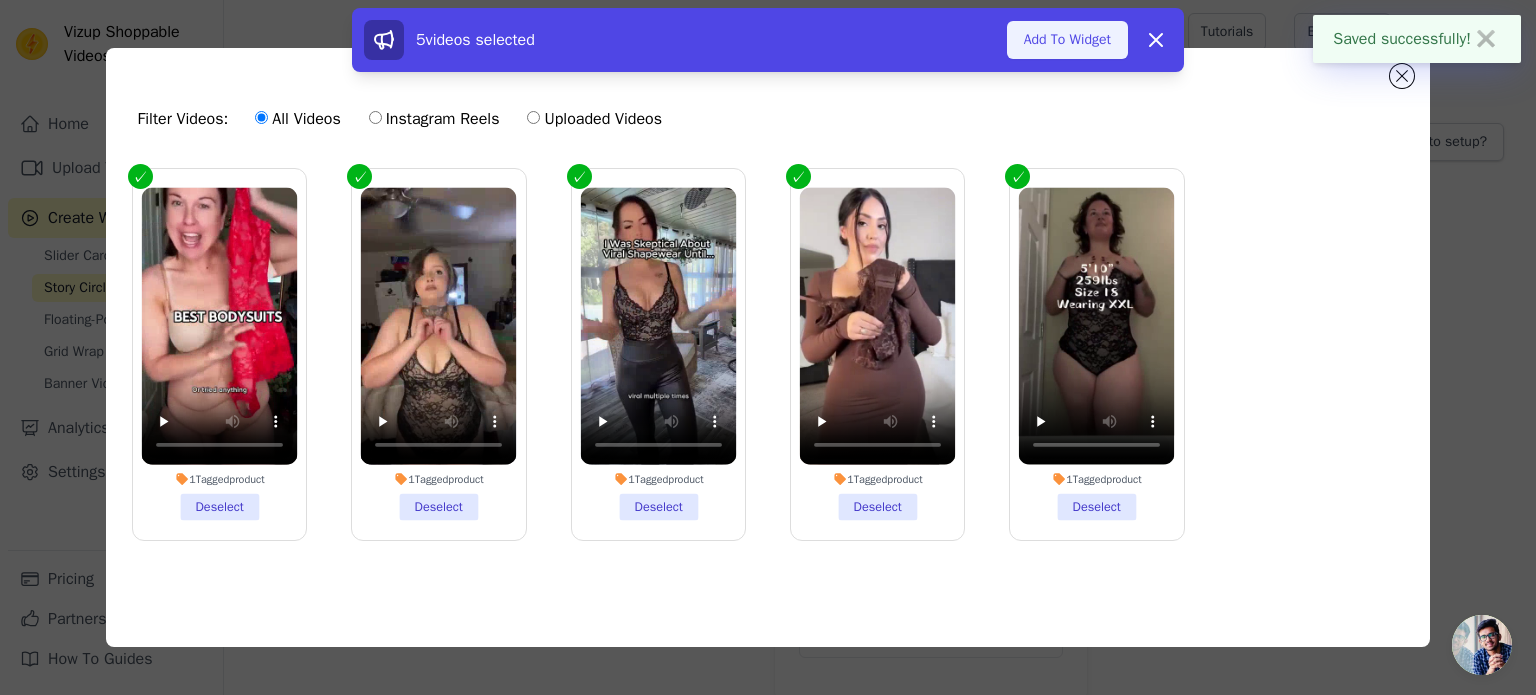 click on "Add To Widget" at bounding box center [1067, 40] 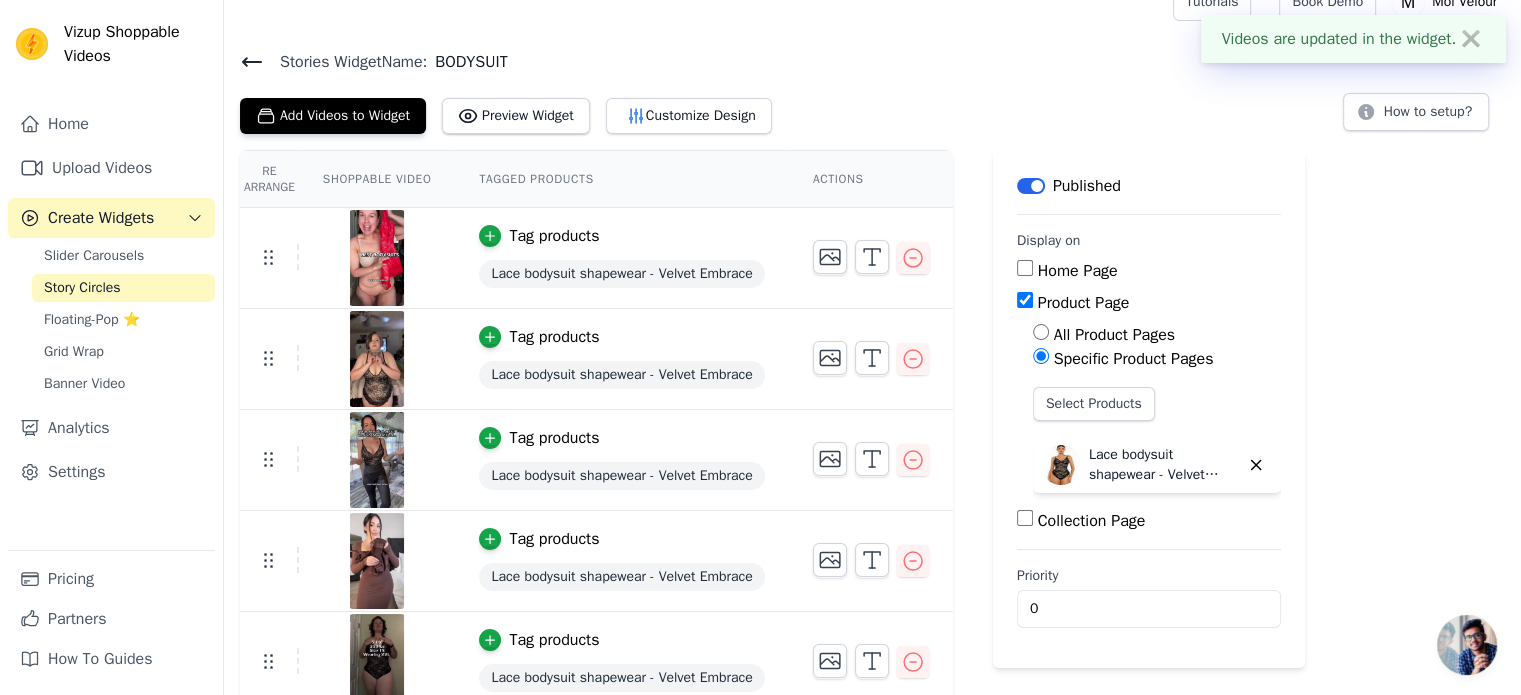 scroll, scrollTop: 46, scrollLeft: 0, axis: vertical 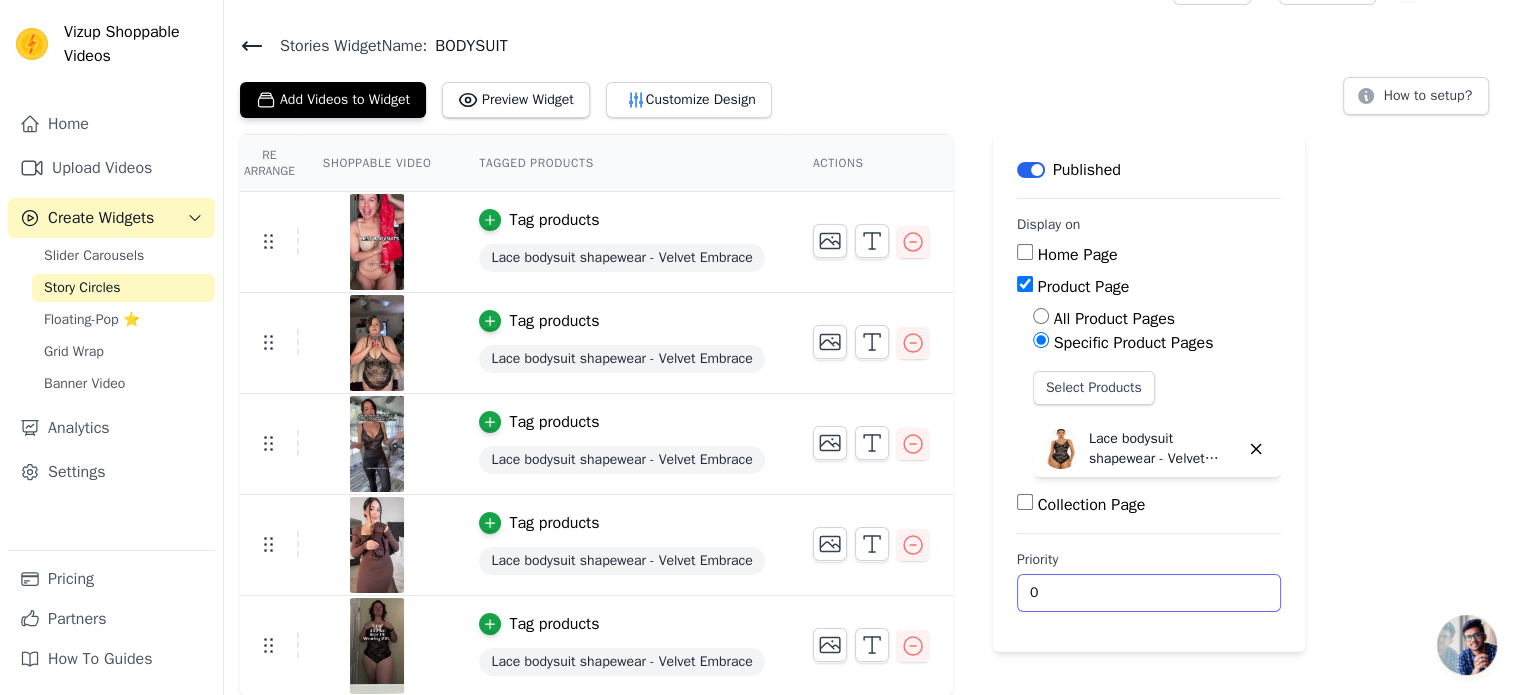 click on "0" at bounding box center [1149, 593] 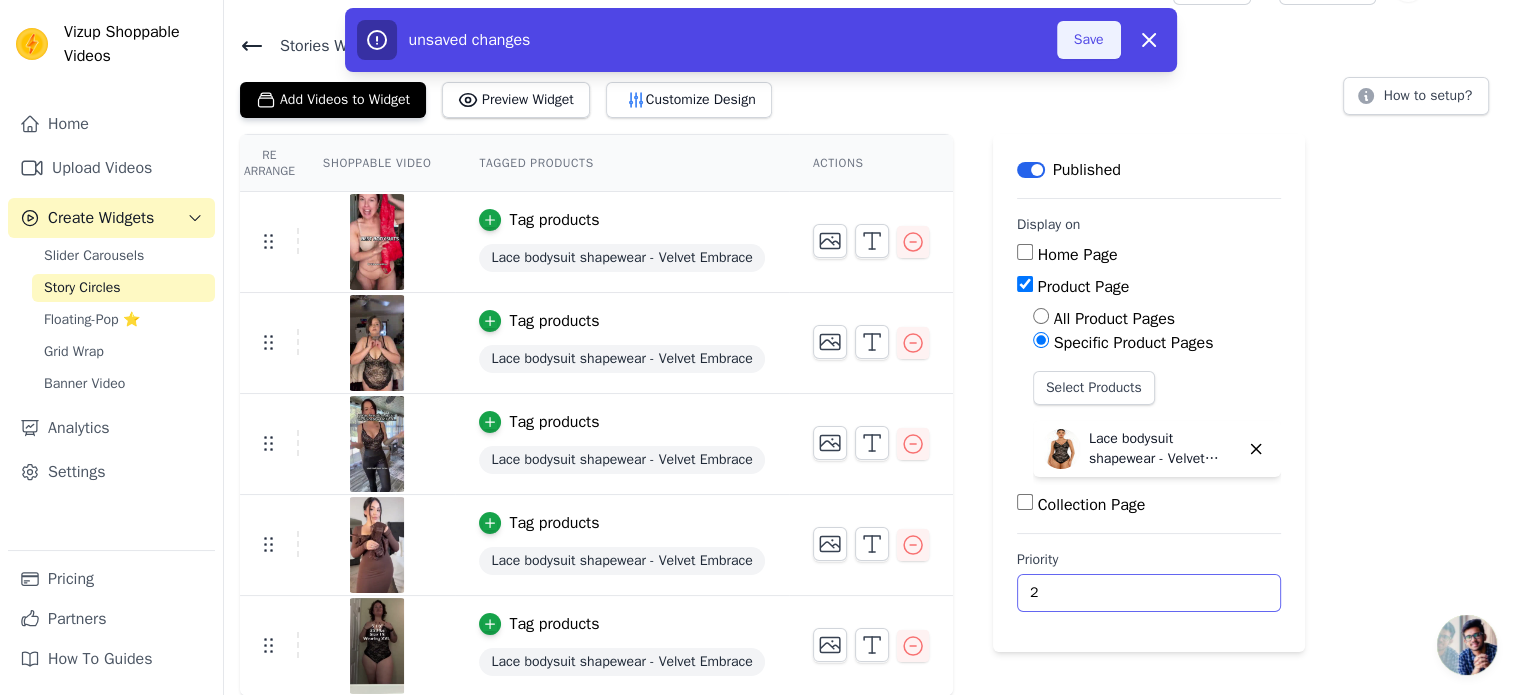 type on "2" 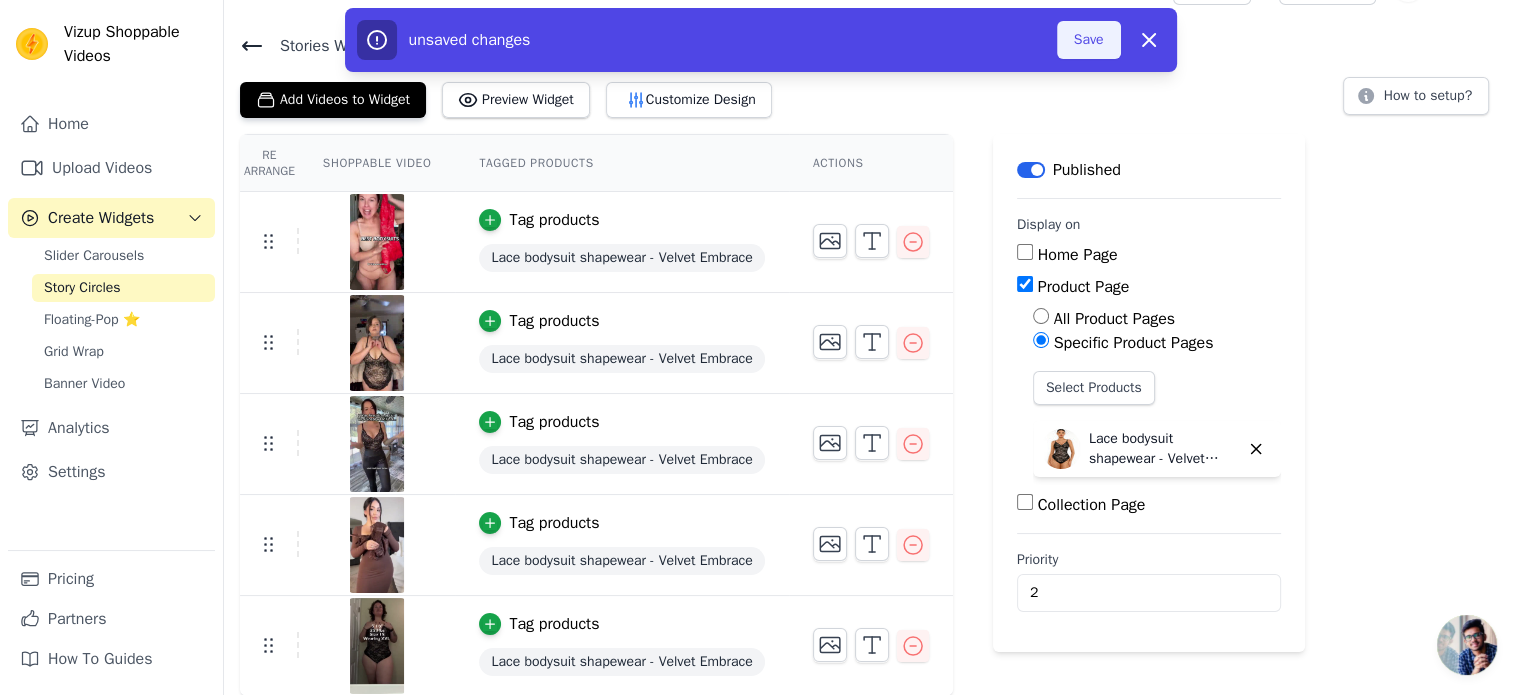 click on "Save" at bounding box center [1089, 40] 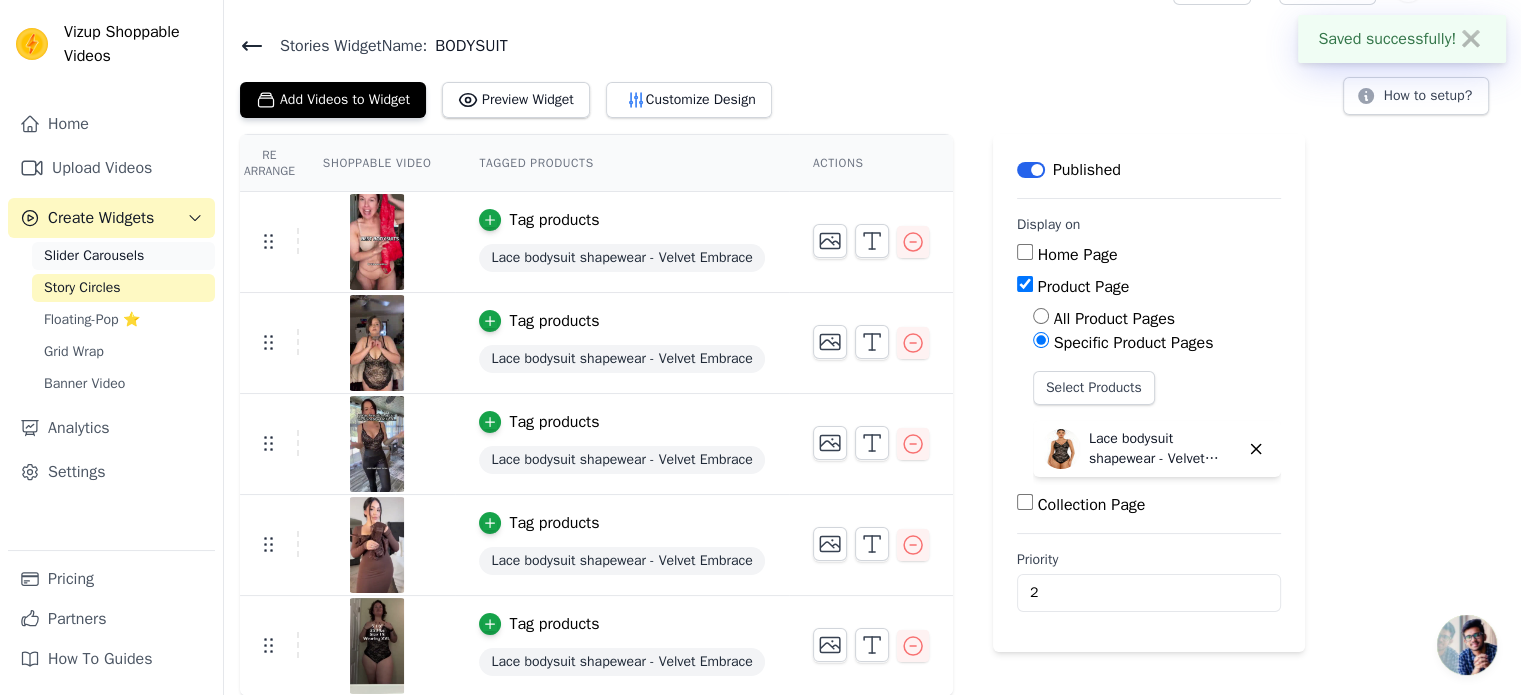 click on "Slider Carousels" at bounding box center (94, 256) 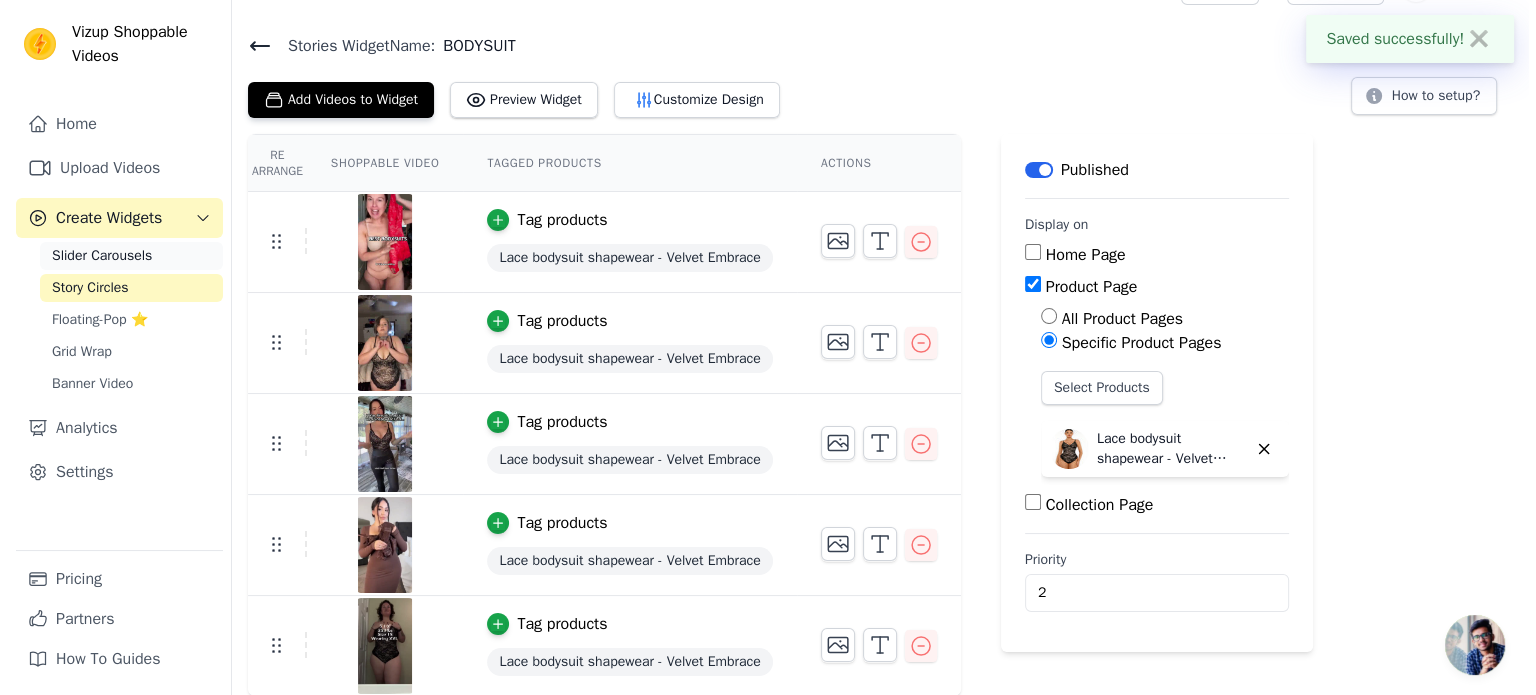 scroll, scrollTop: 0, scrollLeft: 0, axis: both 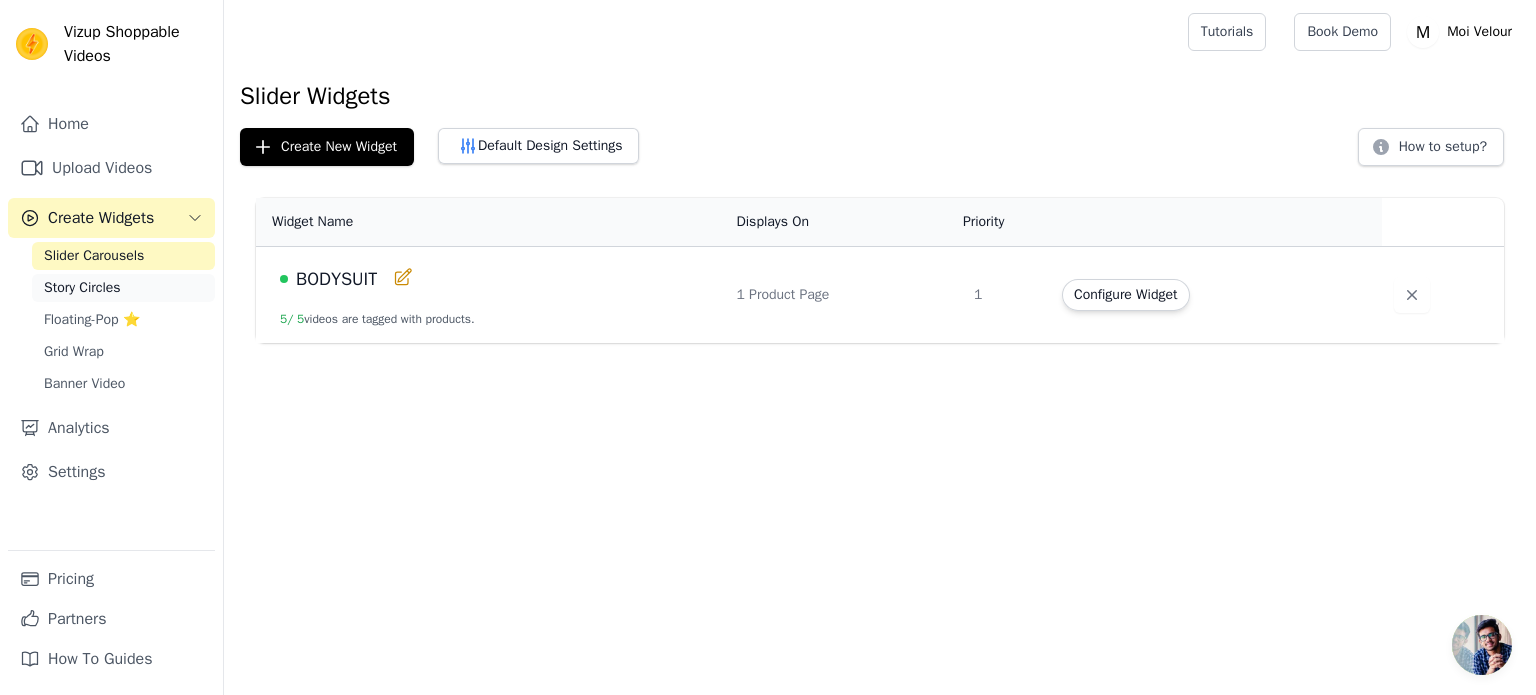 click on "Story Circles" at bounding box center (123, 288) 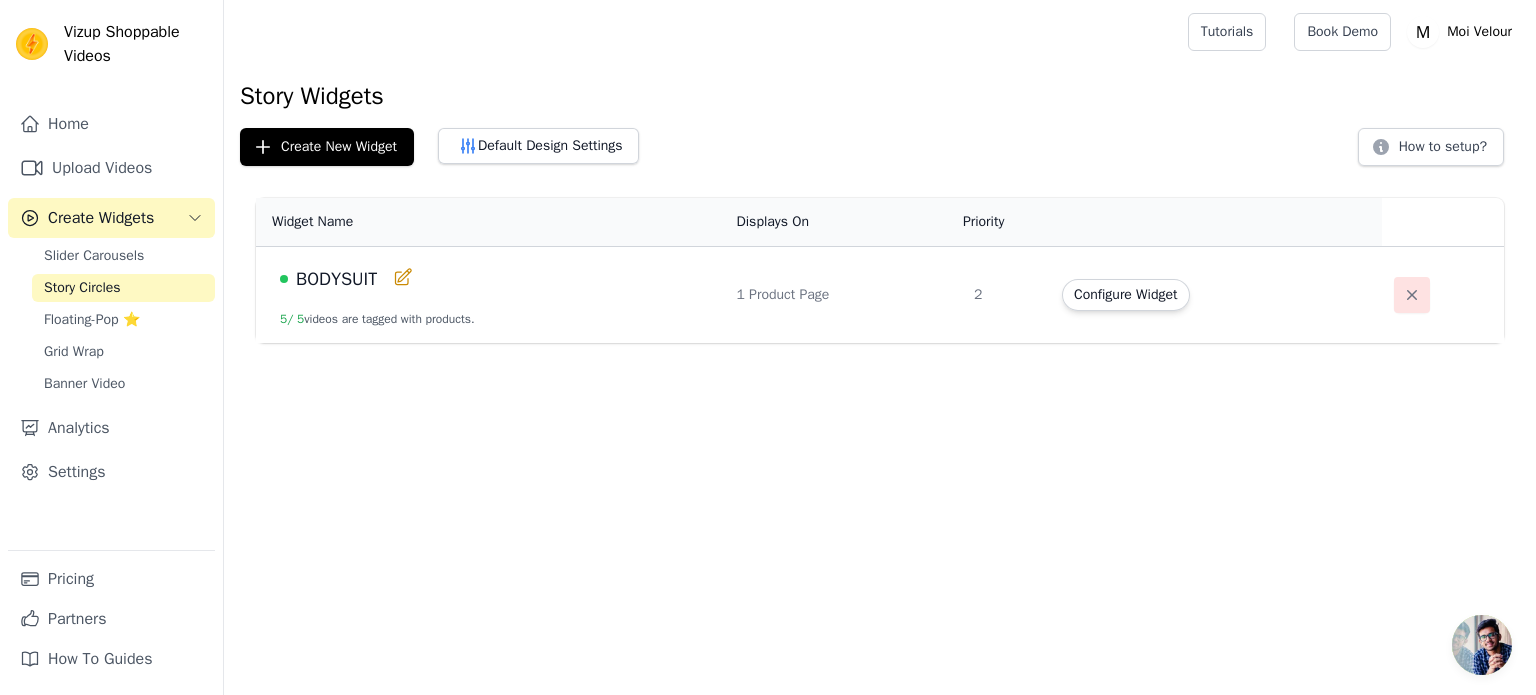 click 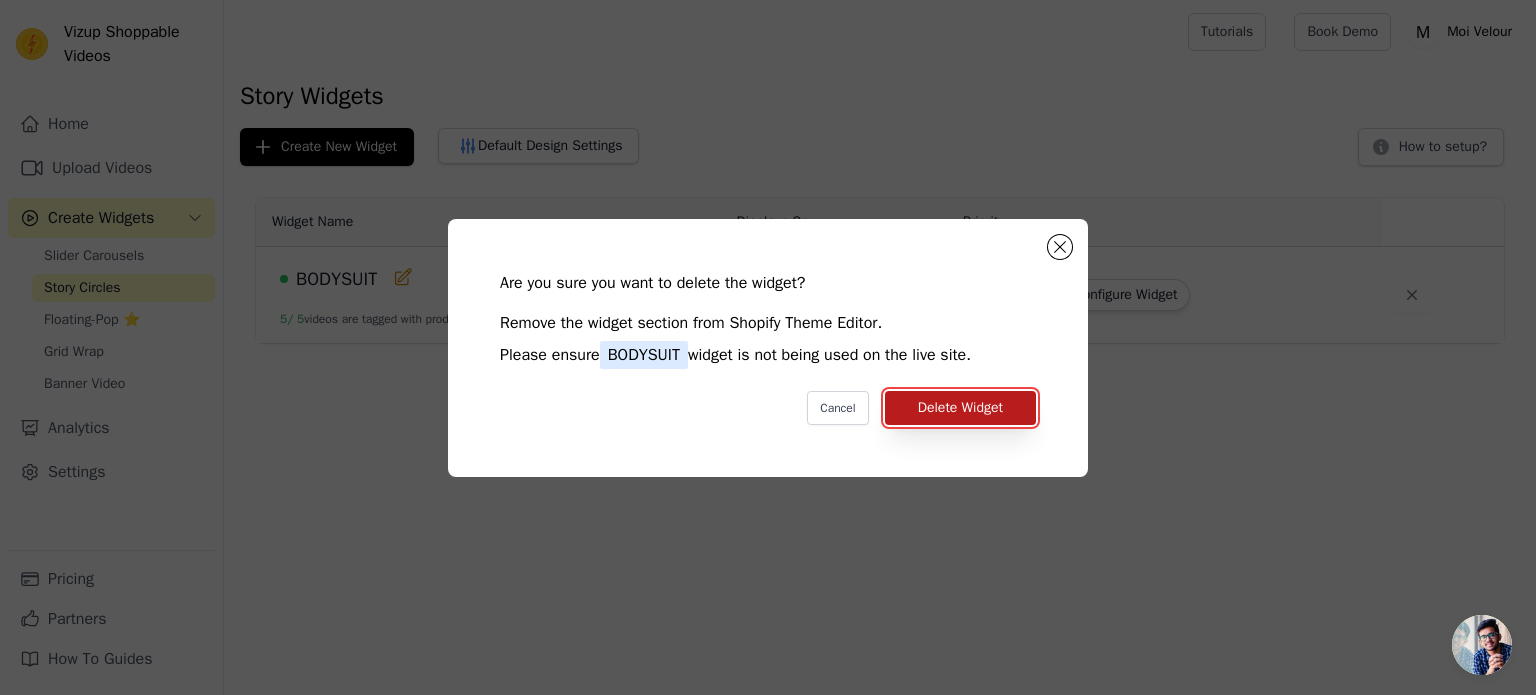 click on "Delete Widget" at bounding box center [960, 408] 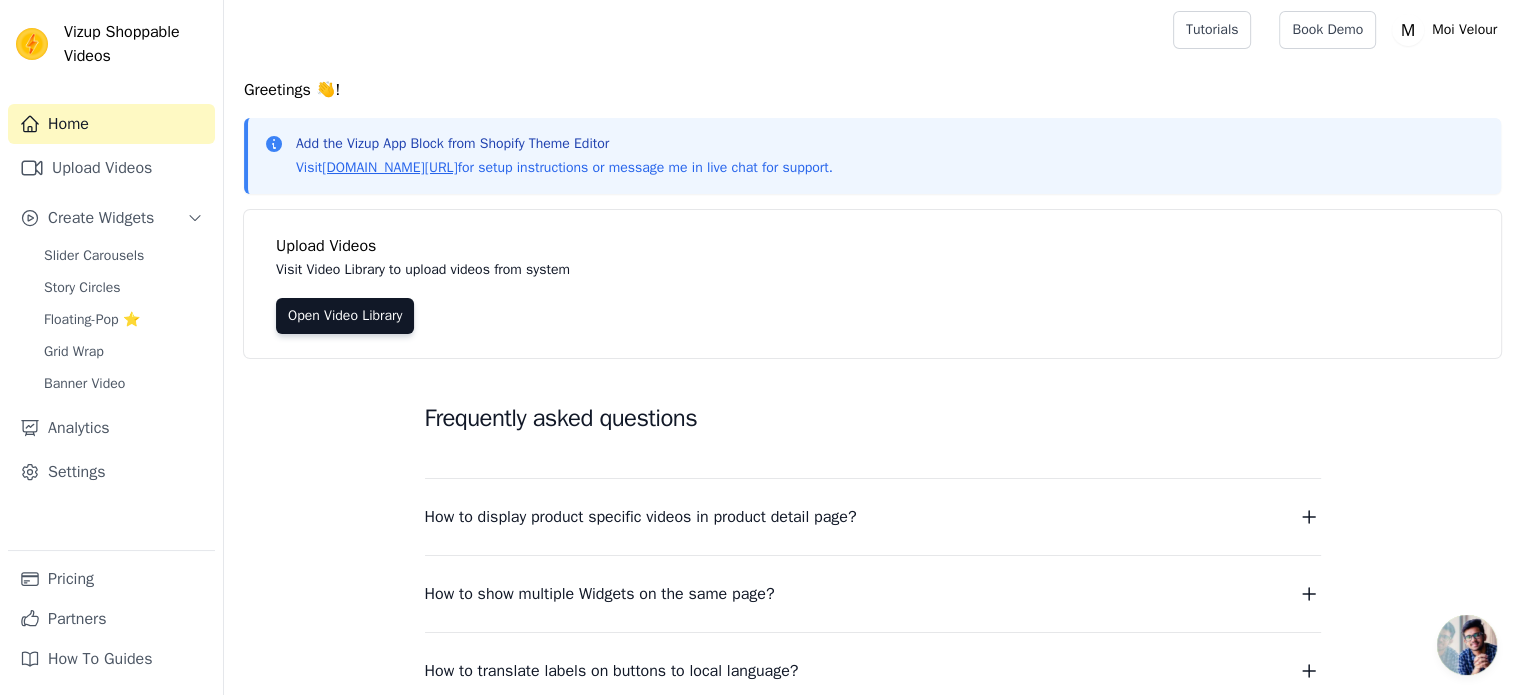 scroll, scrollTop: 0, scrollLeft: 0, axis: both 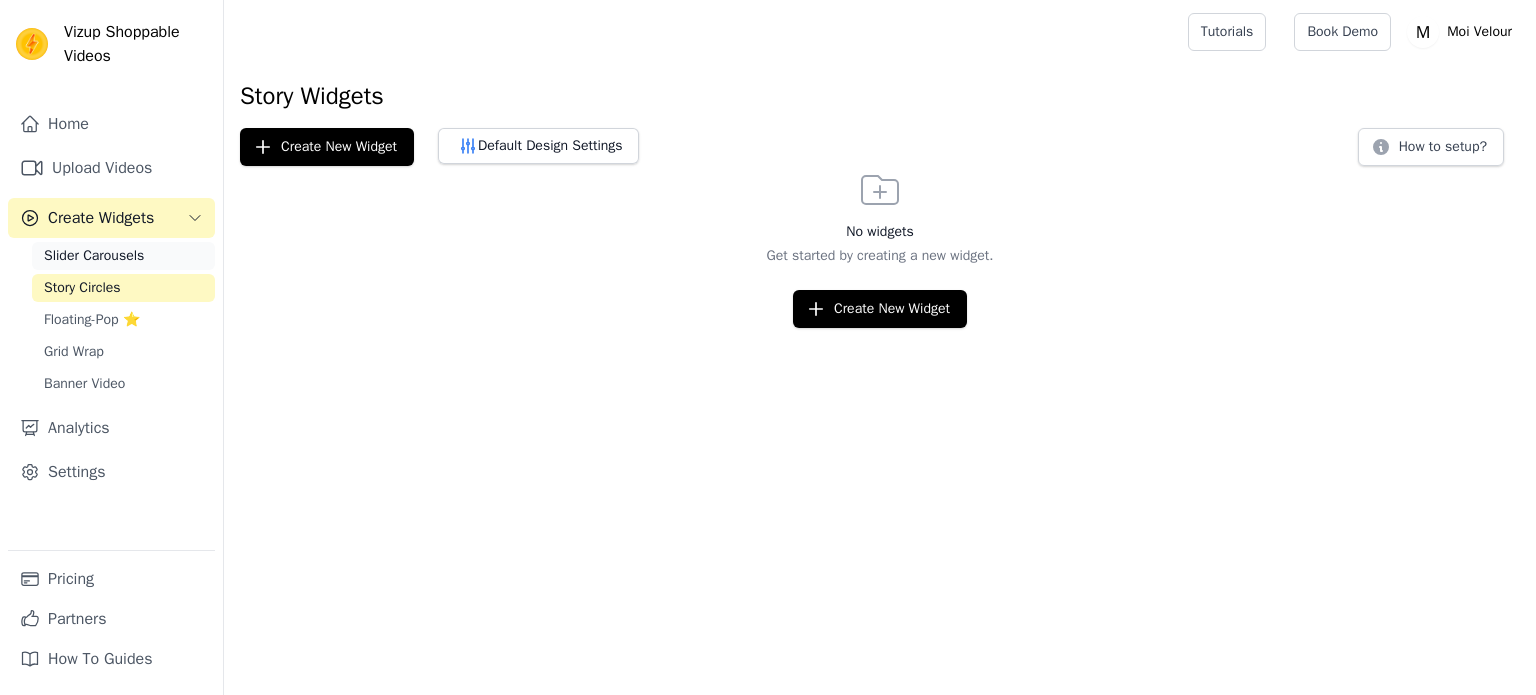 click on "Slider Carousels" at bounding box center [94, 256] 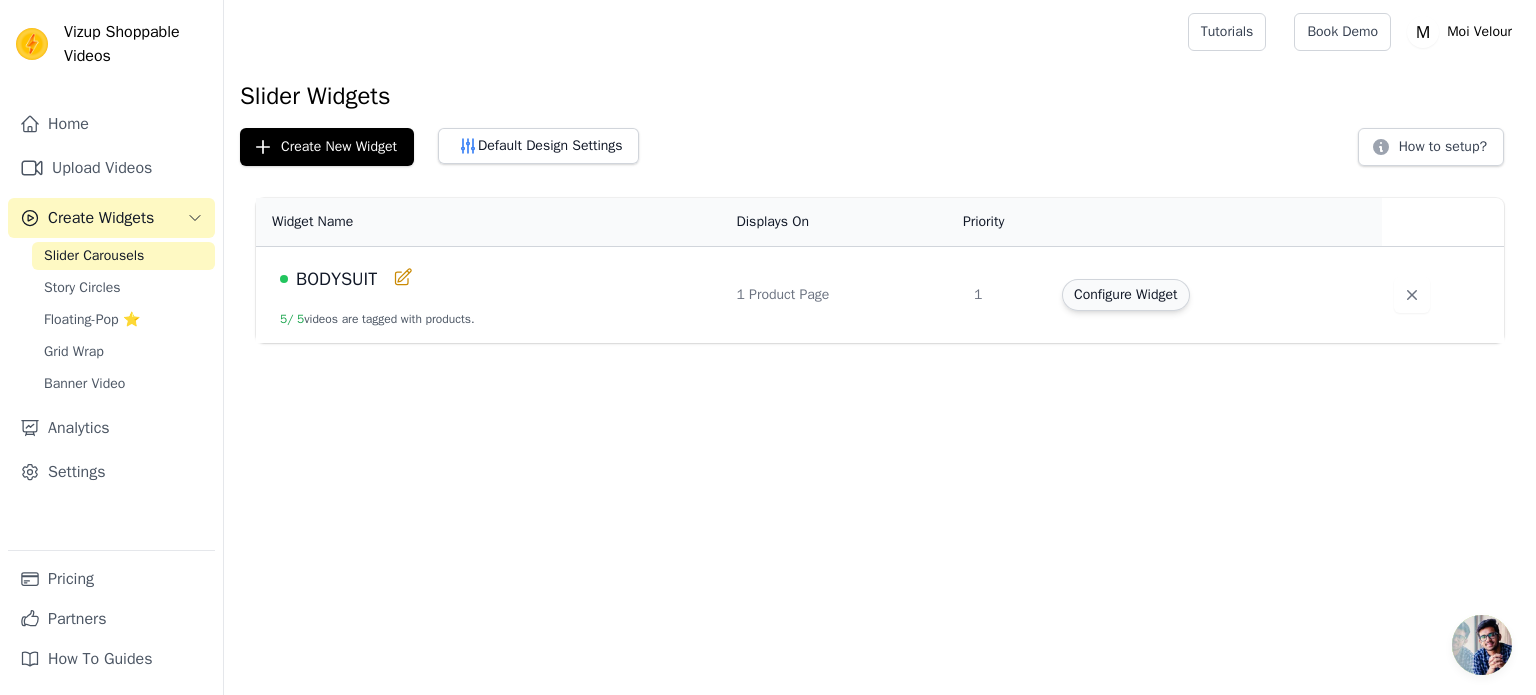 click on "Configure Widget" at bounding box center (1125, 295) 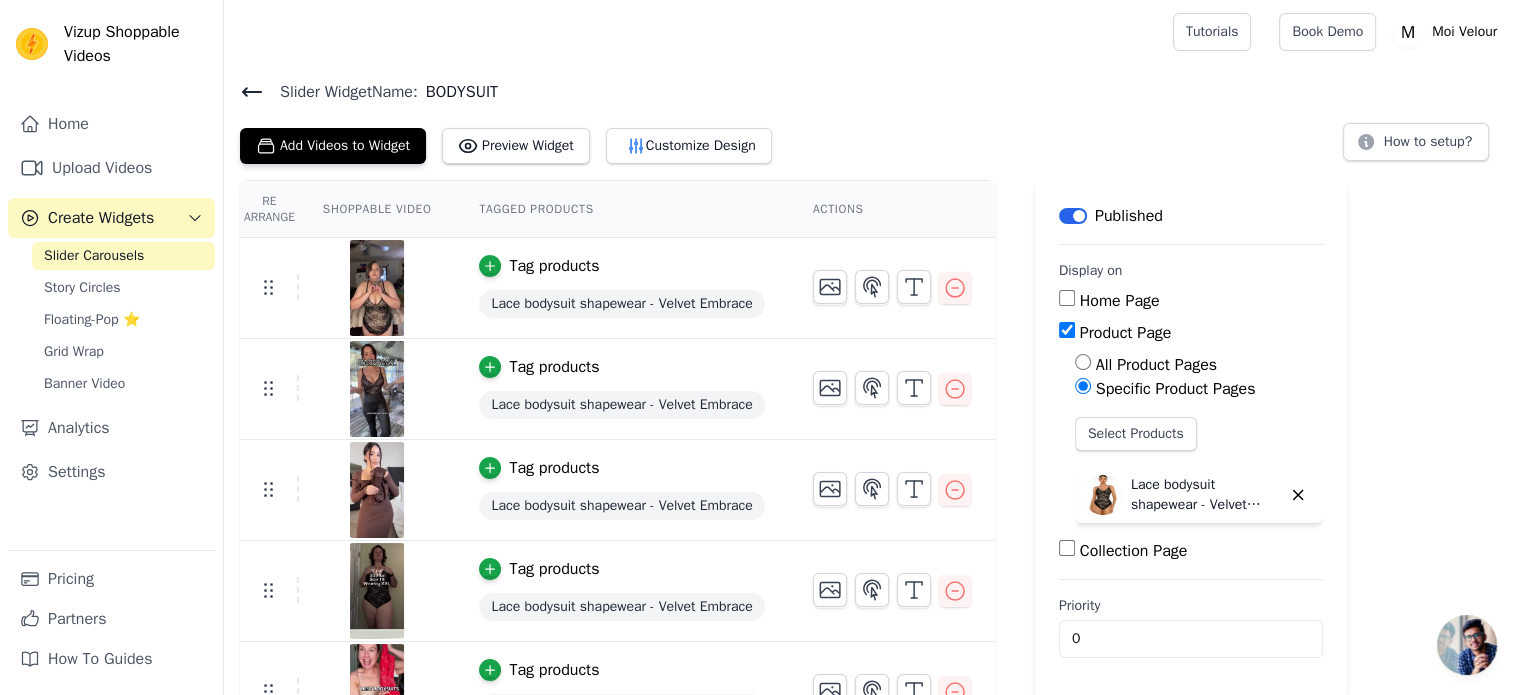 scroll, scrollTop: 46, scrollLeft: 0, axis: vertical 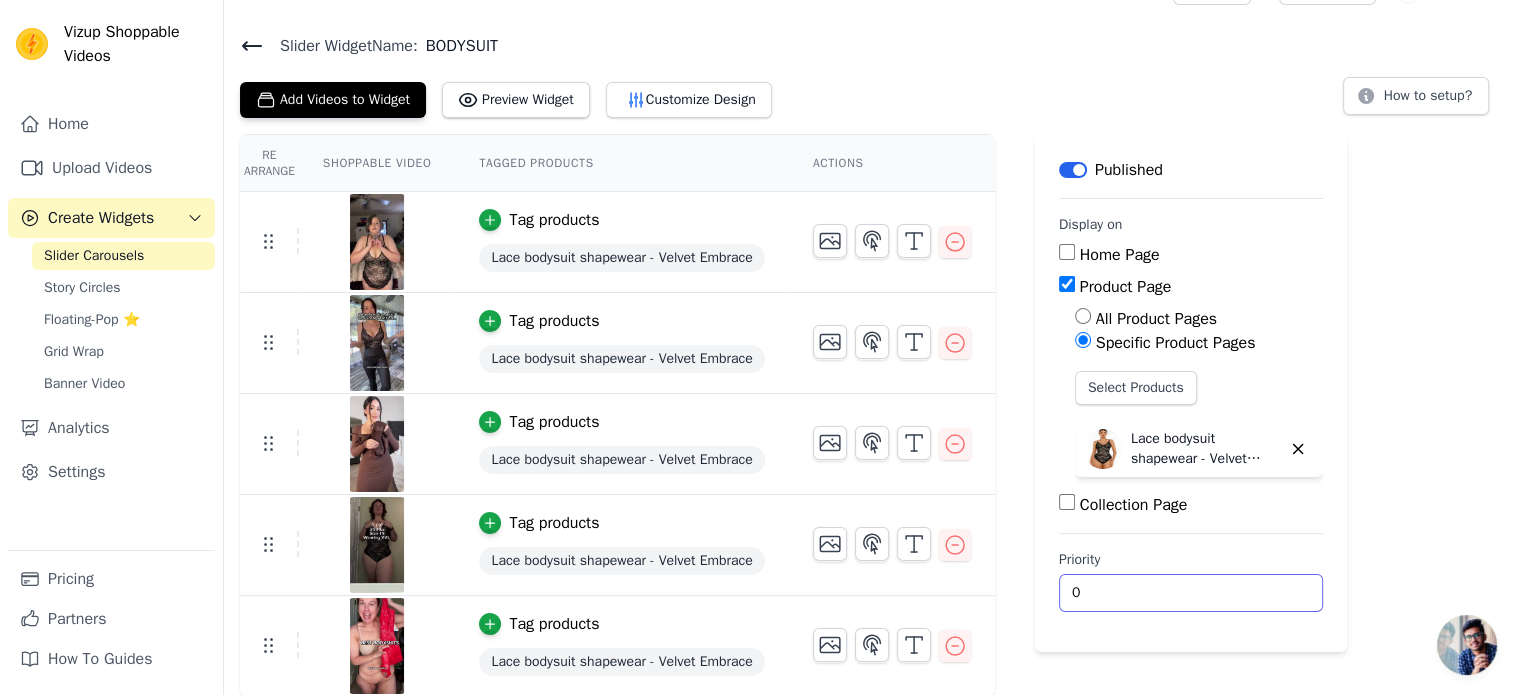 click on "0" at bounding box center [1191, 593] 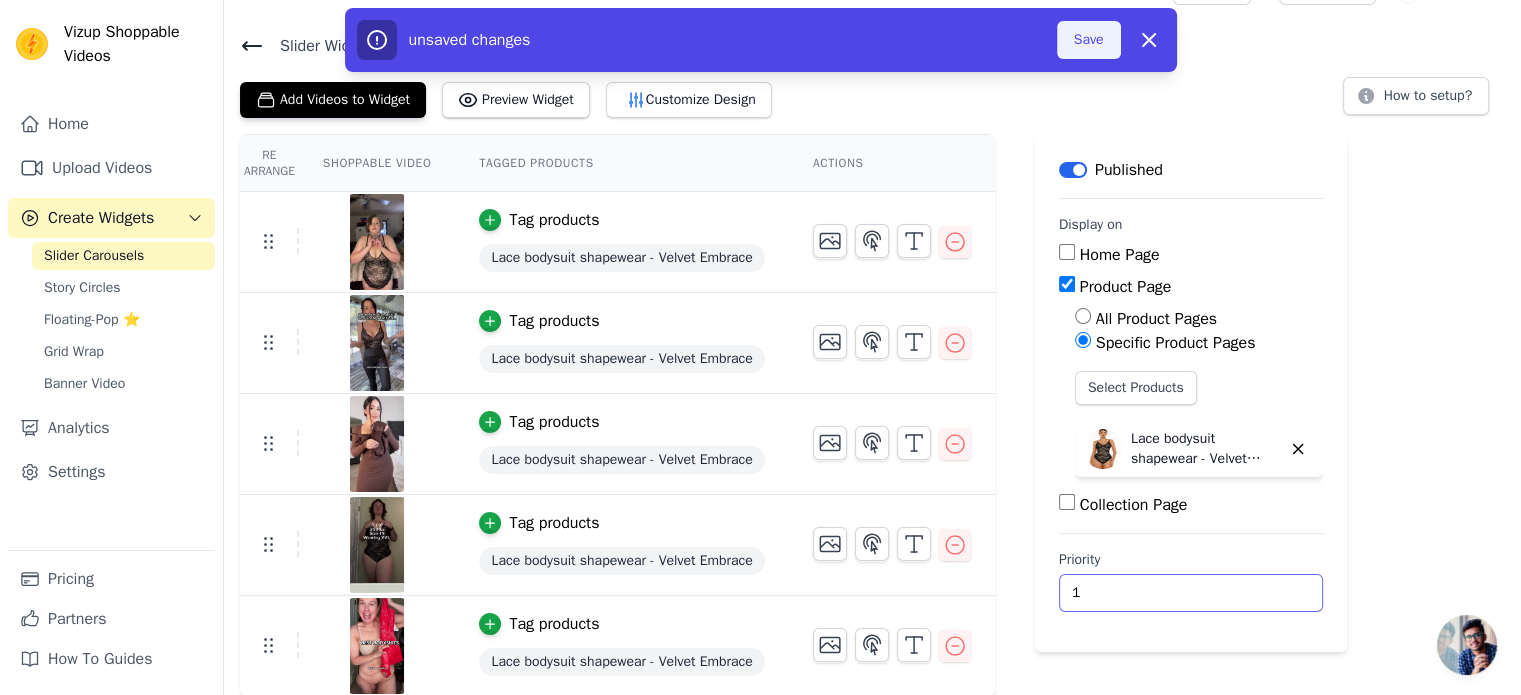 type on "1" 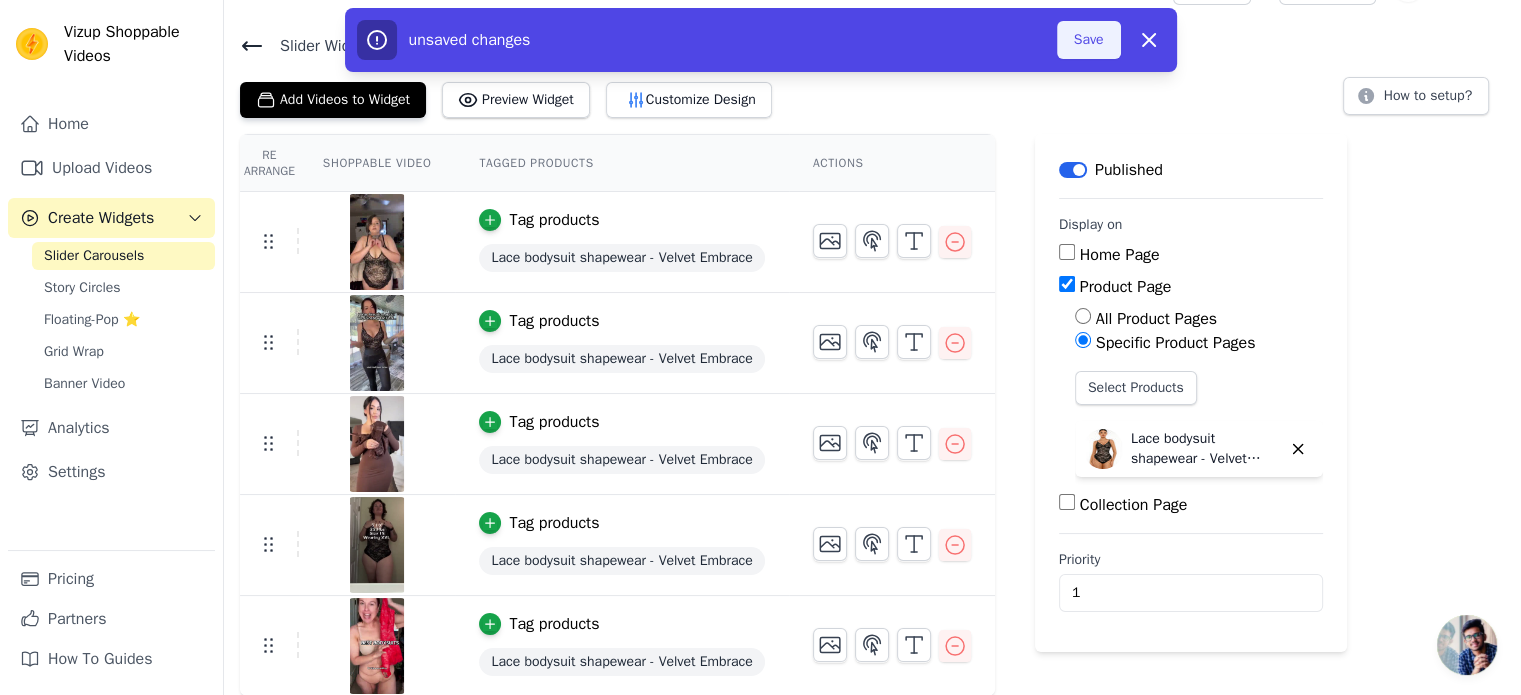 click on "Save" at bounding box center [1089, 40] 